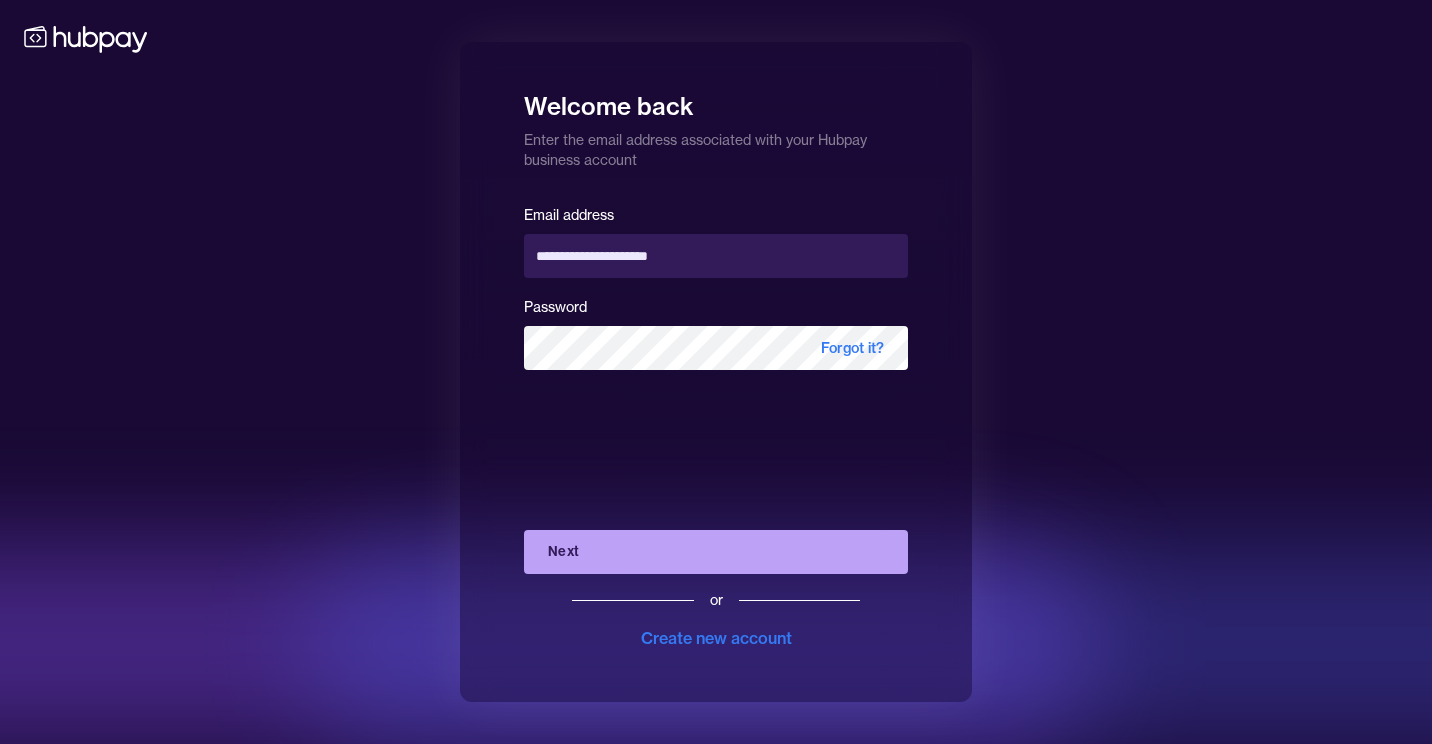 scroll, scrollTop: 0, scrollLeft: 0, axis: both 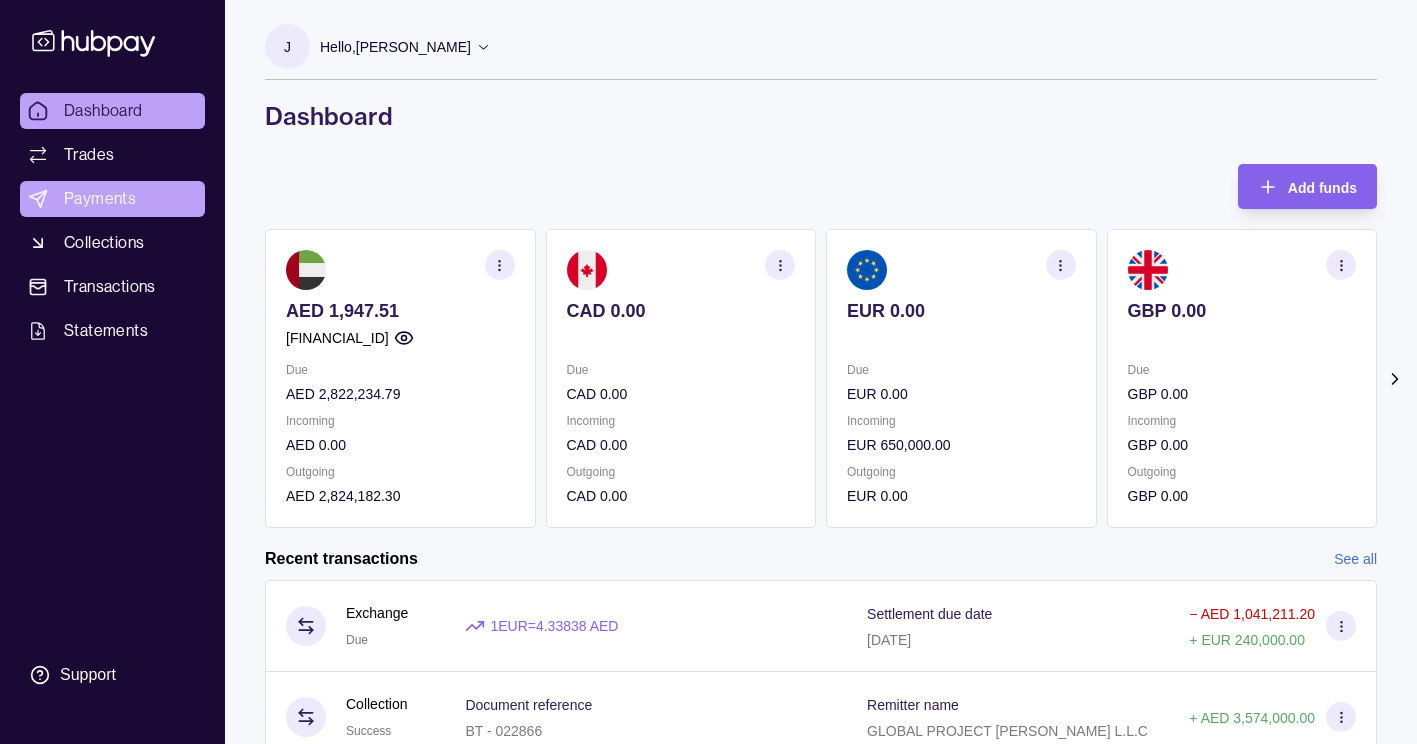 click on "Payments" at bounding box center (112, 199) 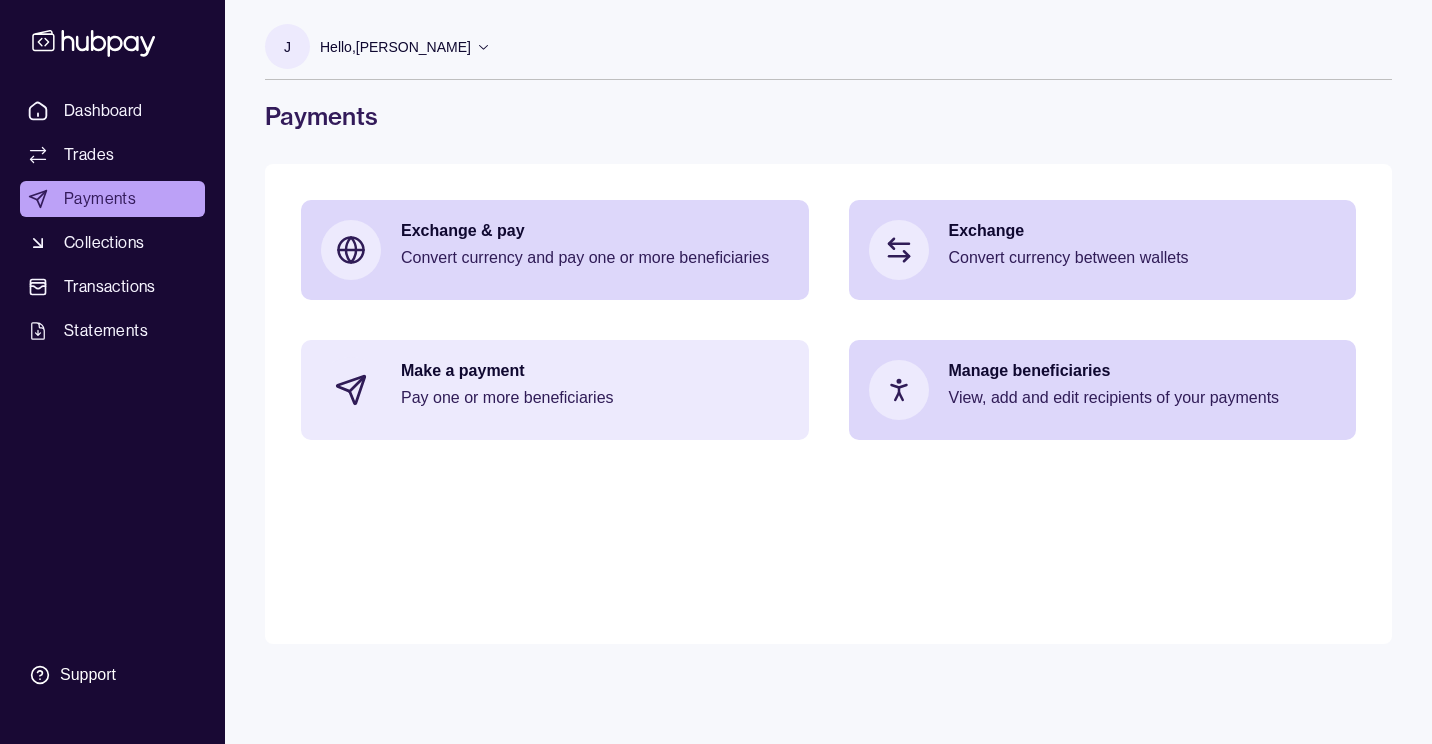 click on "Make a payment Pay one or more beneficiaries" at bounding box center [595, 390] 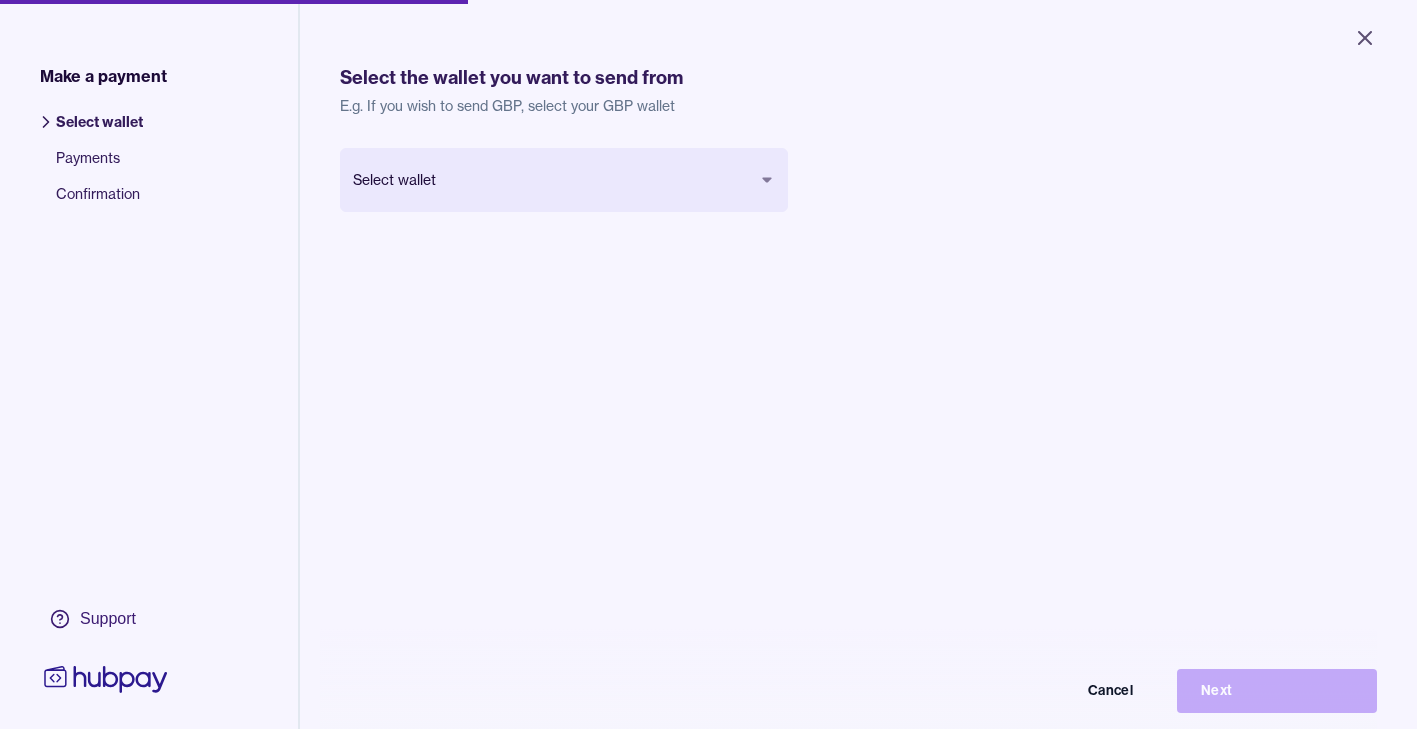 click on "Select the wallet you want to send from E.g. If you wish to send GBP, select your GBP wallet Select wallet Cancel Next" at bounding box center [858, 456] 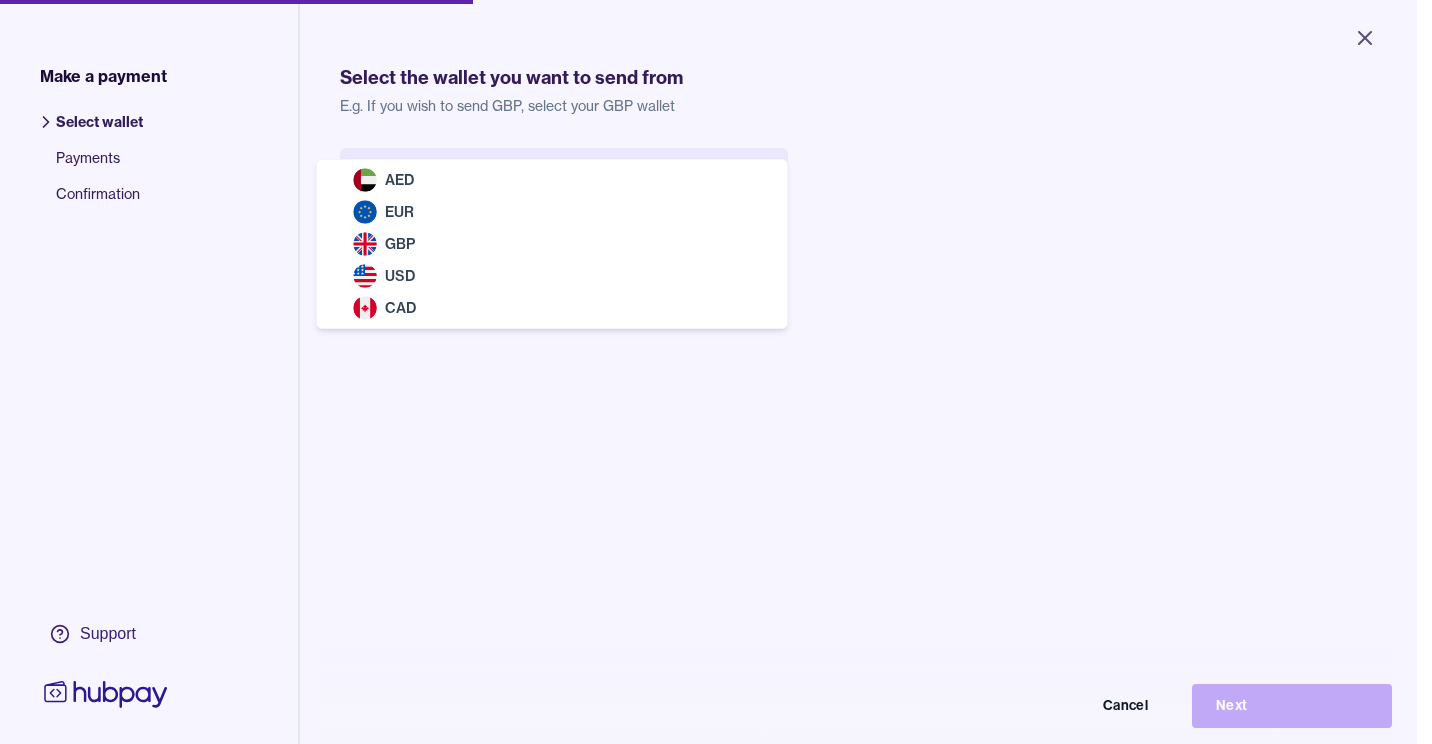 click on "Close Make a payment Select wallet Payments Confirmation Support Select the wallet you want to send from E.g. If you wish to send GBP, select your GBP wallet Select wallet Cancel Next Make a payment | Hubpay AED EUR GBP USD CAD" at bounding box center (708, 372) 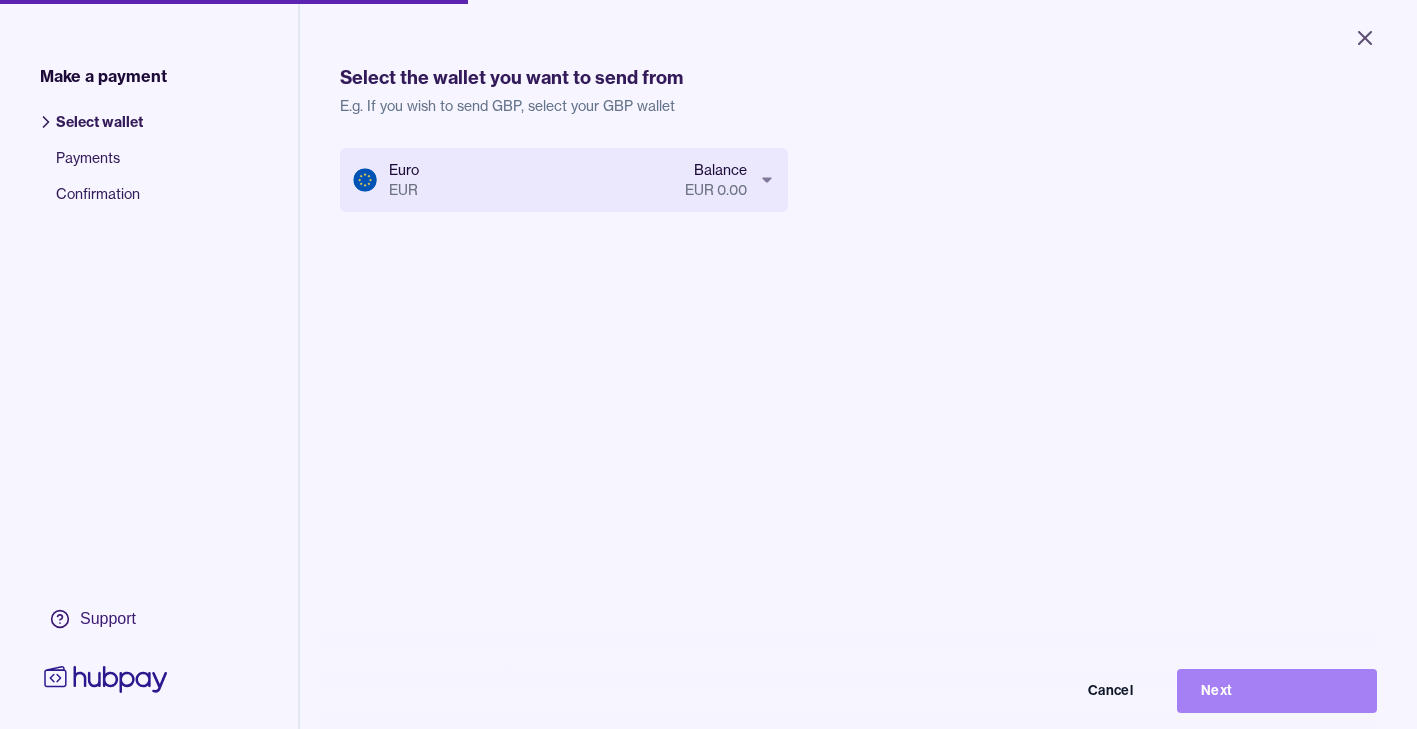 click on "Next" at bounding box center (1277, 691) 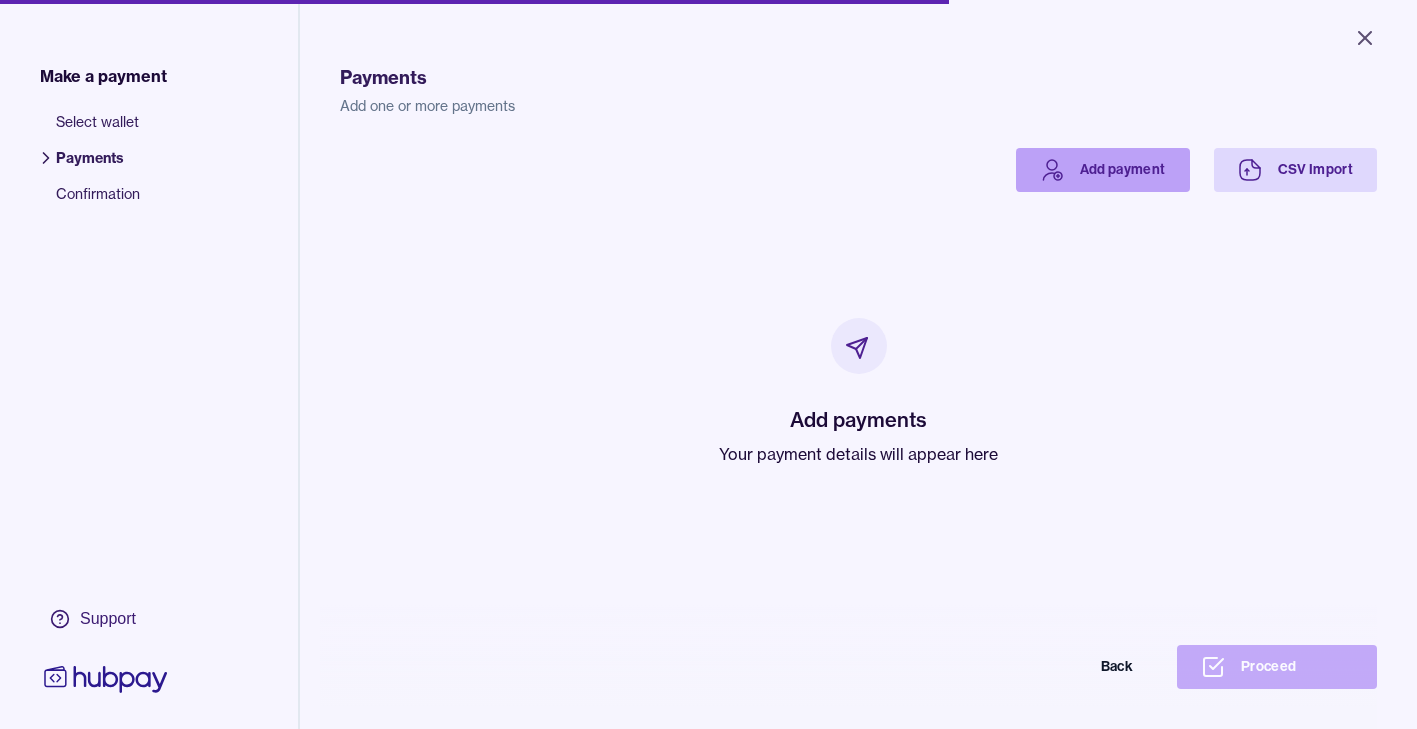 click on "Add payment" at bounding box center (1103, 170) 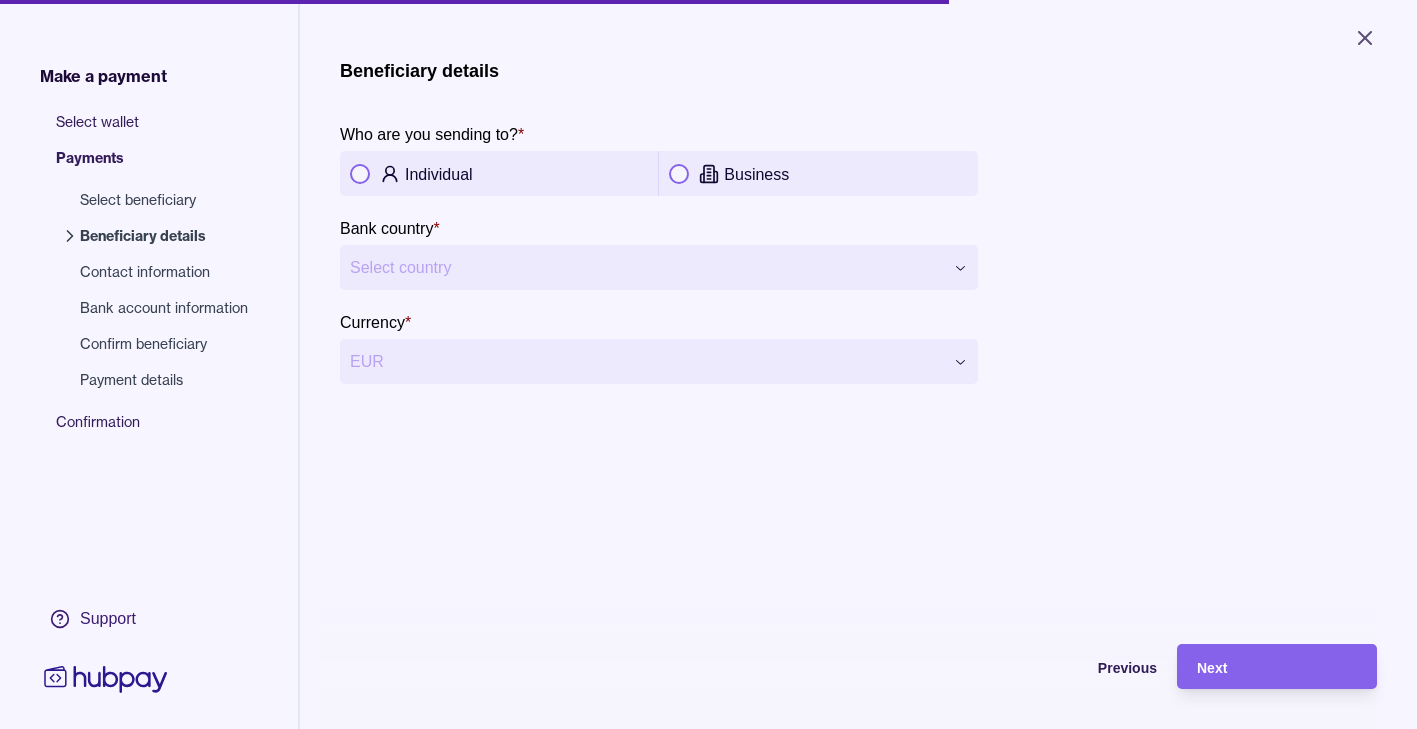 click on "Select beneficiary" at bounding box center (164, 200) 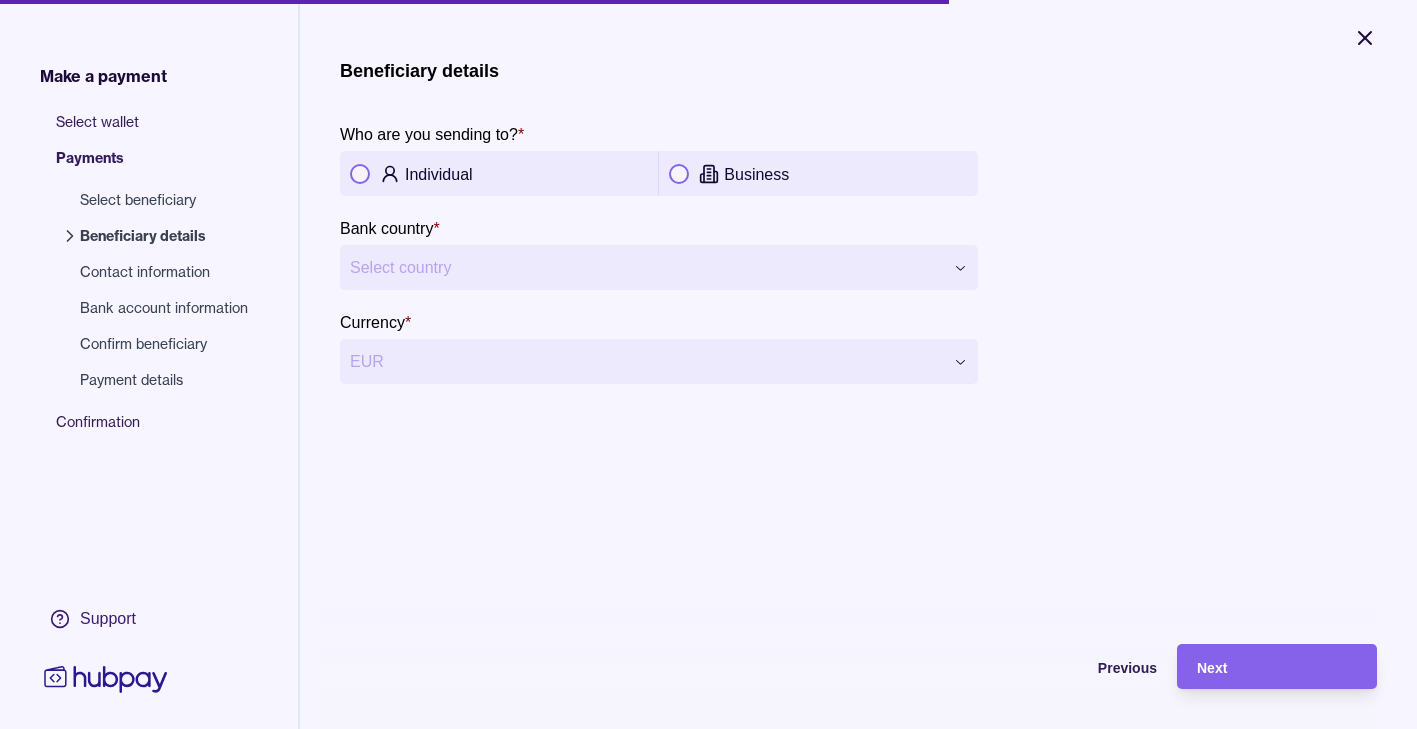click 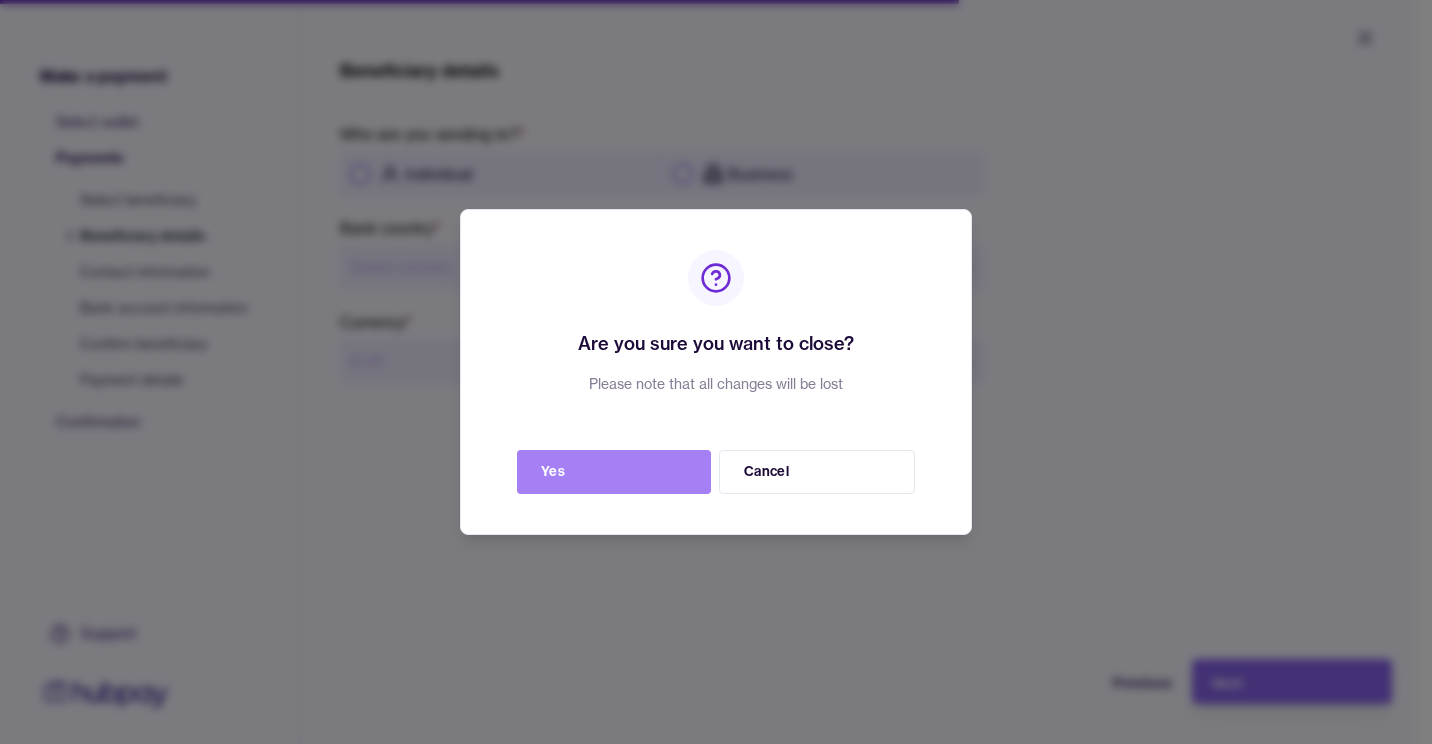 click on "Yes" at bounding box center [614, 472] 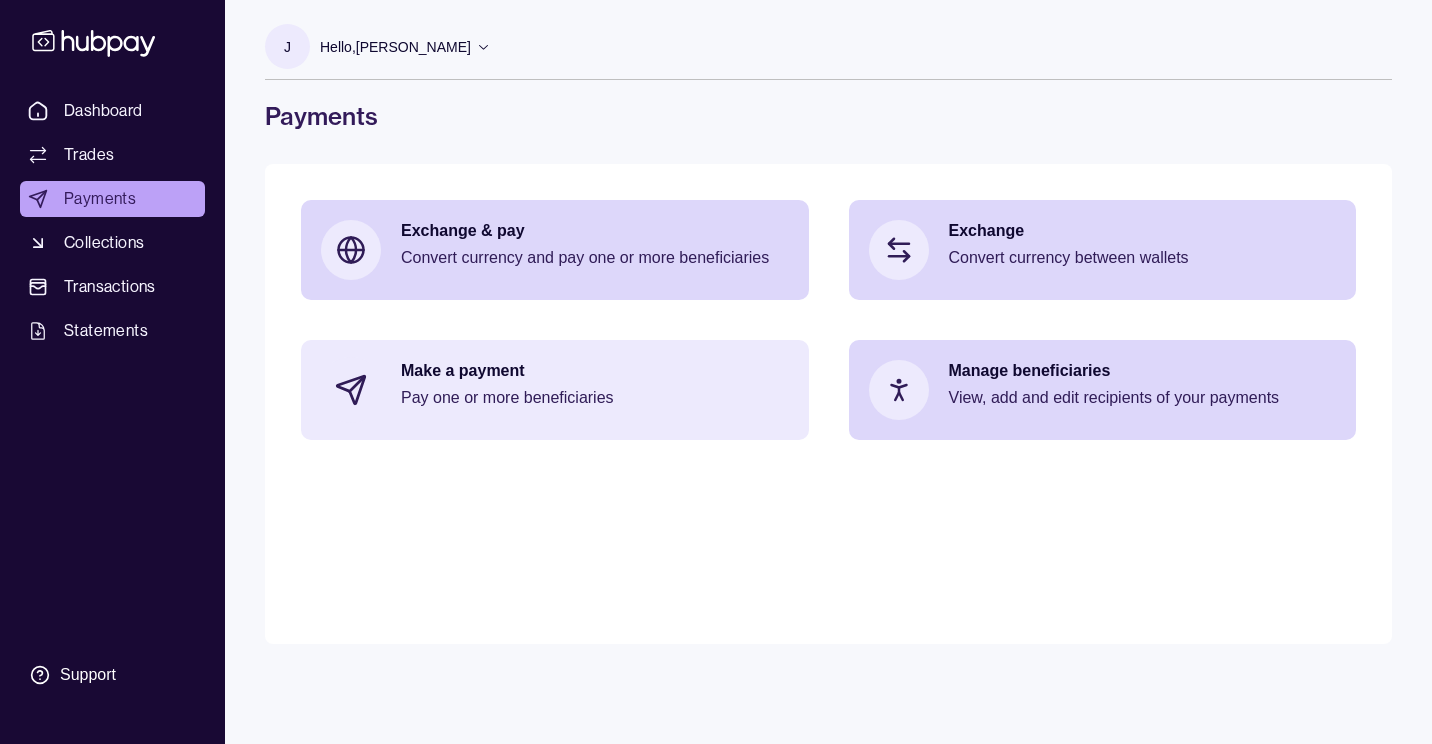 click on "Pay one or more beneficiaries" at bounding box center (595, 398) 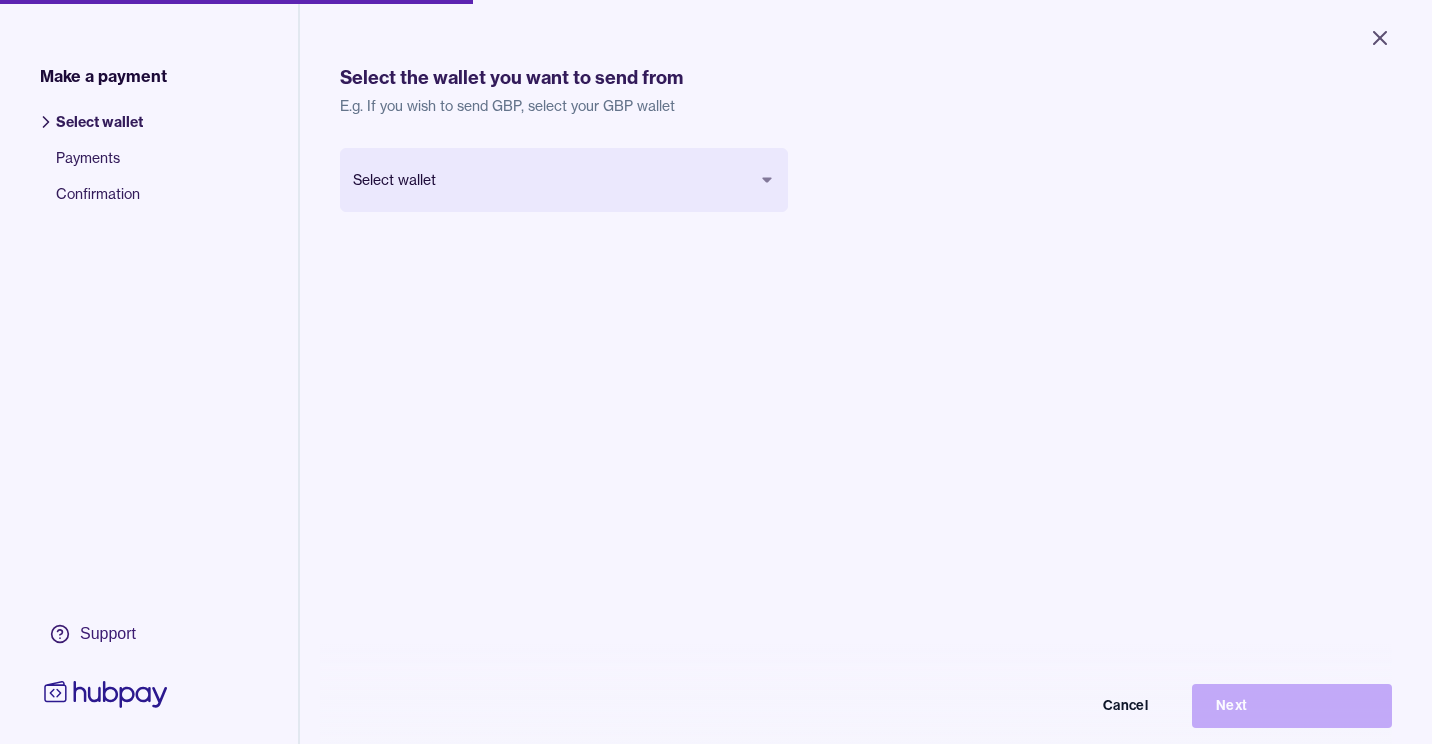 click on "Close Make a payment Select wallet Payments Confirmation Support Select the wallet you want to send from E.g. If you wish to send GBP, select your GBP wallet Select wallet Cancel Next Make a payment | Hubpay" at bounding box center (716, 372) 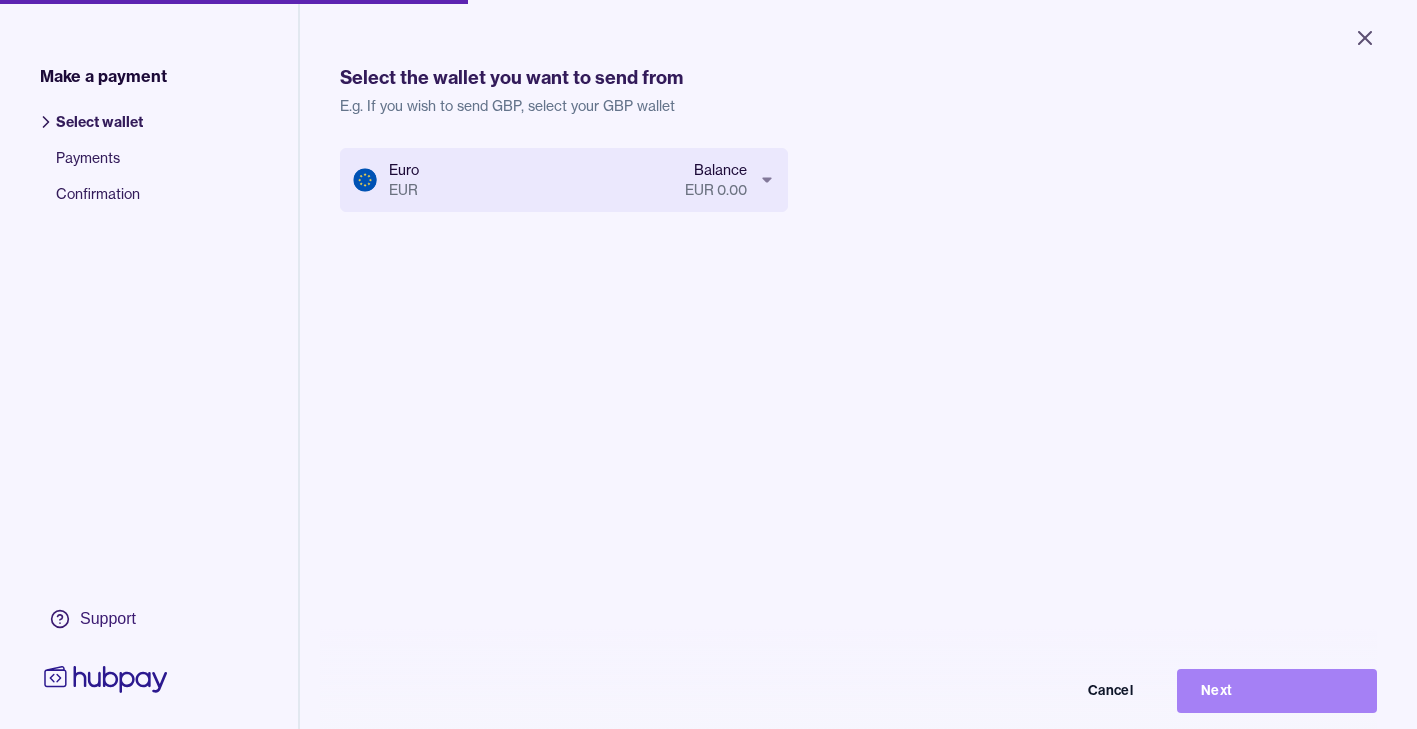 click on "Next" at bounding box center (1277, 691) 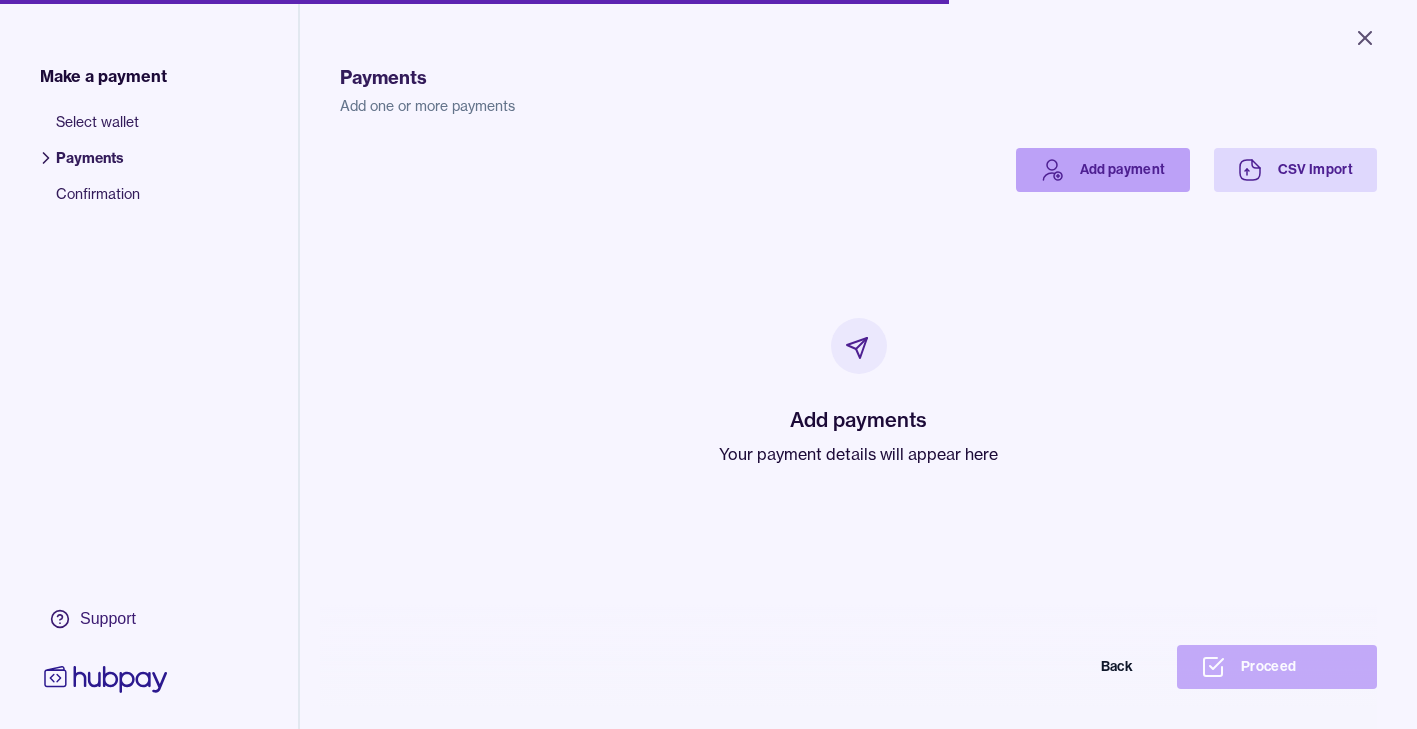 click on "Add payment" at bounding box center (1103, 170) 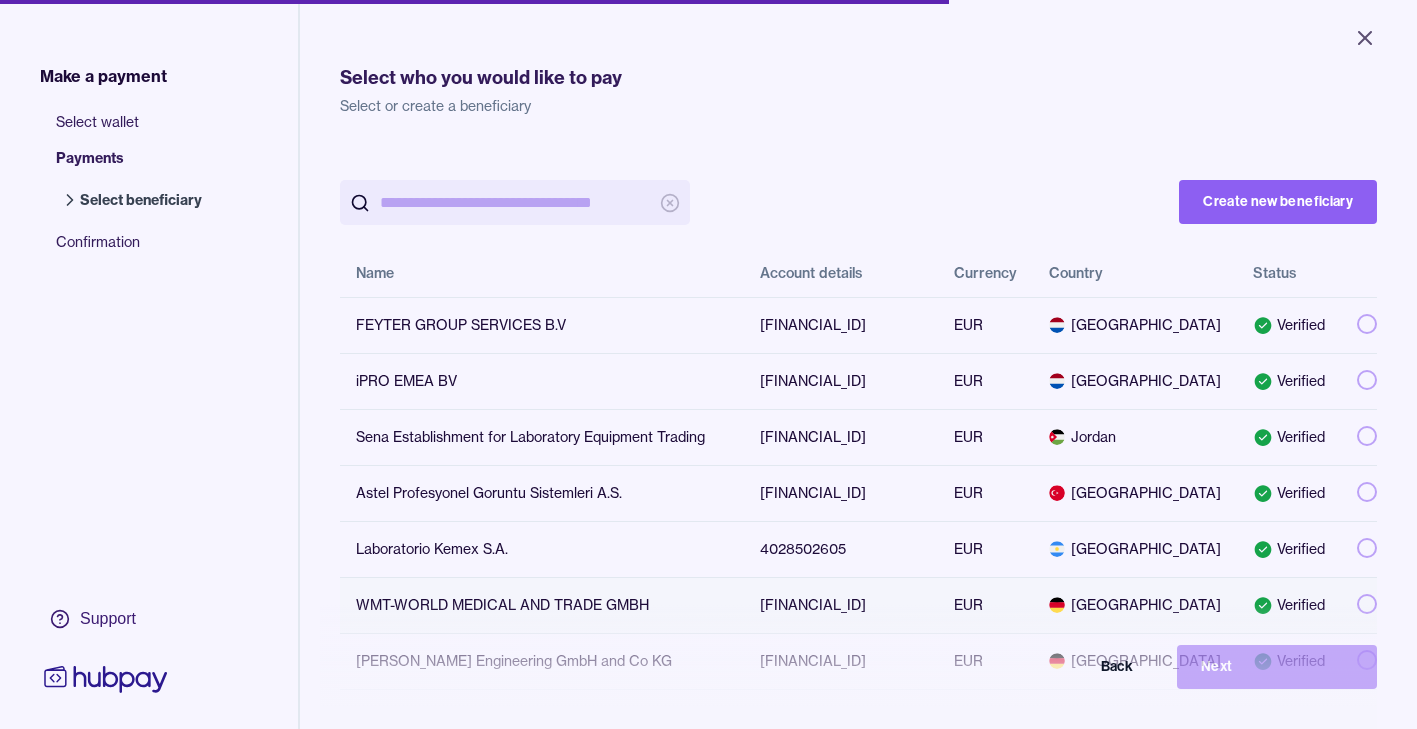 click on "[FINANCIAL_ID]" at bounding box center [841, 605] 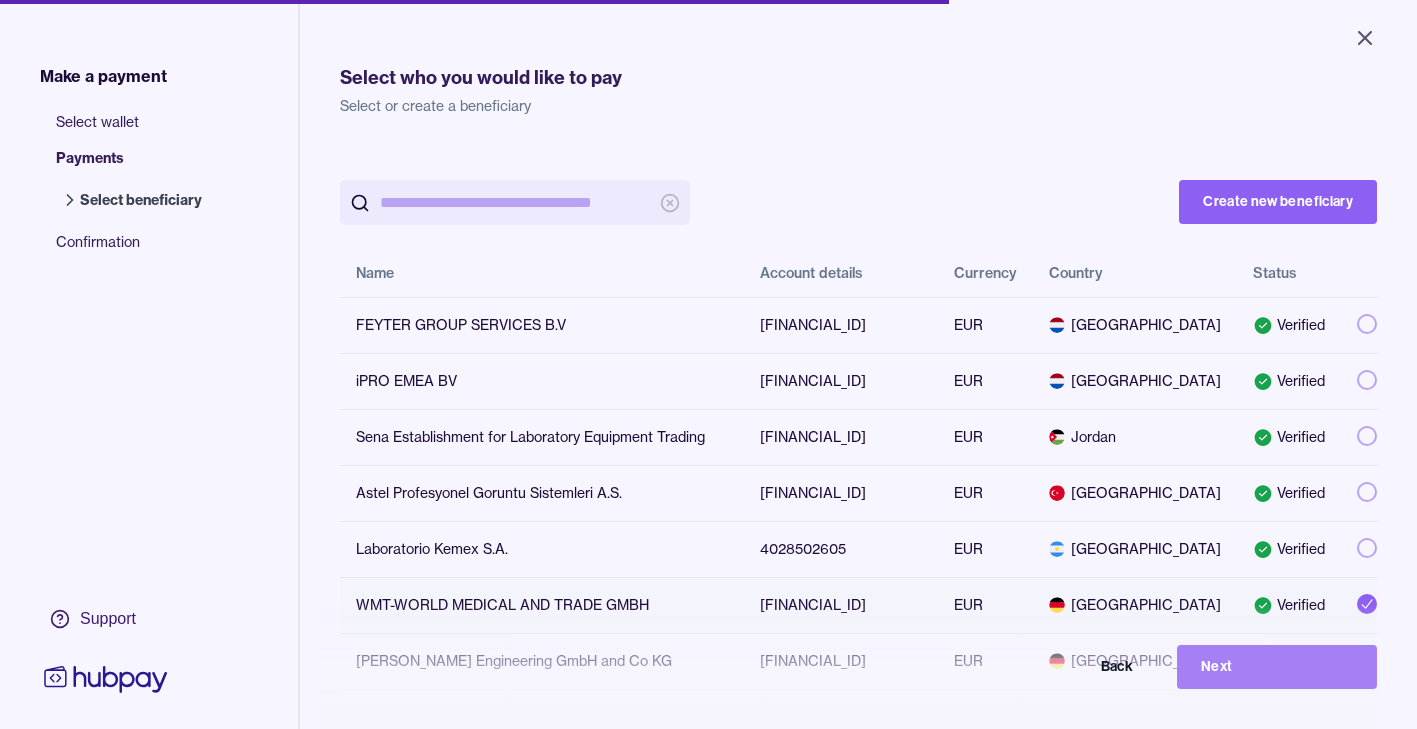 click on "Next" at bounding box center (1277, 667) 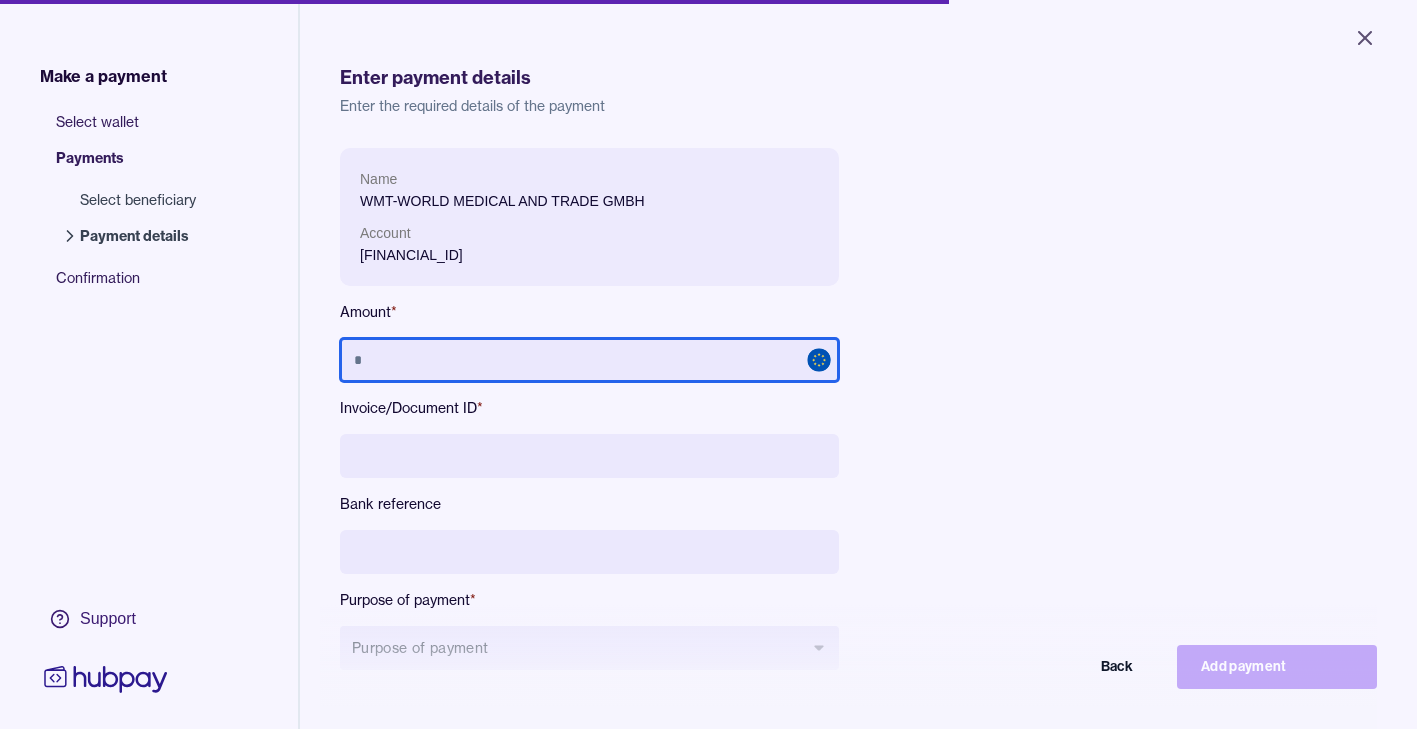 click at bounding box center [589, 360] 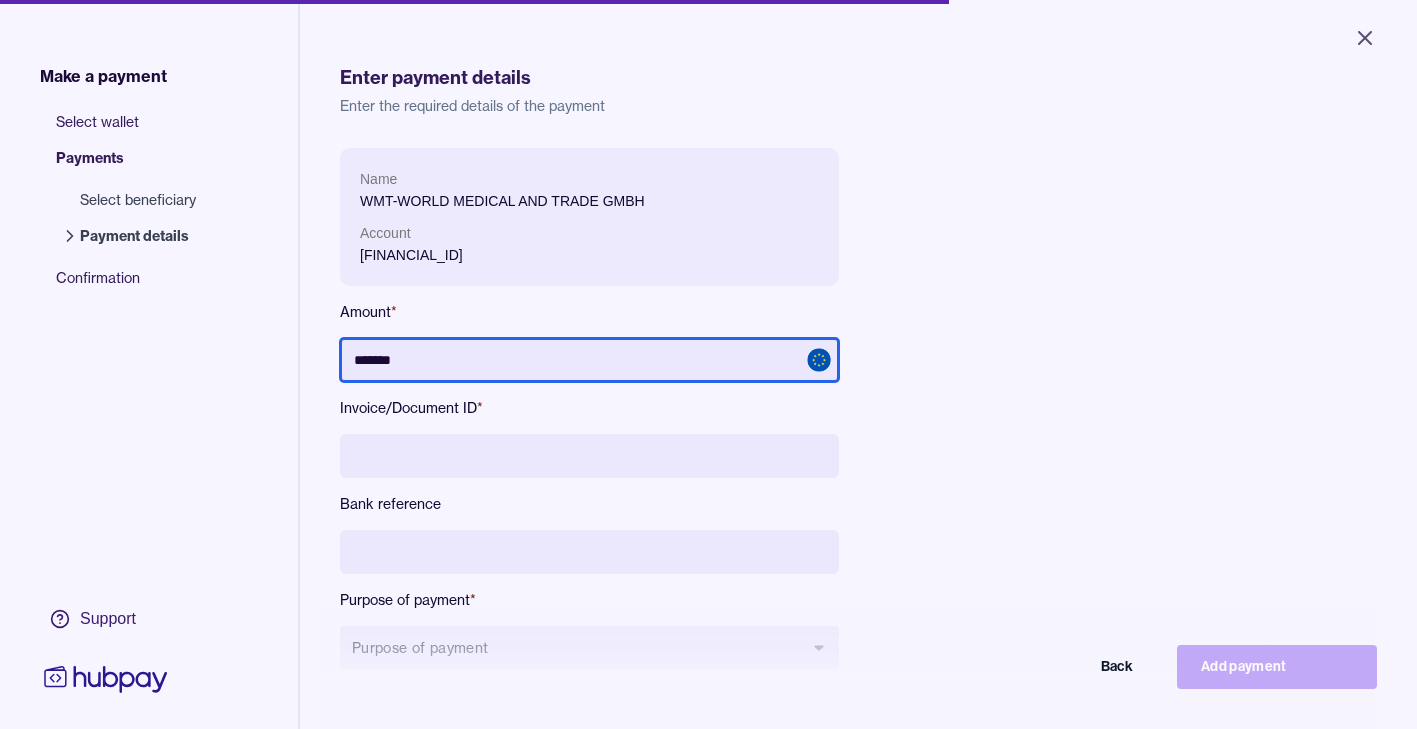 type on "*******" 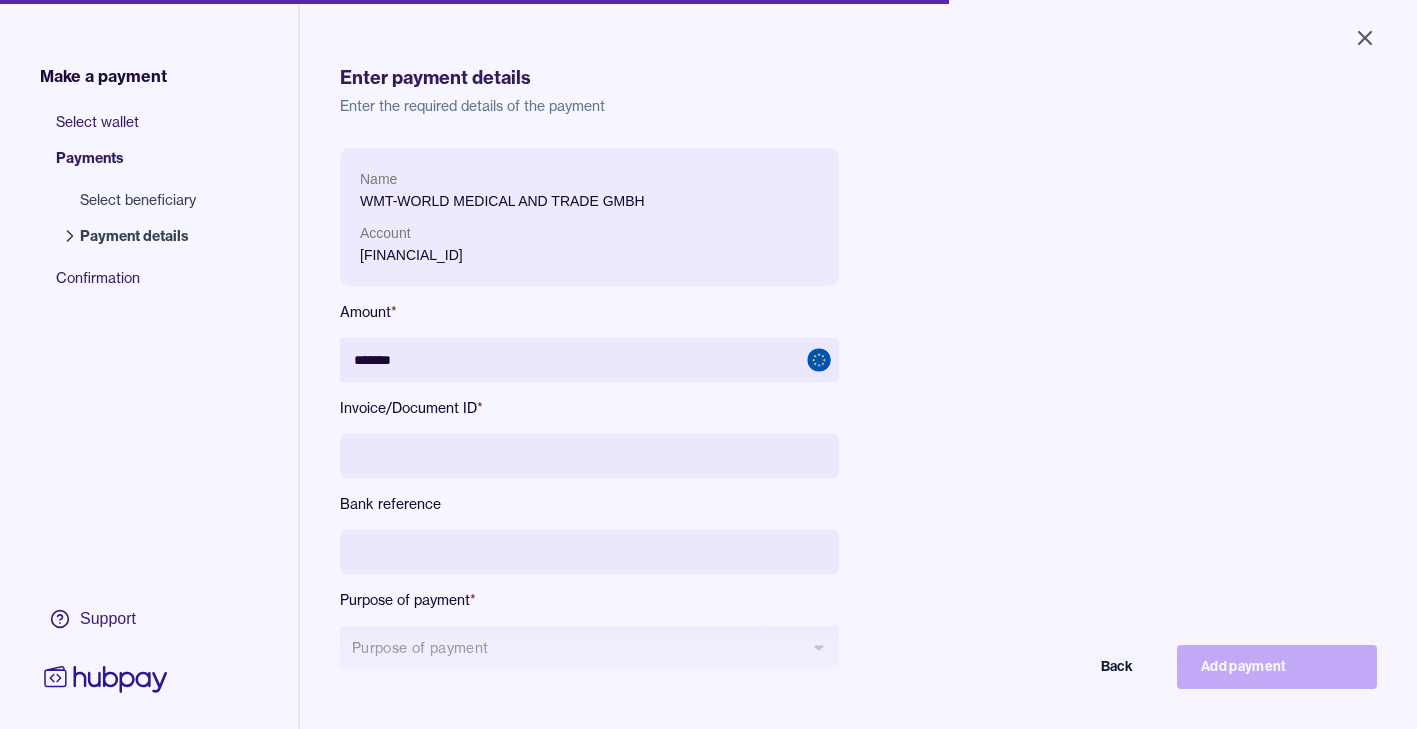 click on "Name WMT-WORLD MEDICAL AND TRADE GMBH Account DE49200505501194100093 Amount  * ******* Invoice/Document ID  * Bank reference Purpose of payment  * Purpose of payment Back Add payment" at bounding box center [788, 425] 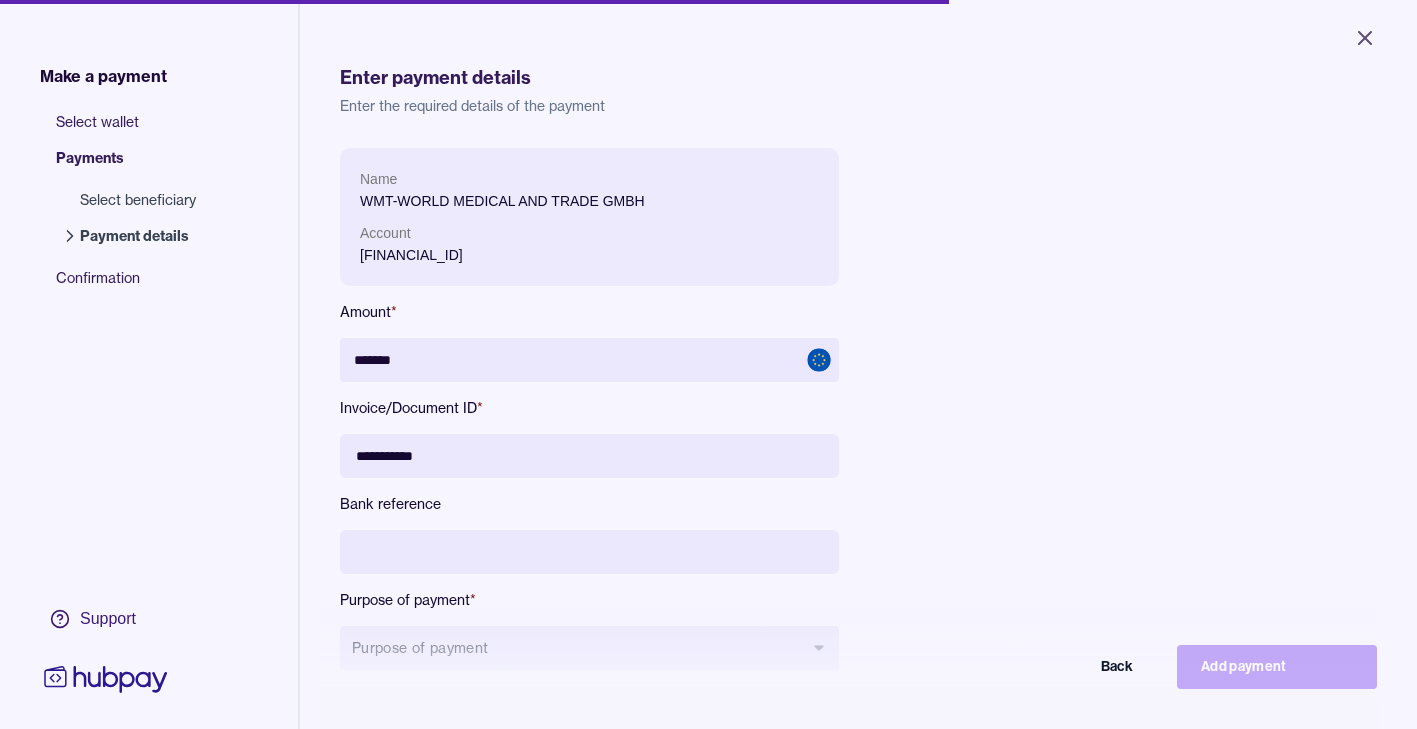 type on "**********" 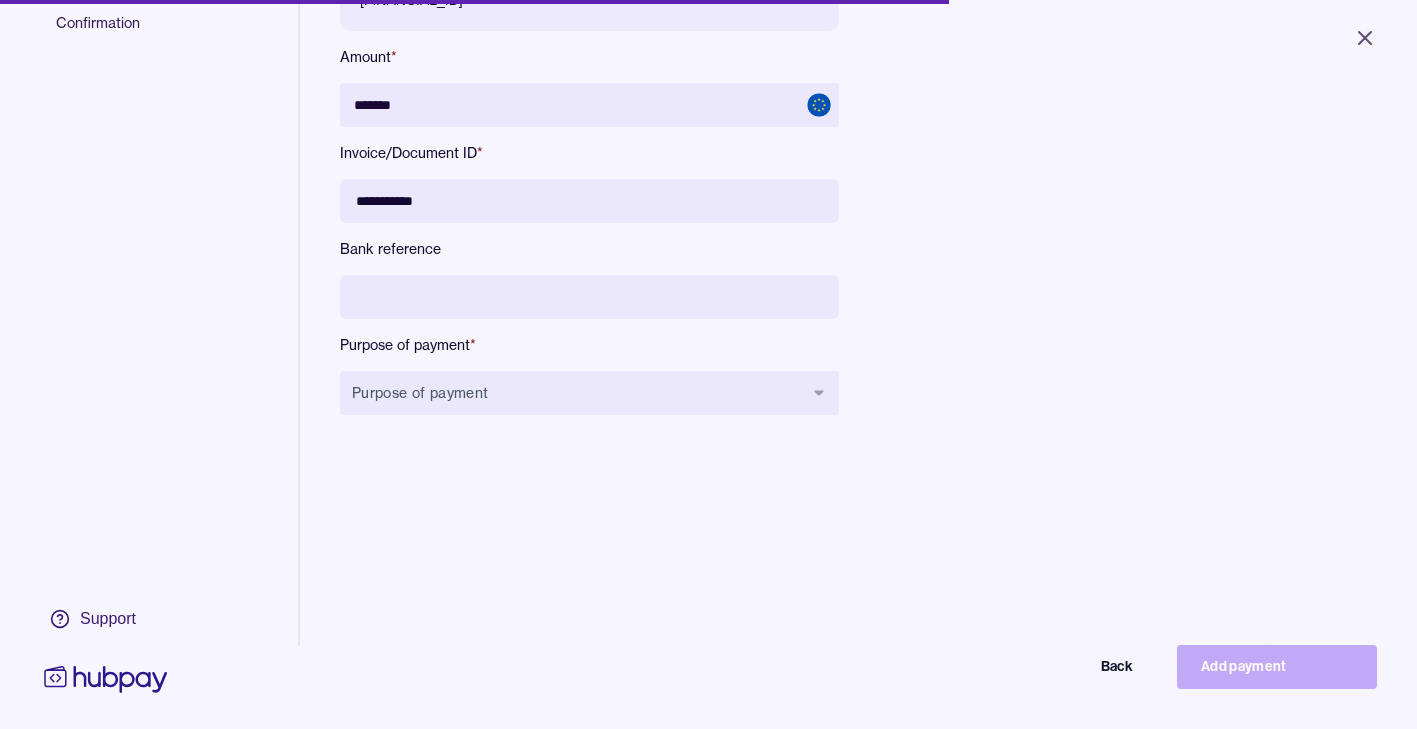 scroll, scrollTop: 262, scrollLeft: 0, axis: vertical 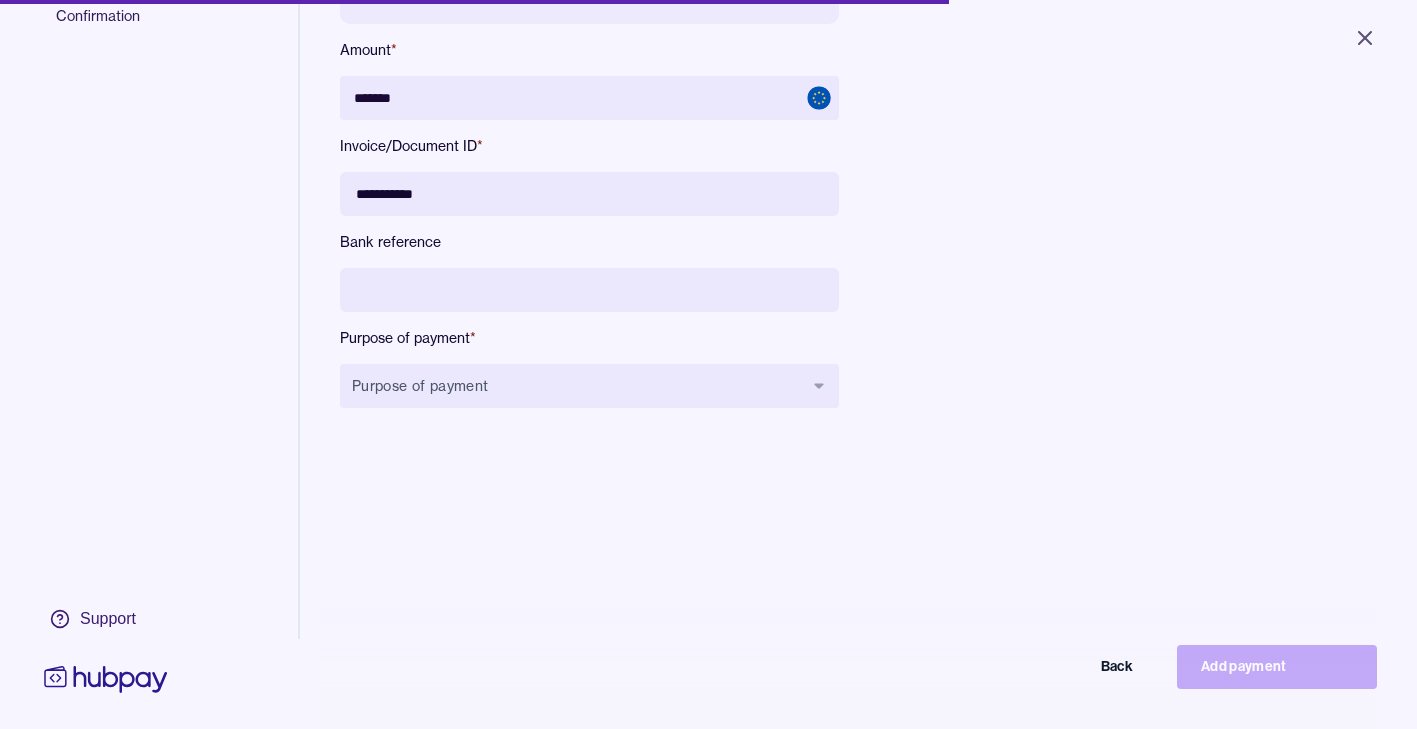 click on "**********" at bounding box center (589, 163) 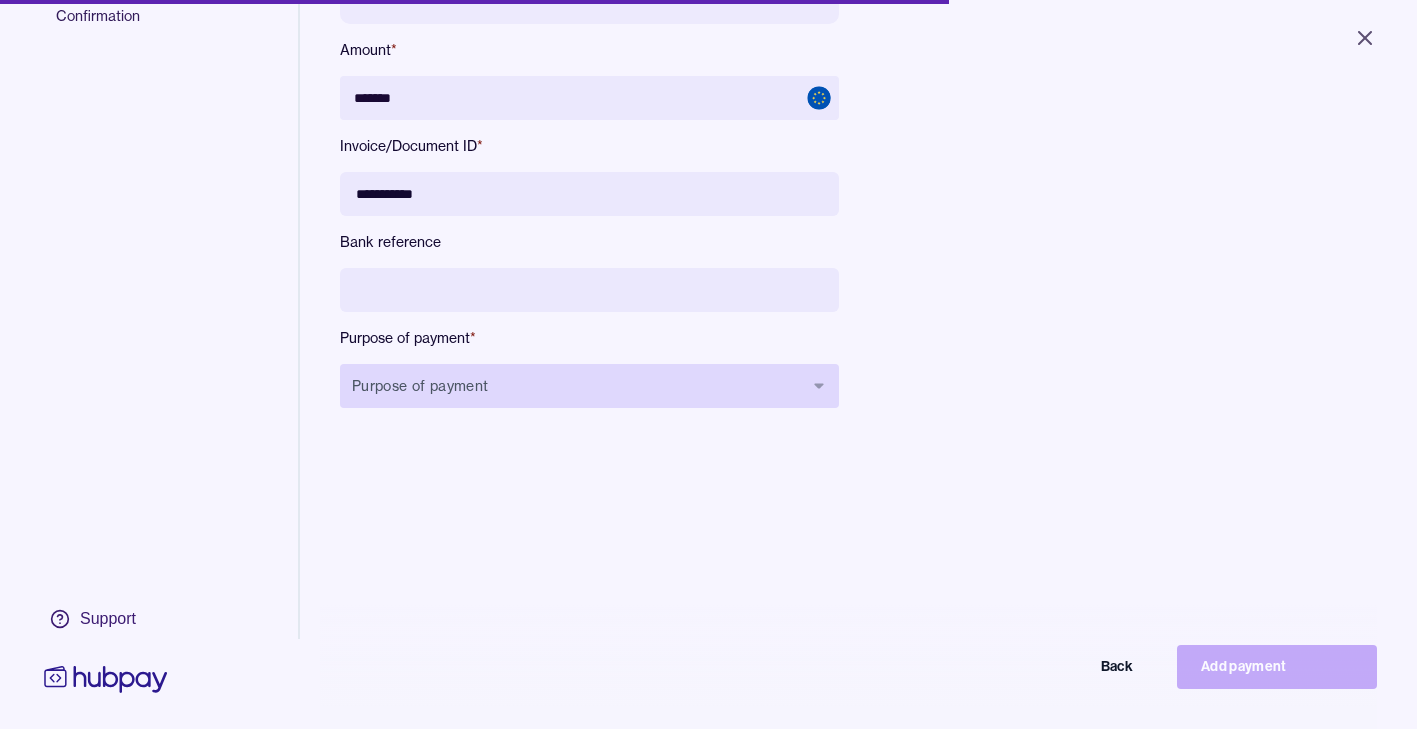click on "Purpose of payment" at bounding box center (589, 386) 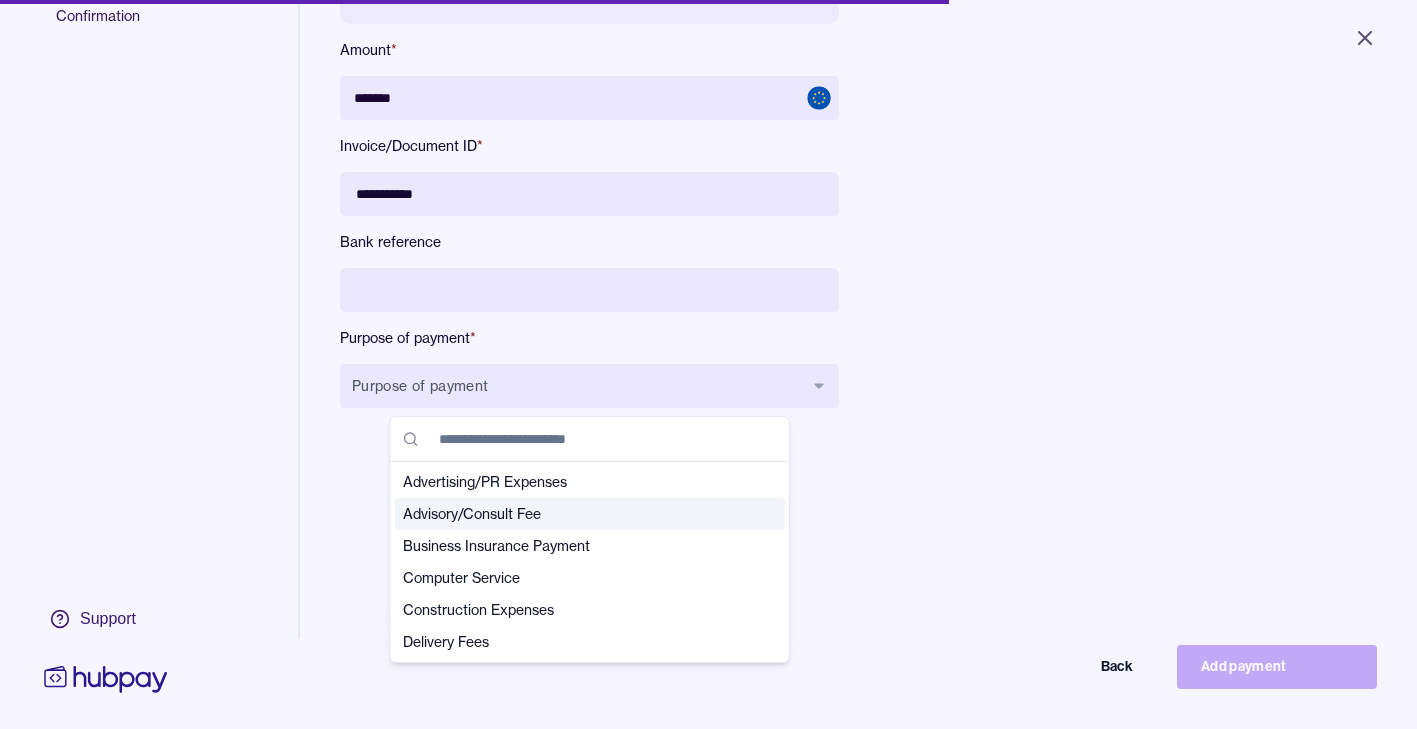 scroll, scrollTop: 400, scrollLeft: 0, axis: vertical 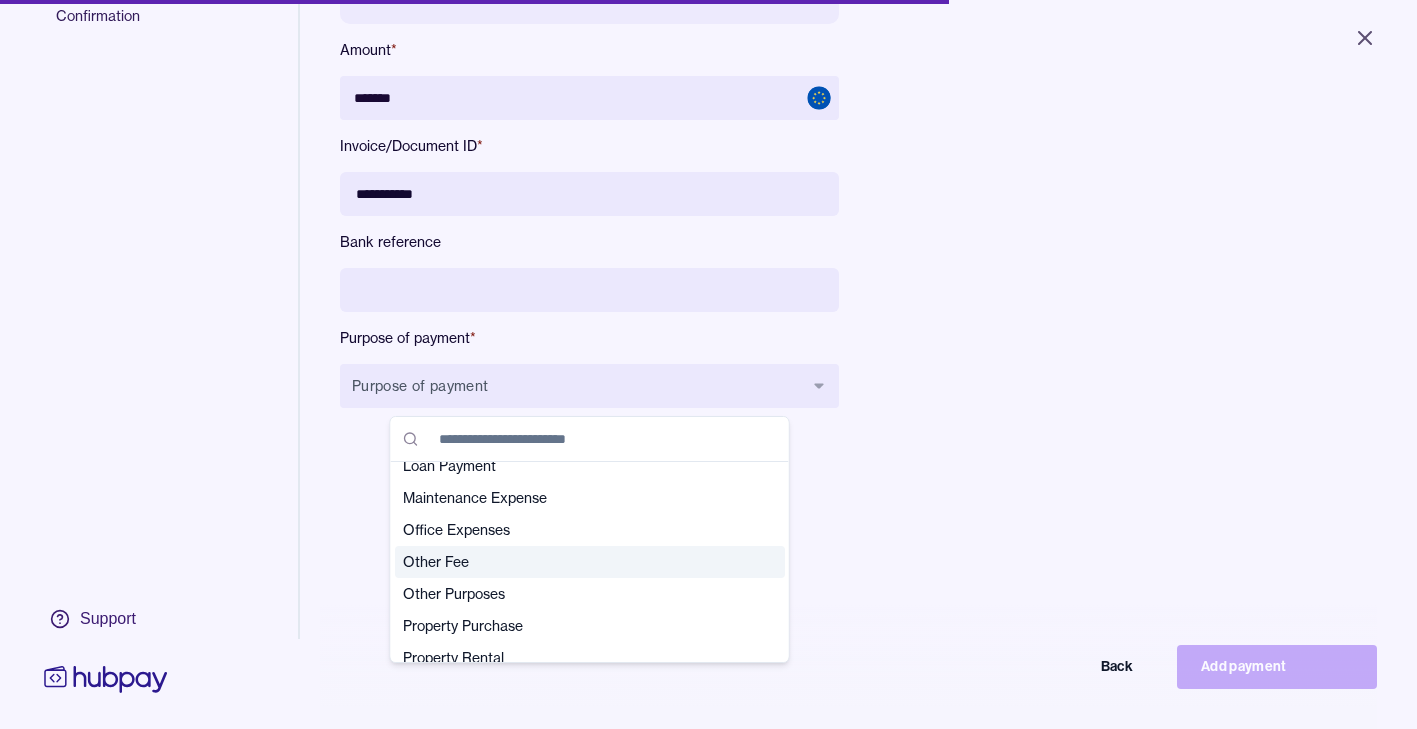 click on "Other Fee" at bounding box center [590, 562] 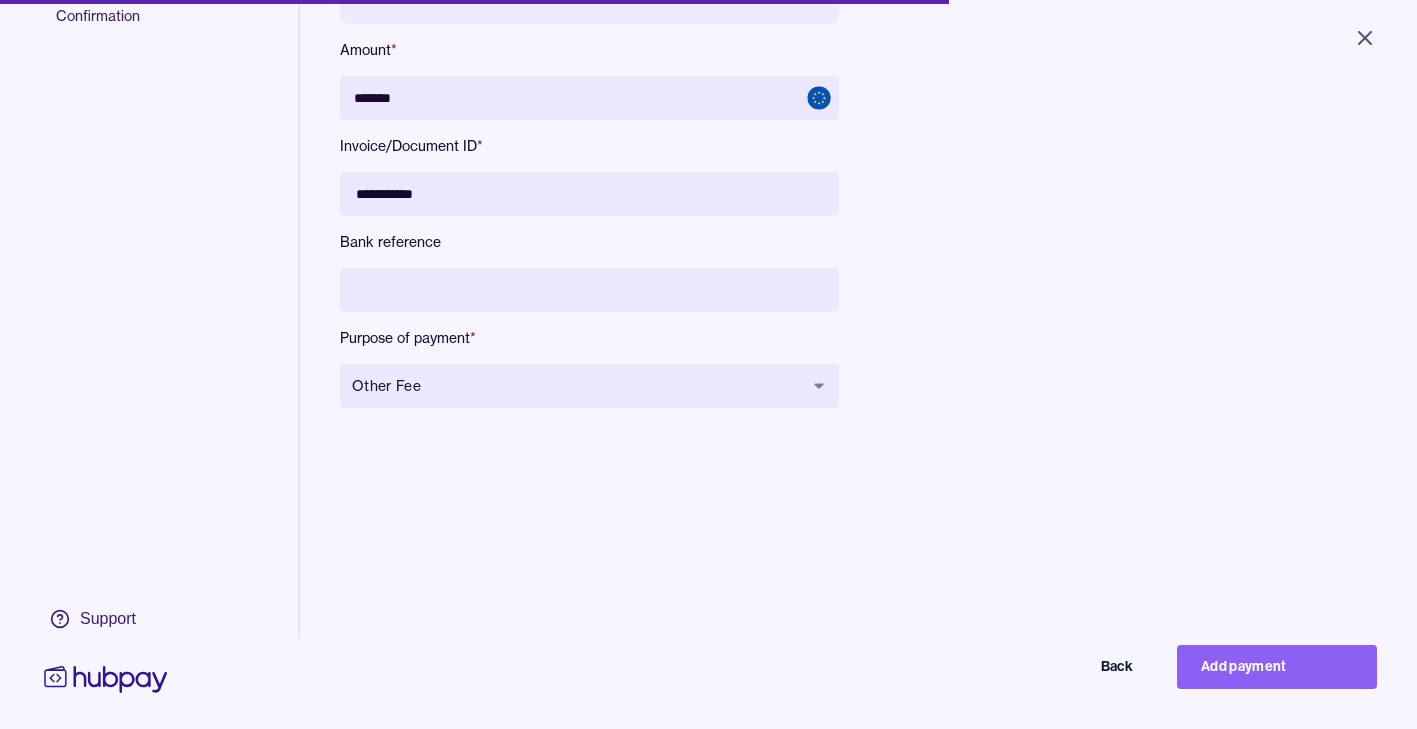 click on "**********" at bounding box center (788, 163) 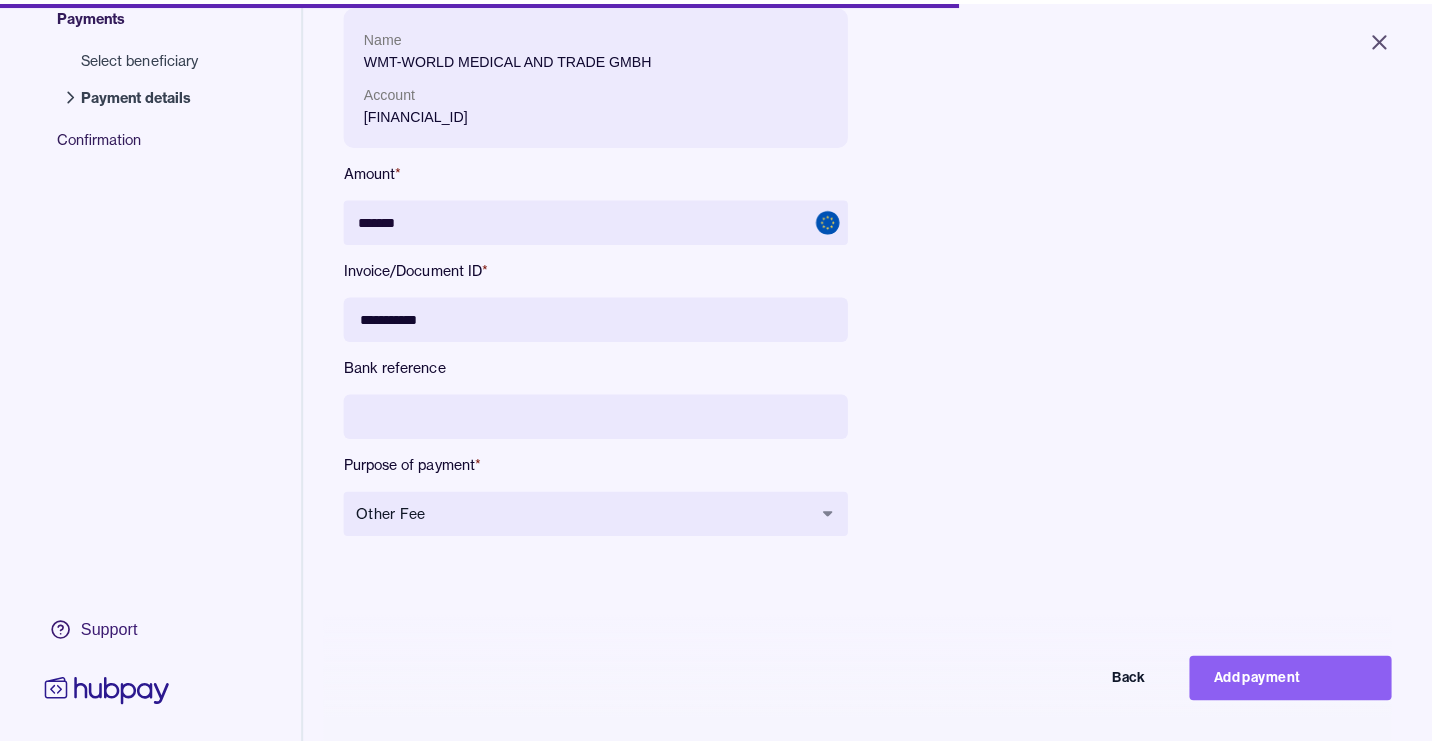 scroll, scrollTop: 144, scrollLeft: 0, axis: vertical 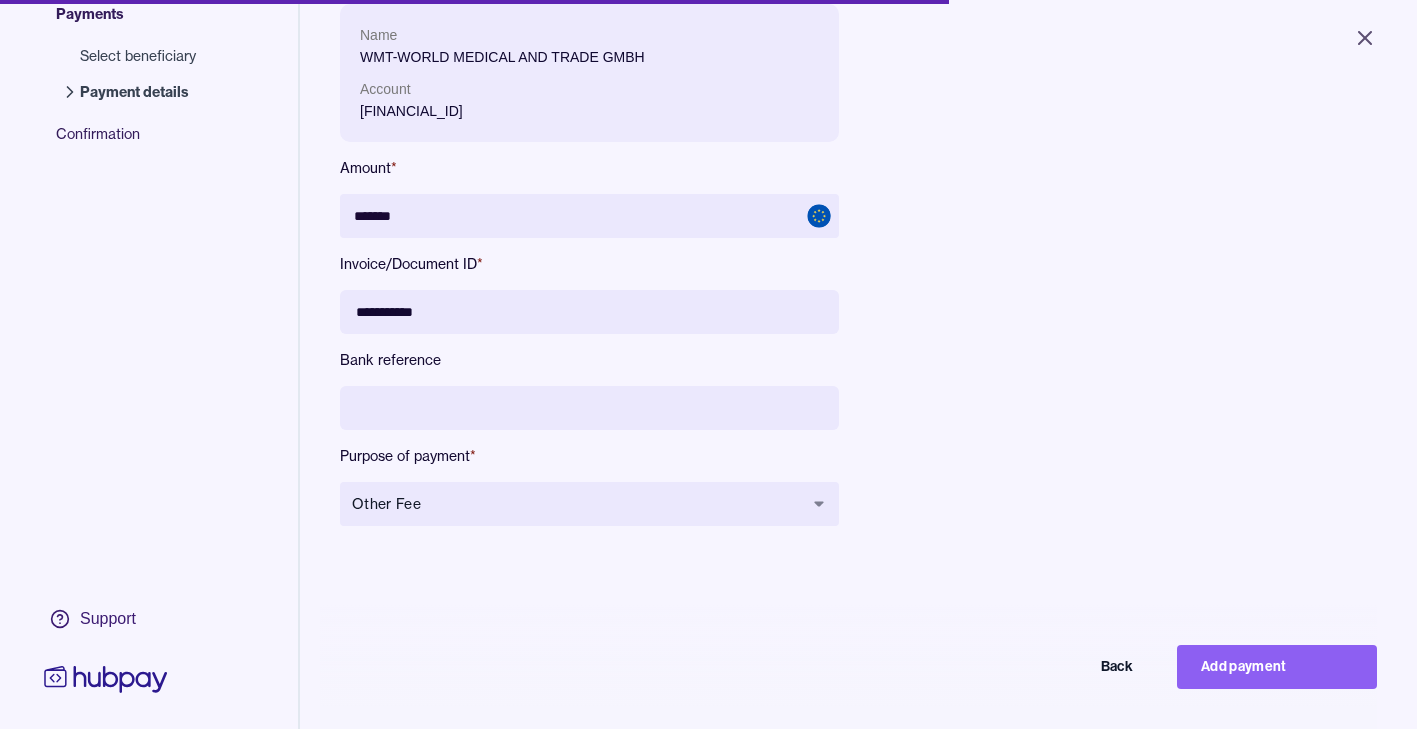 click on "**********" at bounding box center [858, 368] 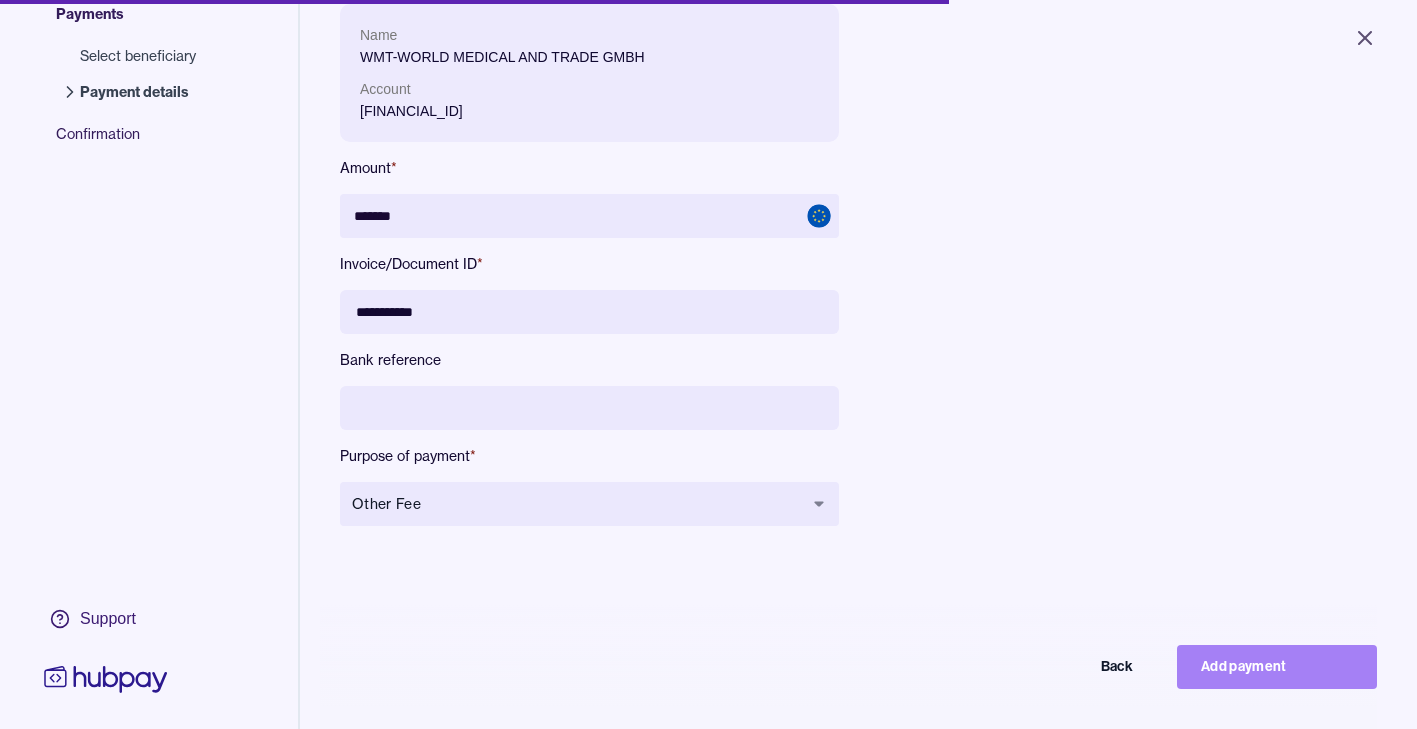 click on "Add payment" at bounding box center (1277, 667) 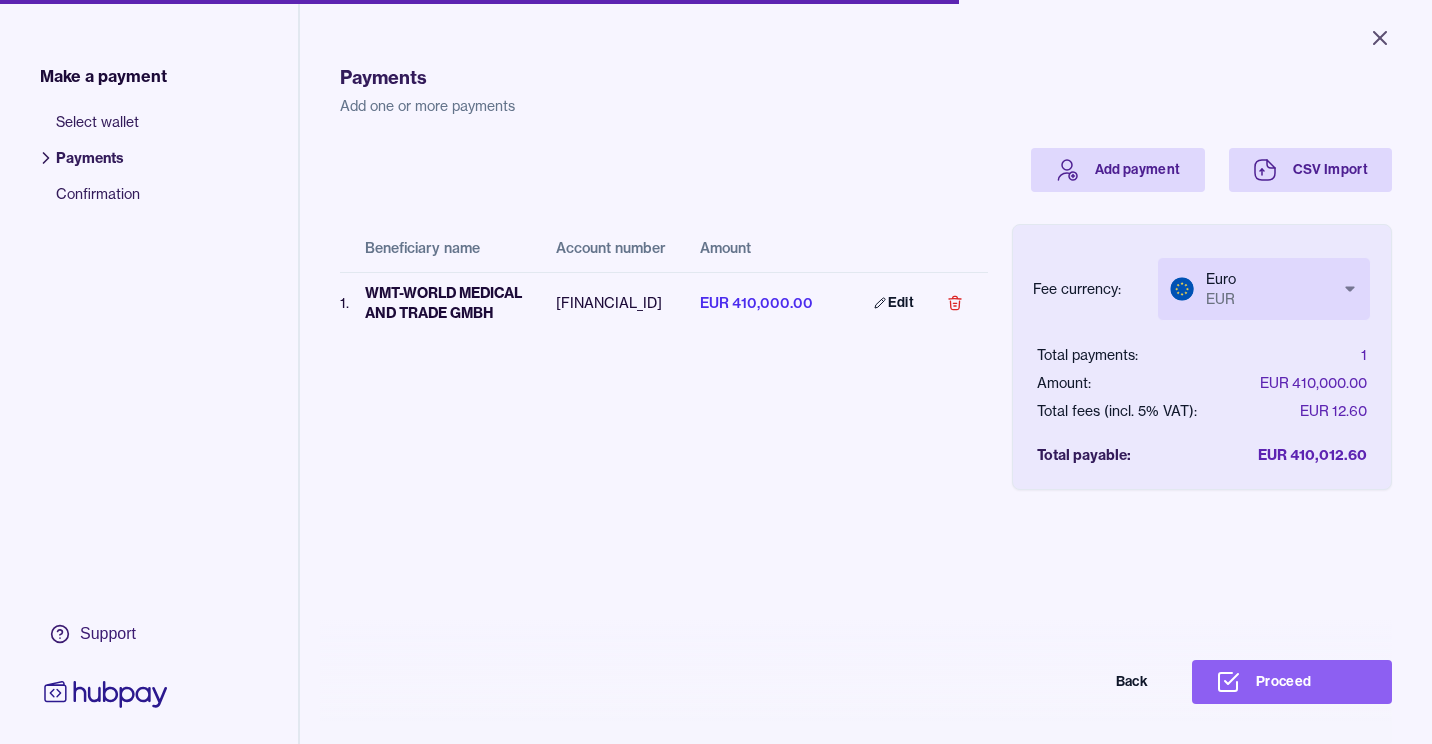 click on "Close Make a payment Select wallet Payments Confirmation Support Payments Add one or more payments Add payment CSV Import Beneficiary name Account number Amount 1 . WMT-WORLD MEDICAL AND TRADE GMBH DE49200505501194100093 EUR 410,000.00 Edit Fee currency: Euro EUR *** *** Total payments: 1 Amount: EUR 410,000.00 Total fees (incl. 5% VAT): EUR 12.60 Total payable: EUR 410,012.60 Back Proceed Payment | Hubpay" at bounding box center (716, 372) 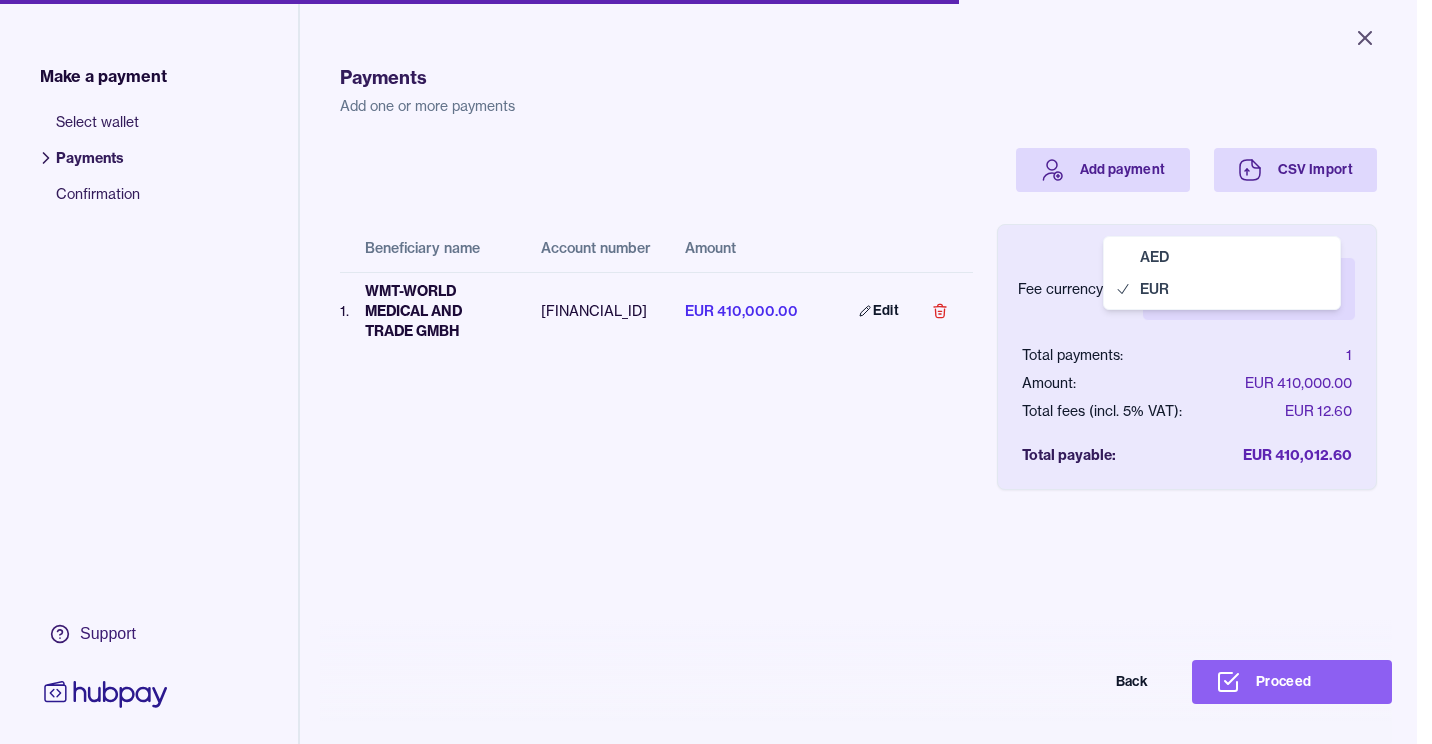 select on "***" 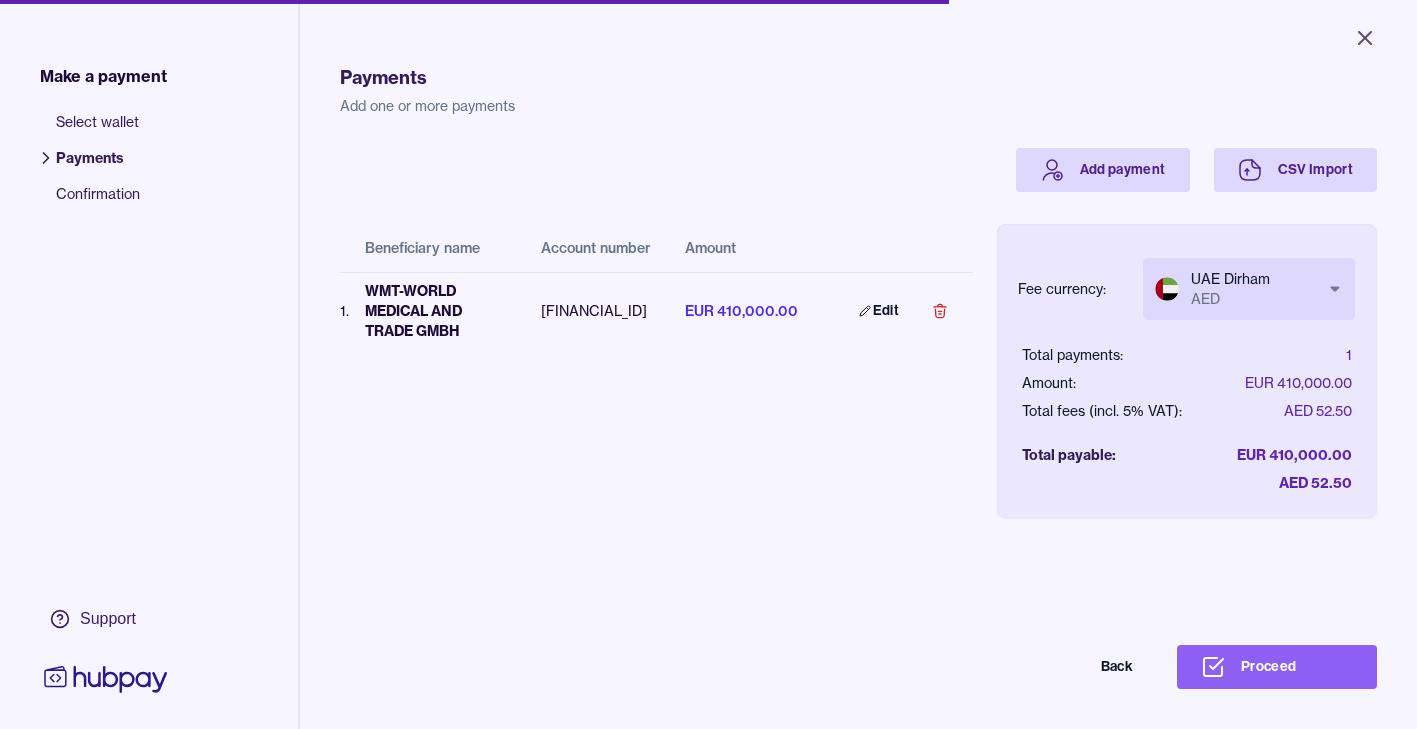 click on "Beneficiary name Account number Amount 1 . WMT-WORLD MEDICAL AND TRADE GMBH DE49200505501194100093 EUR 410,000.00 Edit Fee currency: UAE Dirham AED *** *** Total payments: 1 Amount: EUR 410,000.00 Total fees (incl. 5% VAT): AED 52.50 Total payable: EUR 410,000.00 AED 52.50 Back Proceed" at bounding box center (858, 355) 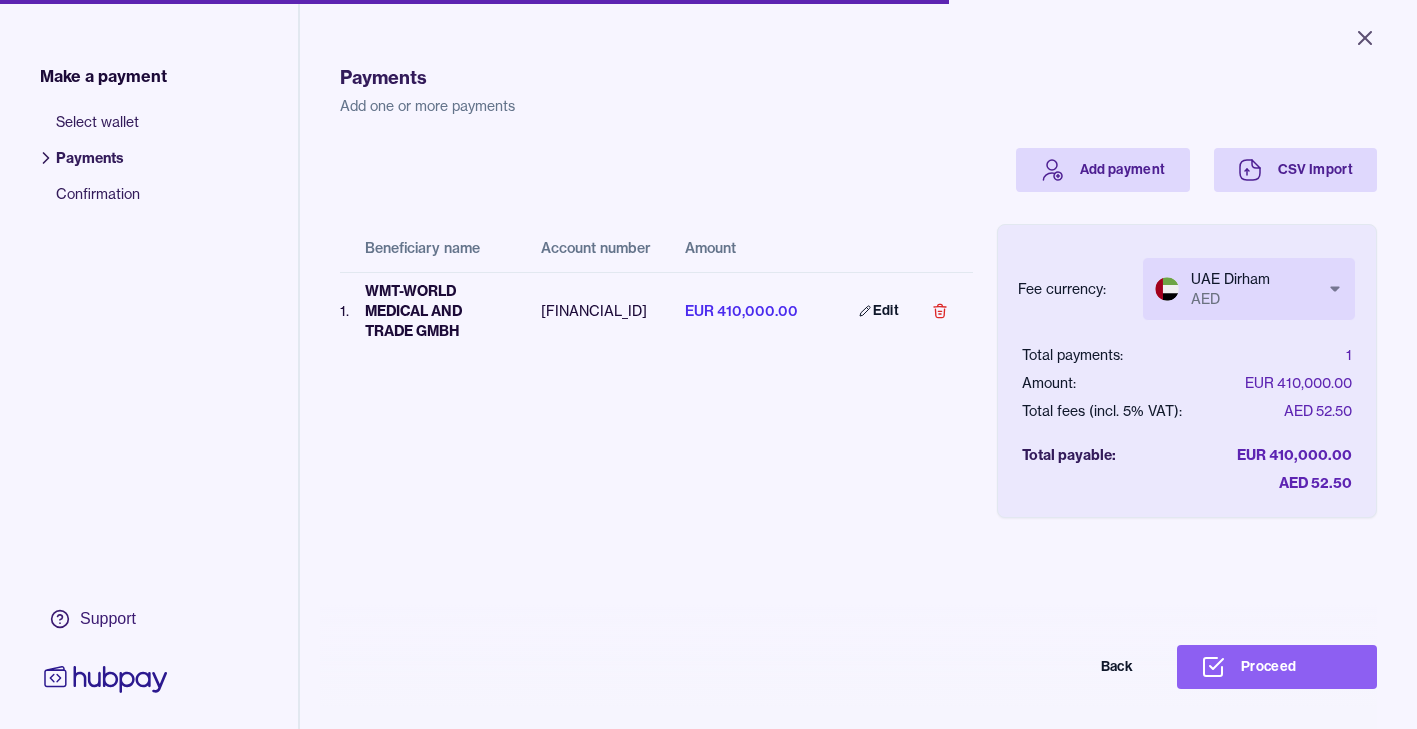 drag, startPoint x: 1307, startPoint y: 676, endPoint x: 1299, endPoint y: 666, distance: 12.806249 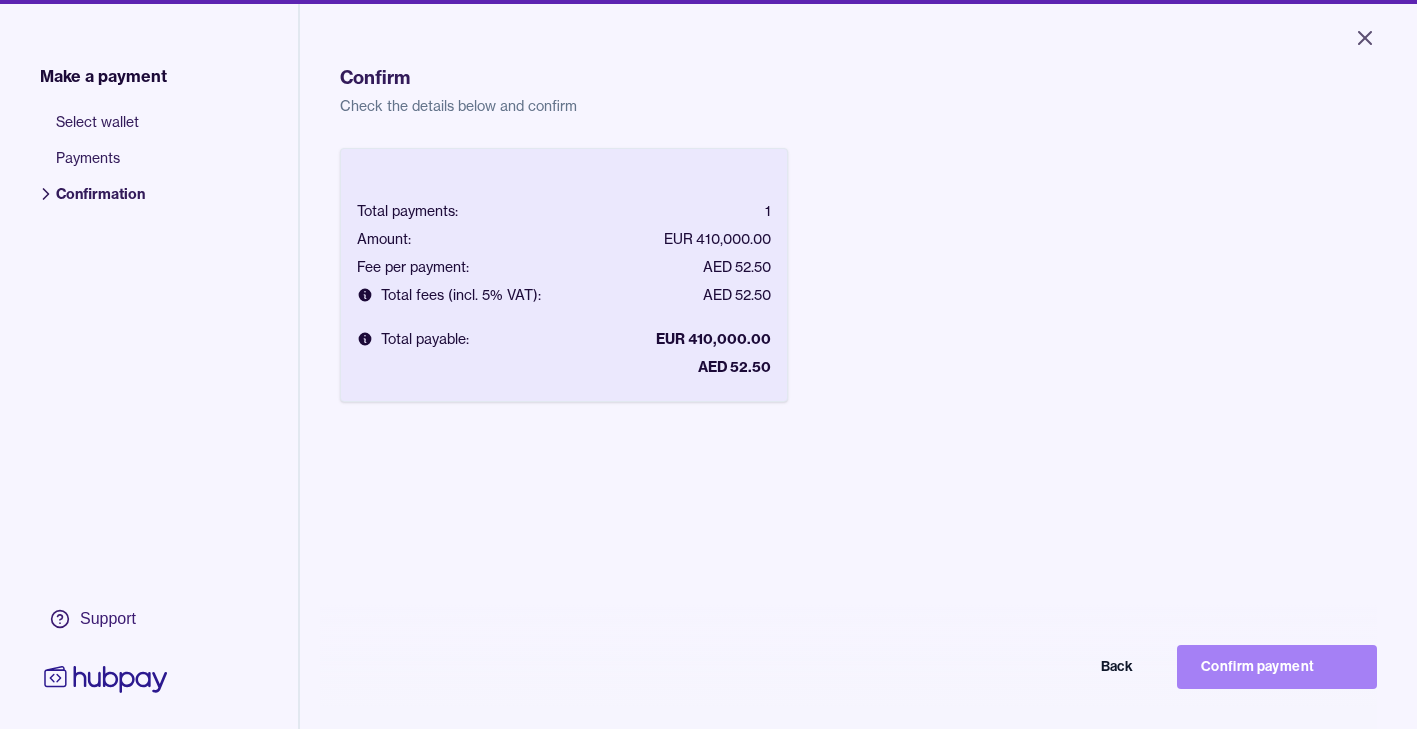 click on "Confirm payment" at bounding box center (1277, 667) 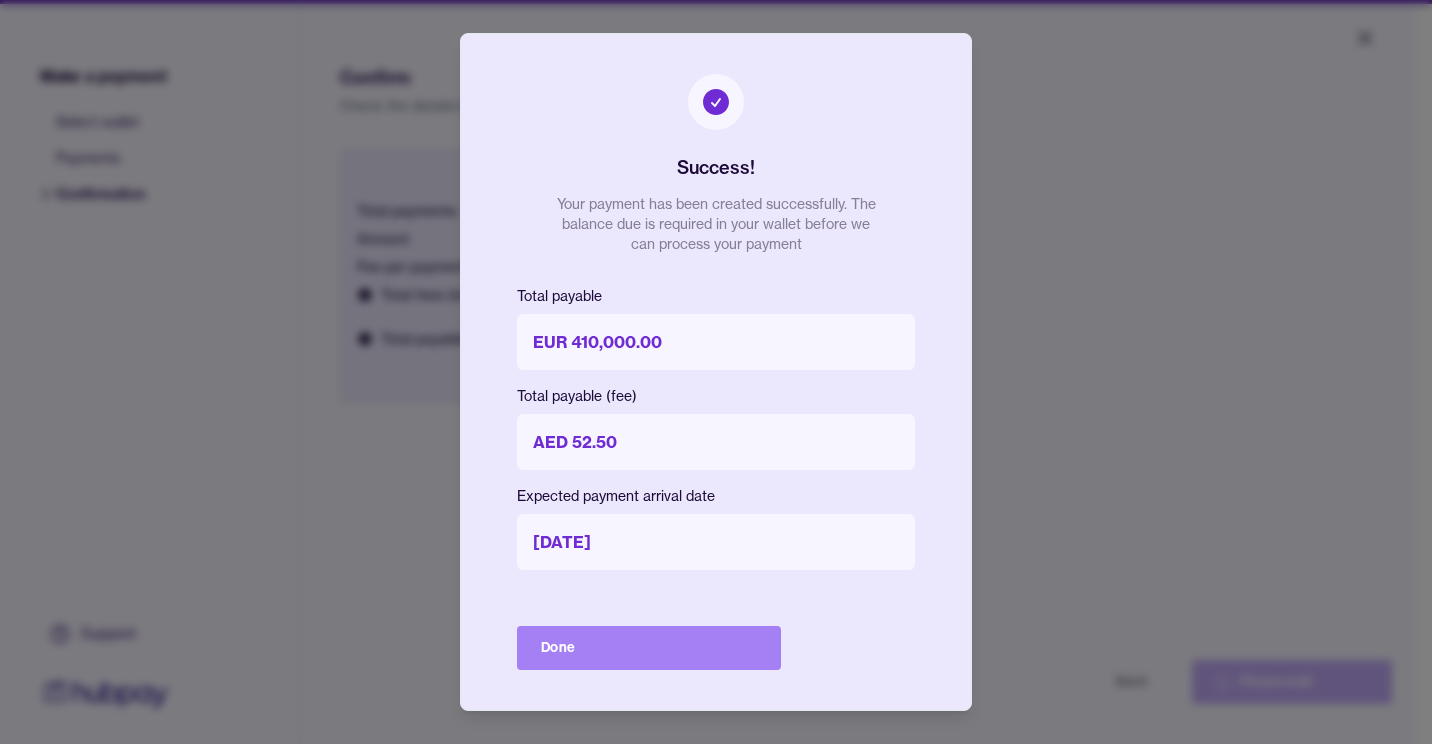 click on "Done" at bounding box center (649, 648) 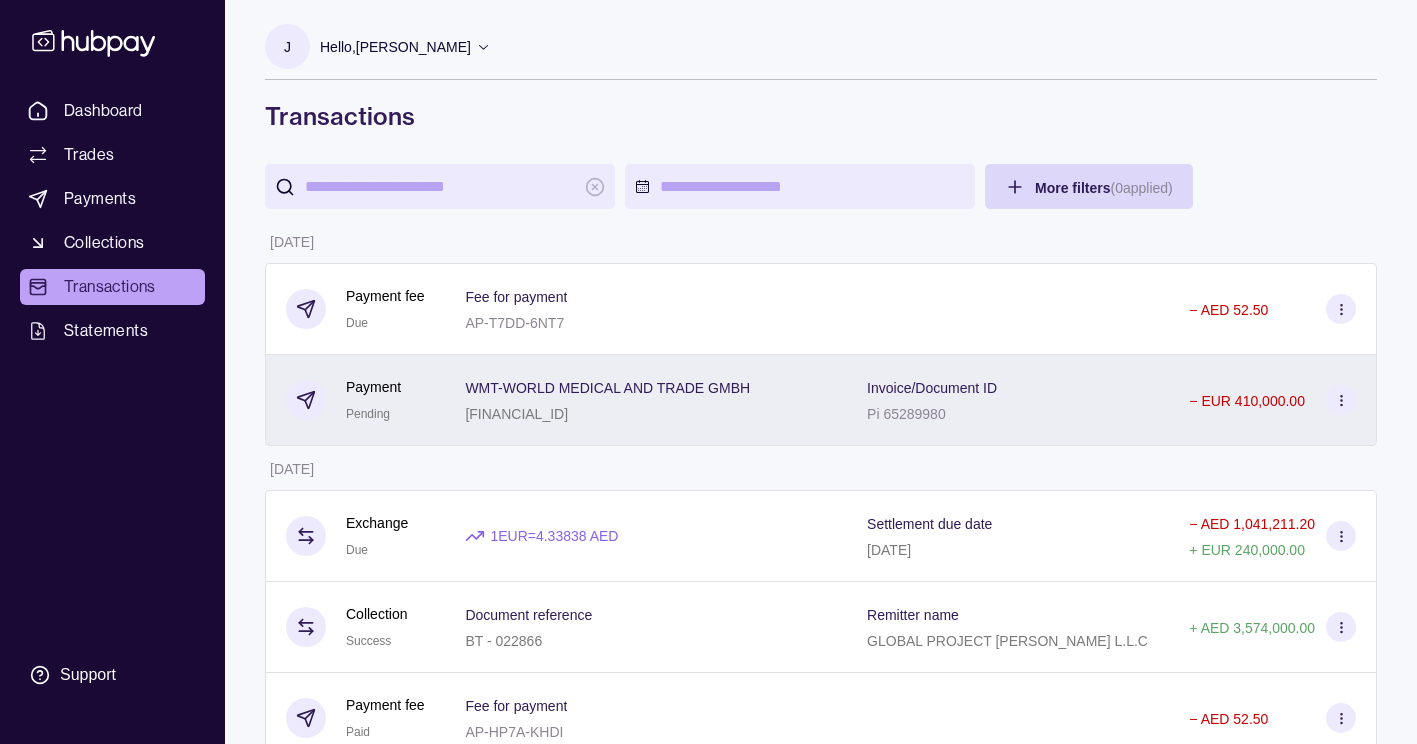 click at bounding box center (1341, 400) 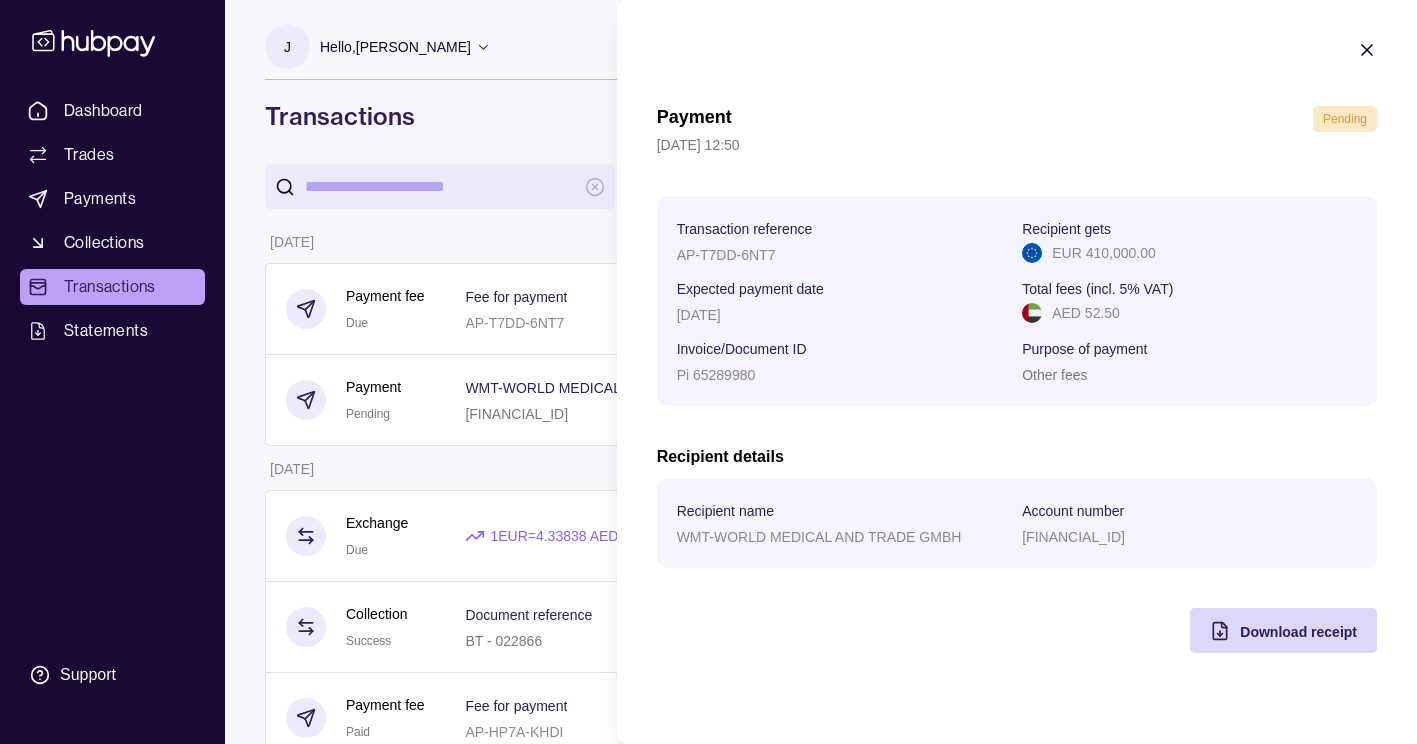 click on "Dashboard Trades Payments Collections Transactions Statements Support J Hello,  JASMIN BUENSUCESO BERKELEY TRADING LLC Account Terms and conditions Privacy policy Sign out Transactions More filters  ( 0  applied) Details Amount 07 Jul 2025 Payment fee Due Fee for payment AP-T7DD-6NT7 −   AED 52.50 Payment Pending WMT-WORLD MEDICAL AND TRADE GMBH DE49200505501194100093 Invoice/Document ID Pi 65289980 −   EUR 410,000.00 04 Jul 2025 Exchange Due 1  EUR  =  4.33838   AED Settlement due date 08 Jul 2025 −   AED 1,041,211.20 +   EUR 240,000.00 Collection Success Document reference BT - 022866 Remitter name GLOBAL PROJECT CELIK SANAYI L.L.C +   AED 3,574,000.00 Payment fee Paid Fee for payment AP-HP7A-KHDI −   AED 52.50 Payment Success SAFFA PHARMA MEDICAL PRODUCT INTERNATIONAL AT701500004781010899 Invoice/Document ID GL560530/19/25 −   EUR 821,333.33 03 Jul 2025 Exchange Due 1  EUR  =  4.34871   AED Settlement due date 07 Jul 2025 −   AED 1,782,971.10 +   EUR 410,000.00 Exchange Success 1  EUR  =    AED" at bounding box center (708, 1197) 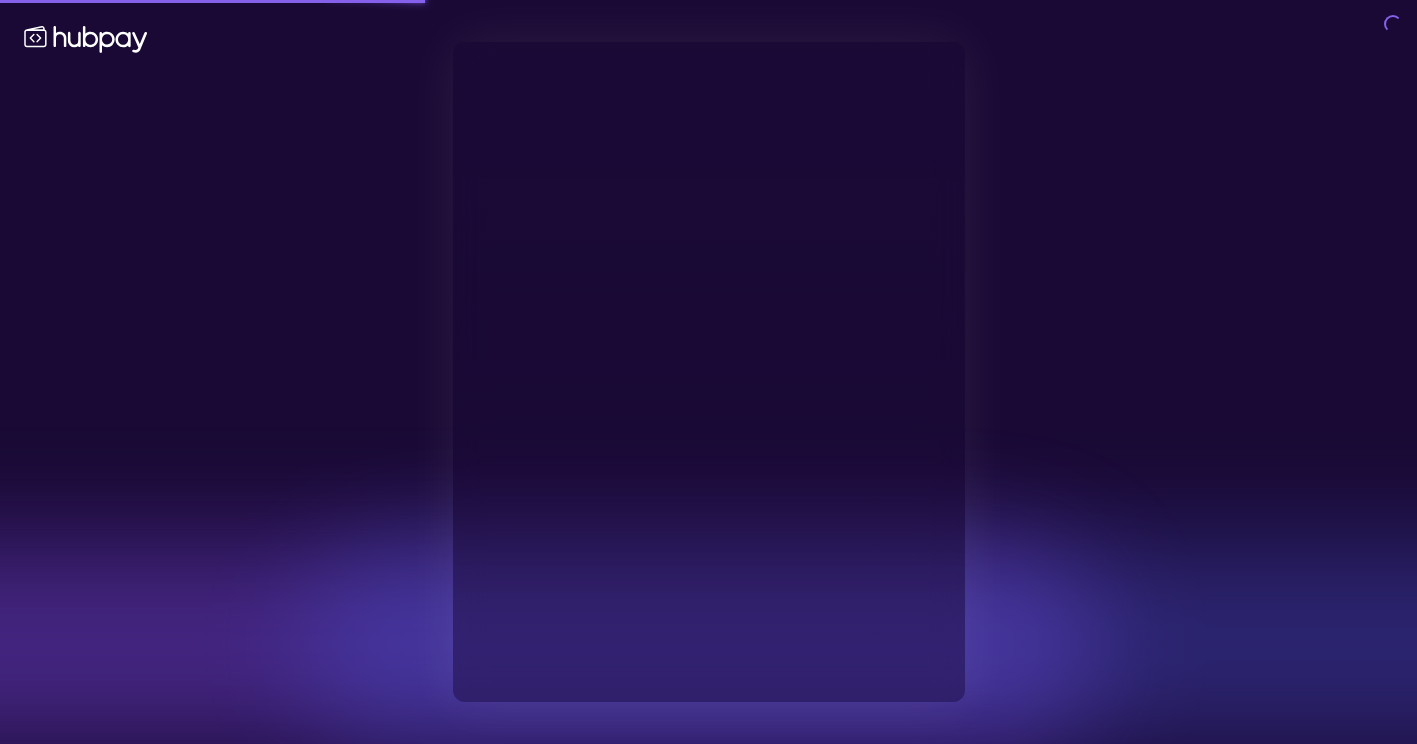 type on "**********" 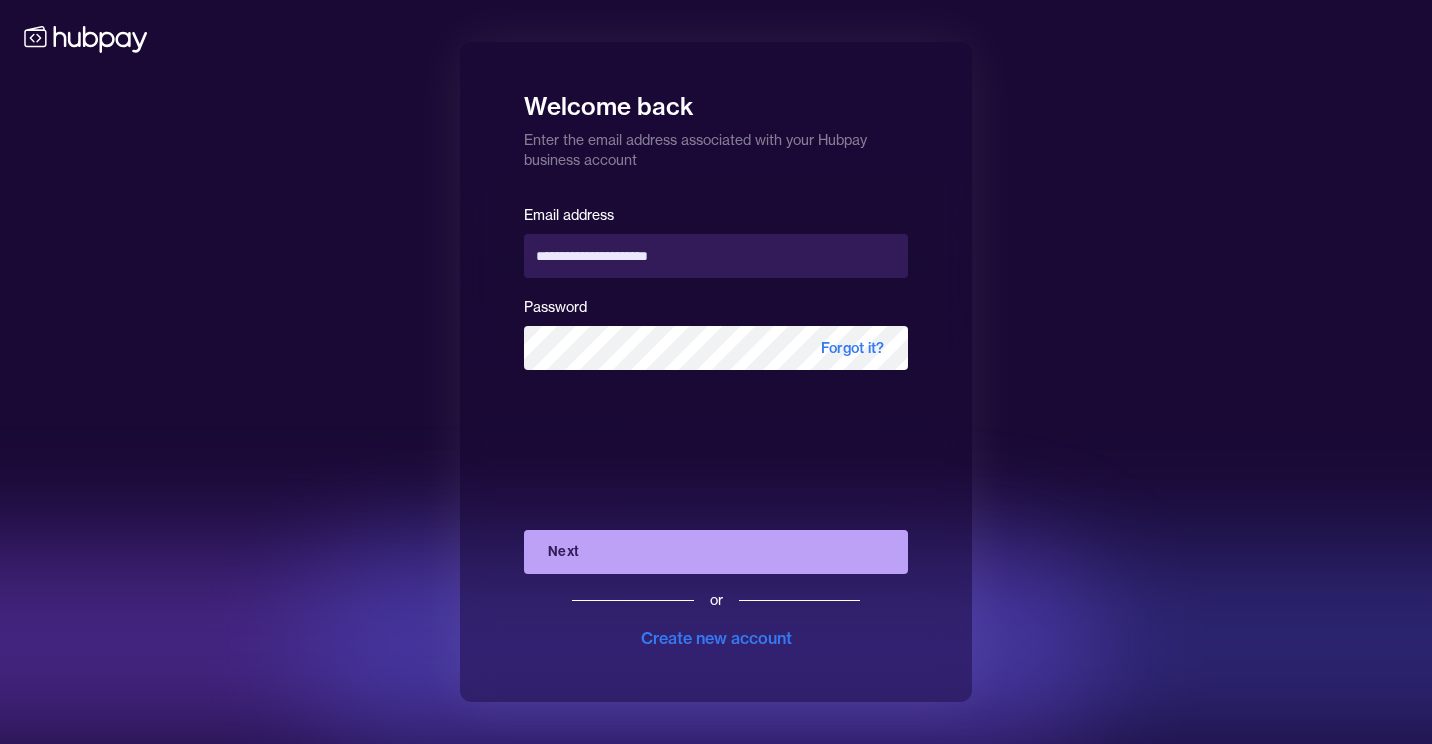 click on "Next" at bounding box center (716, 552) 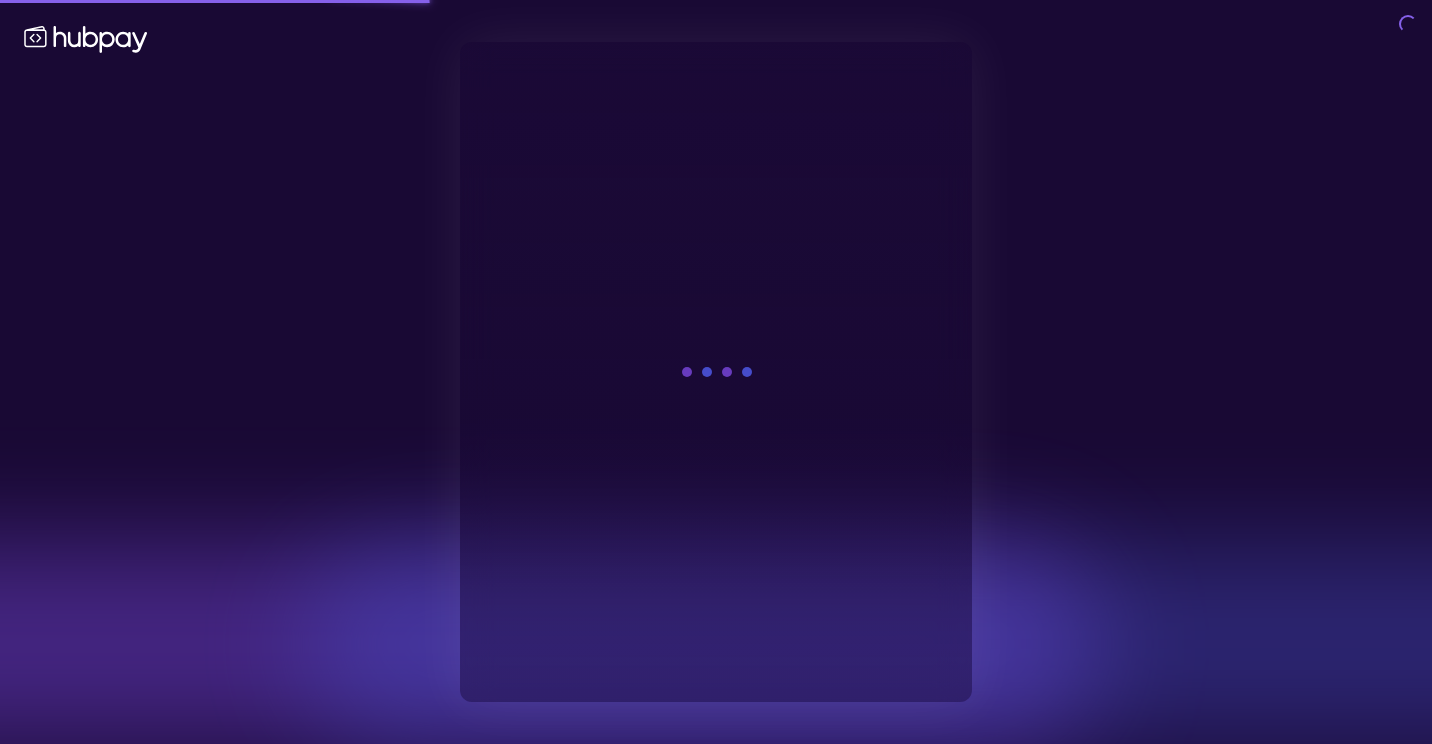 scroll, scrollTop: 0, scrollLeft: 0, axis: both 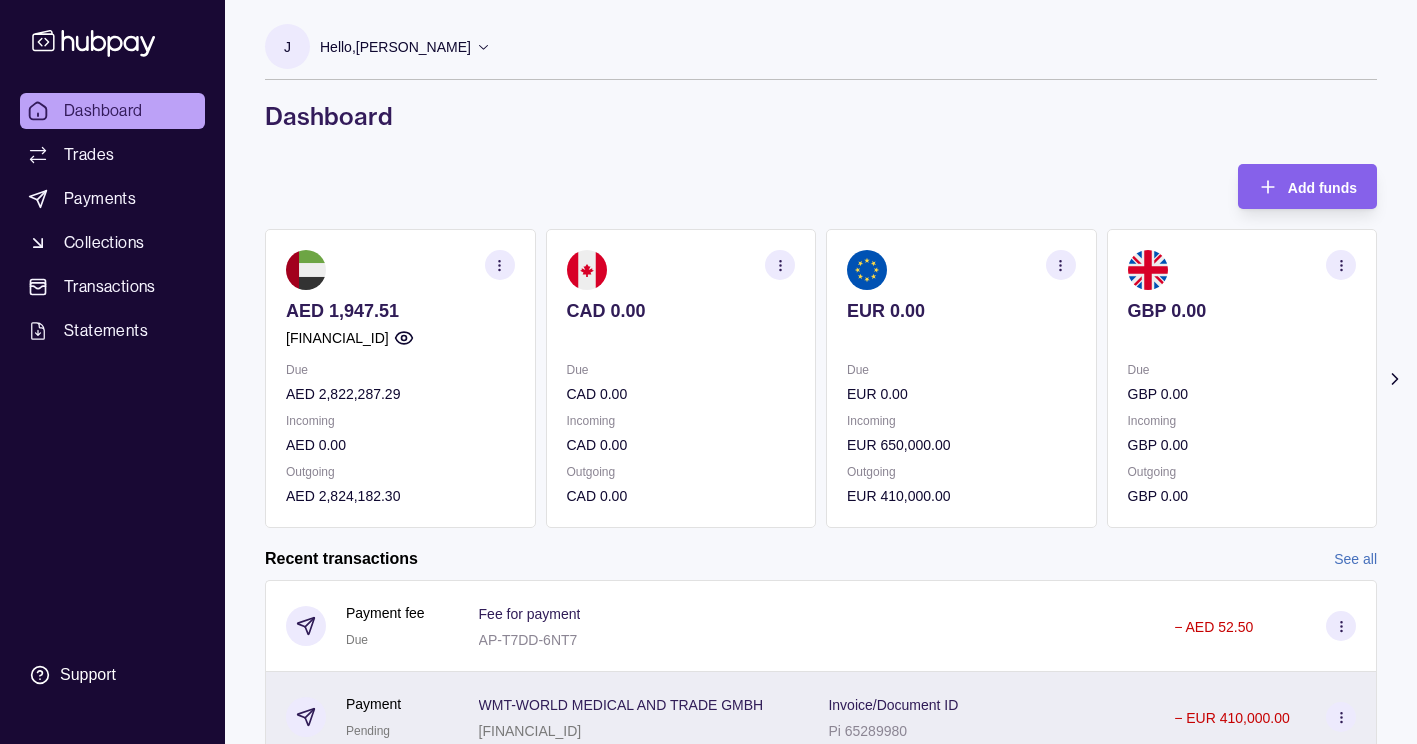 click at bounding box center [1341, 717] 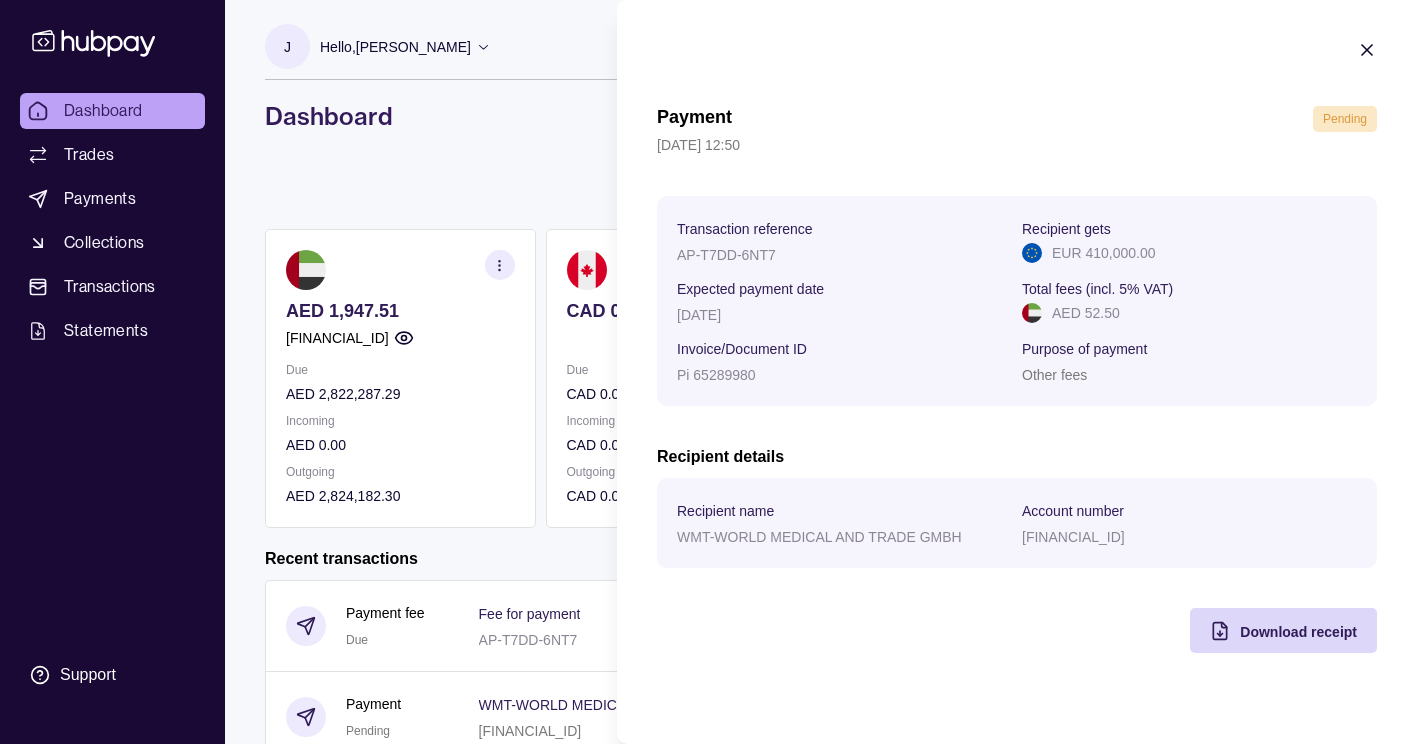 click 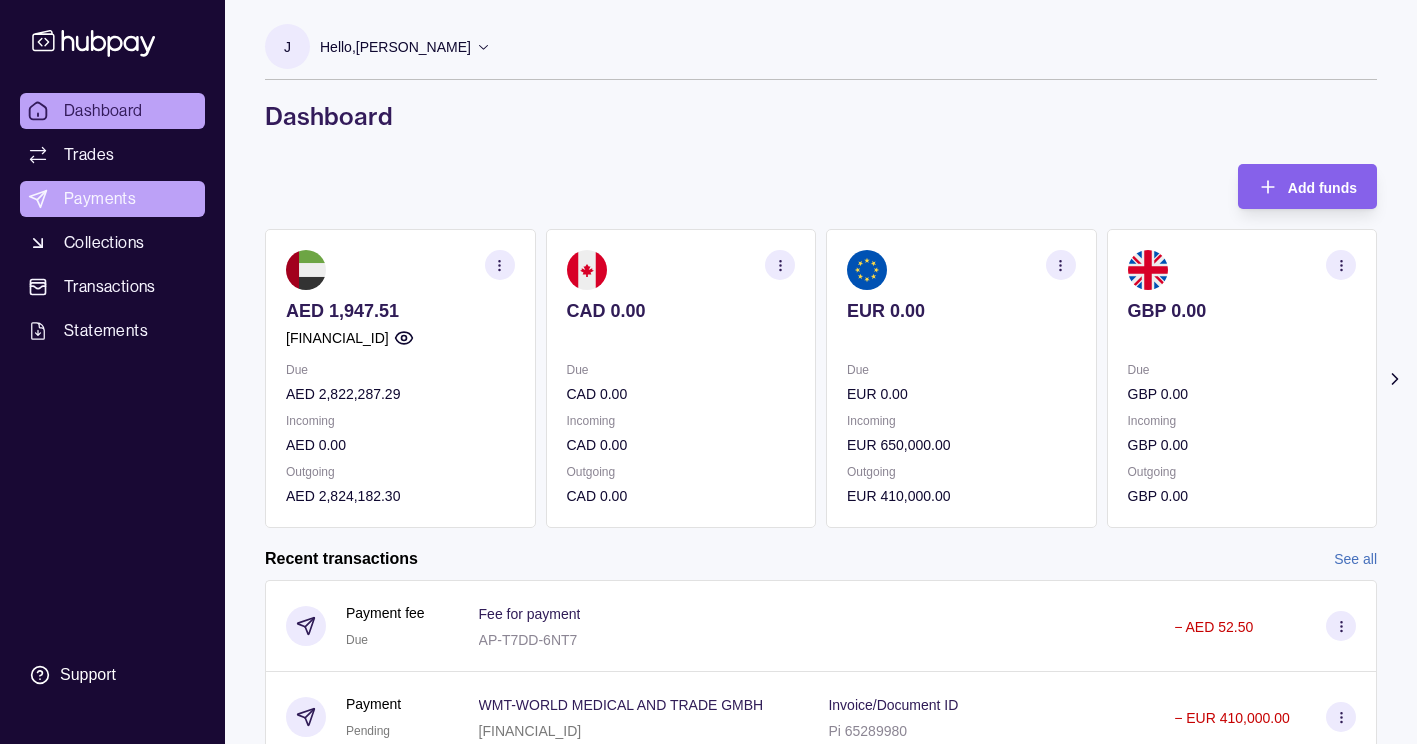 click on "Payments" at bounding box center [112, 199] 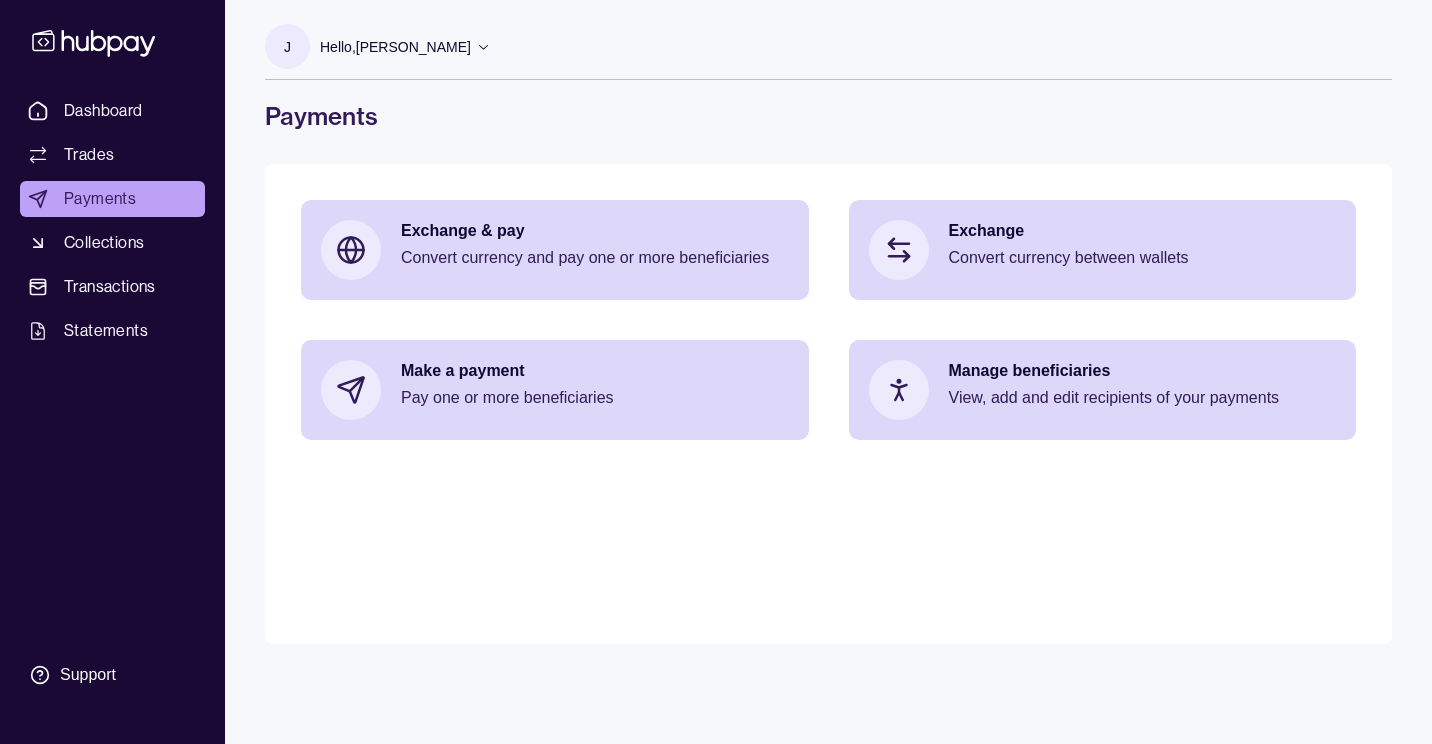 click on "Dashboard Trades Payments Collections Transactions Statements" at bounding box center (112, 221) 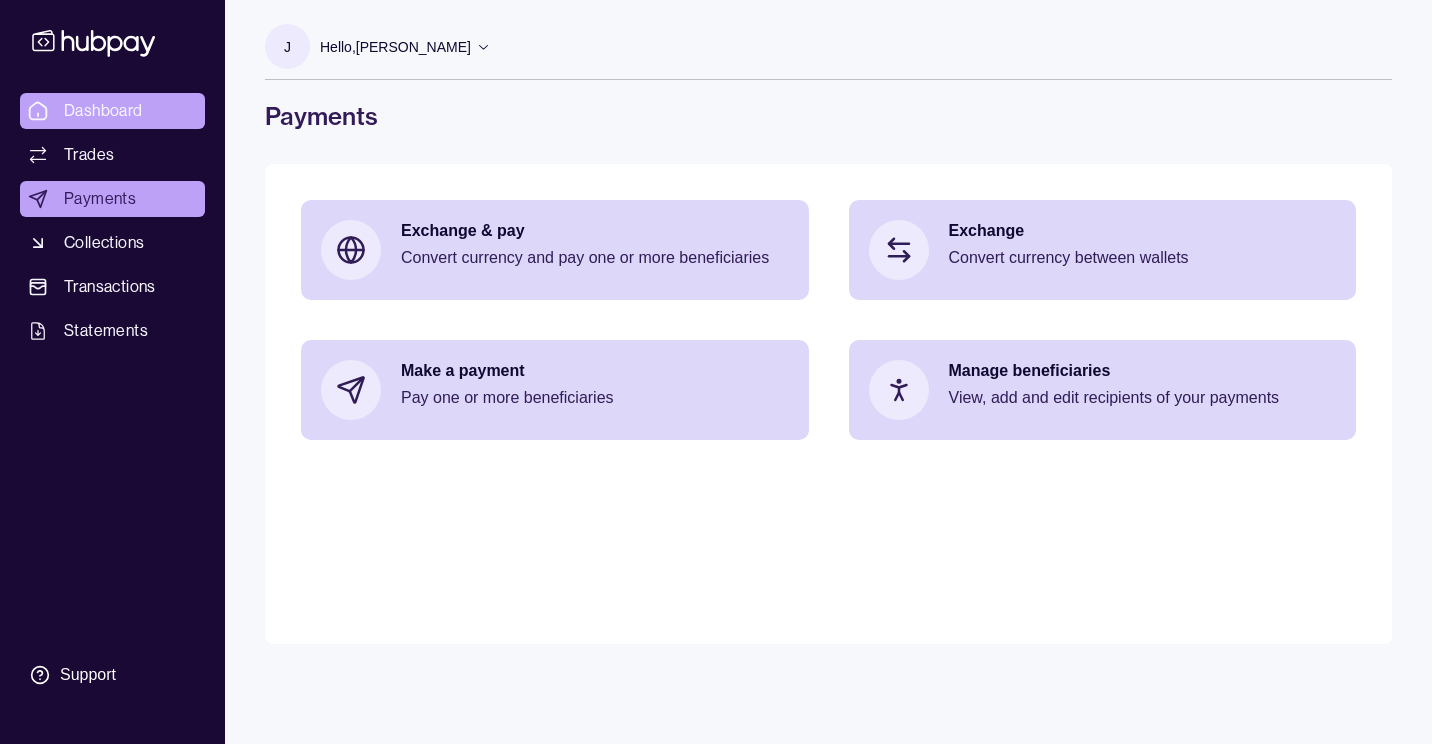 click on "Dashboard" at bounding box center [112, 111] 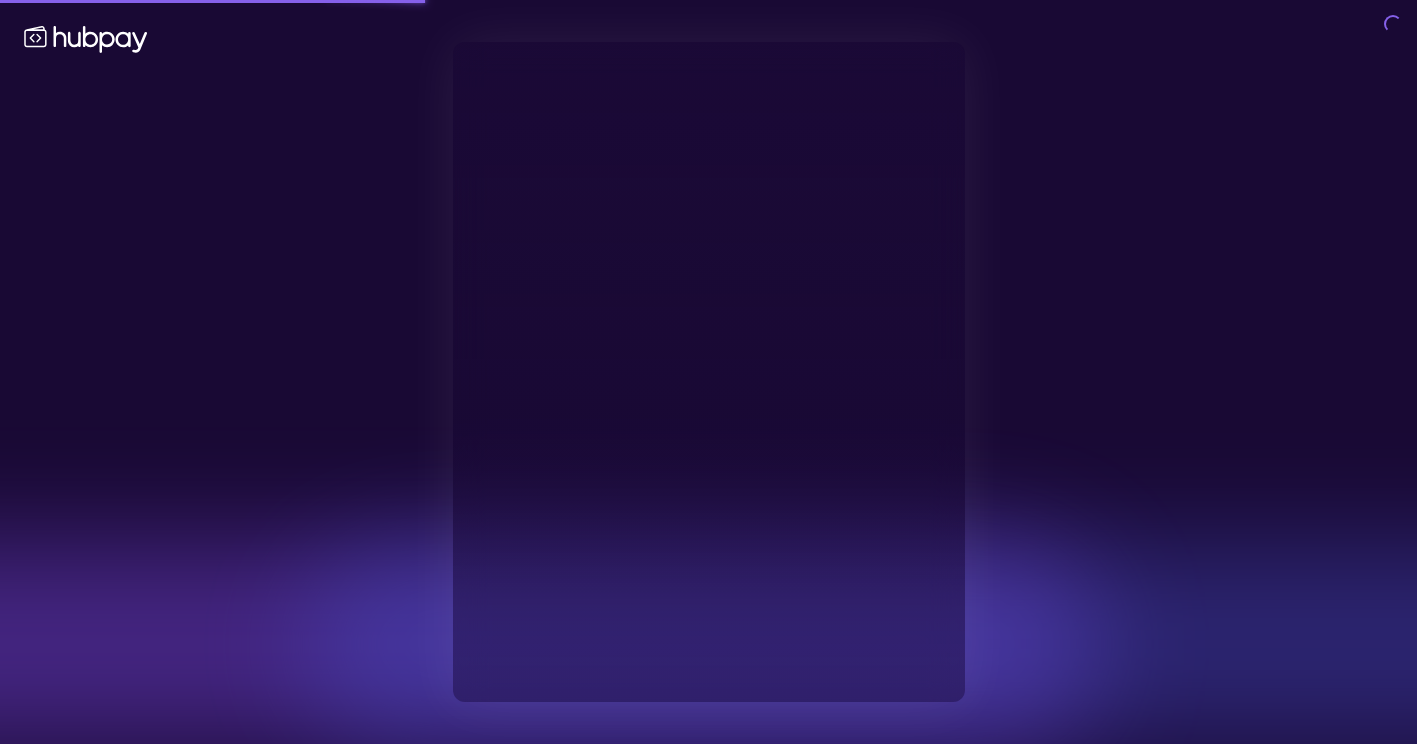 type on "**********" 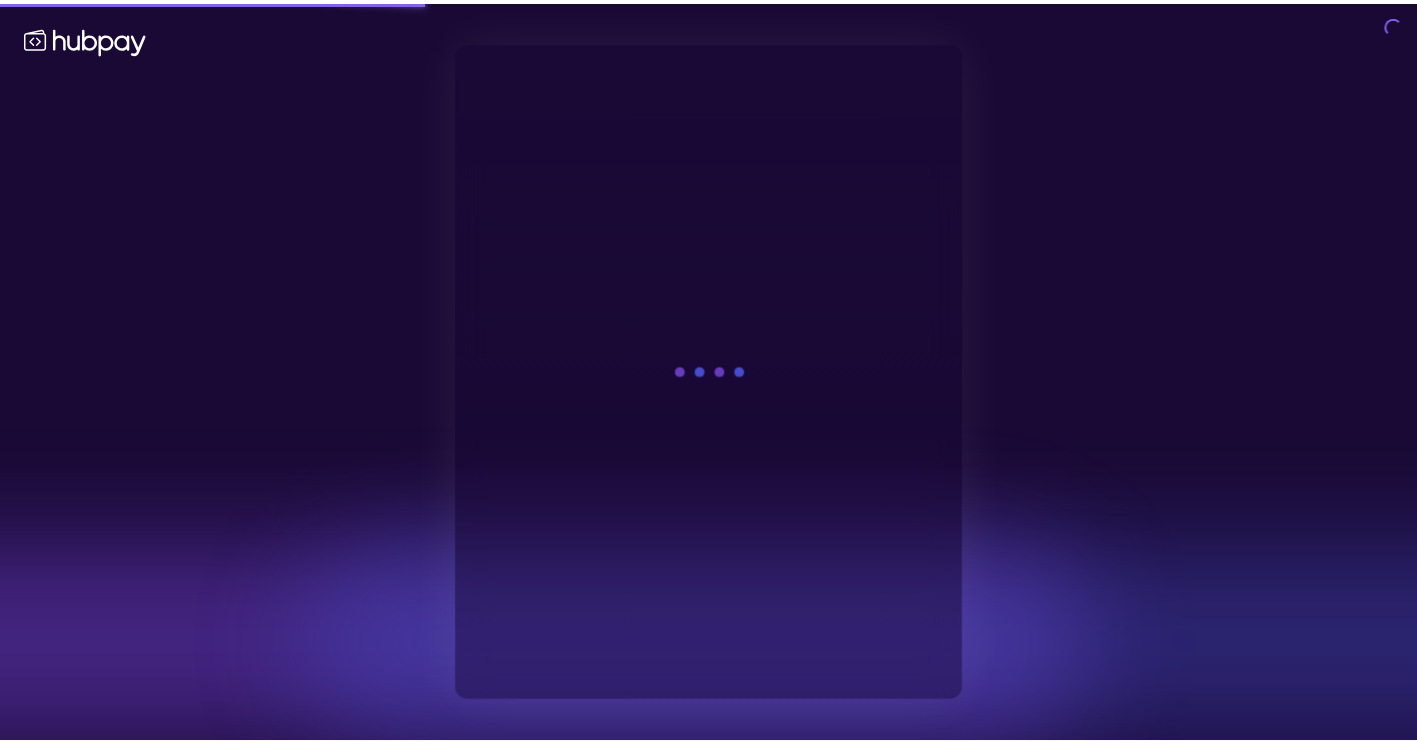 scroll, scrollTop: 0, scrollLeft: 0, axis: both 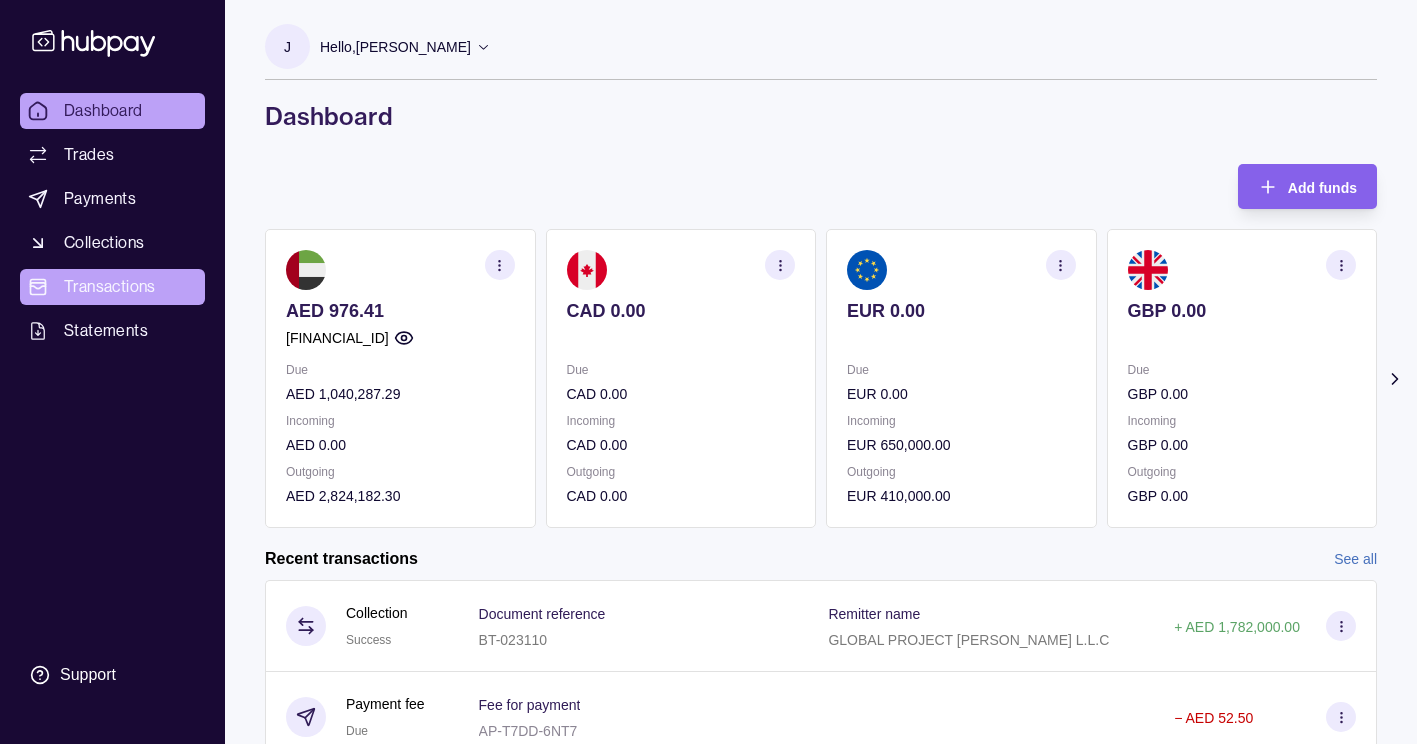 click on "Transactions" at bounding box center [110, 287] 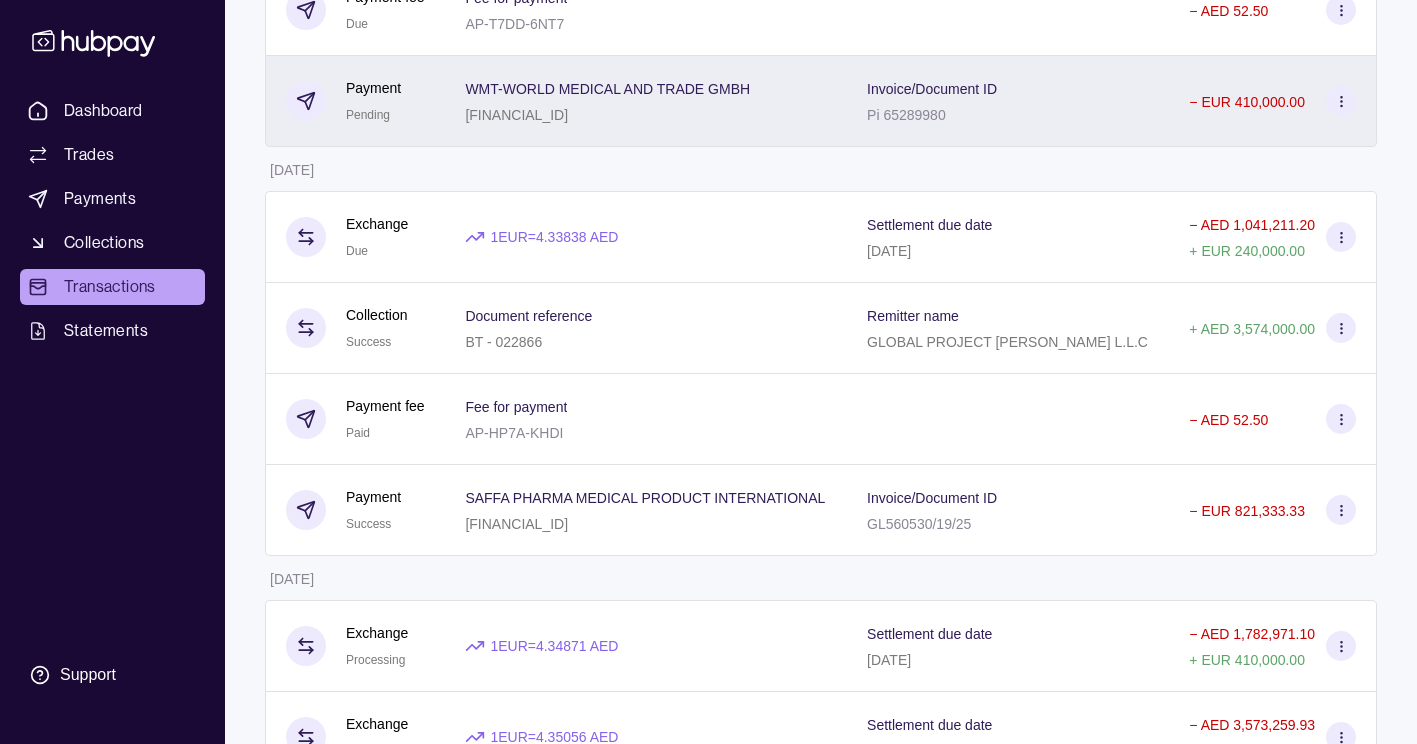 scroll, scrollTop: 0, scrollLeft: 0, axis: both 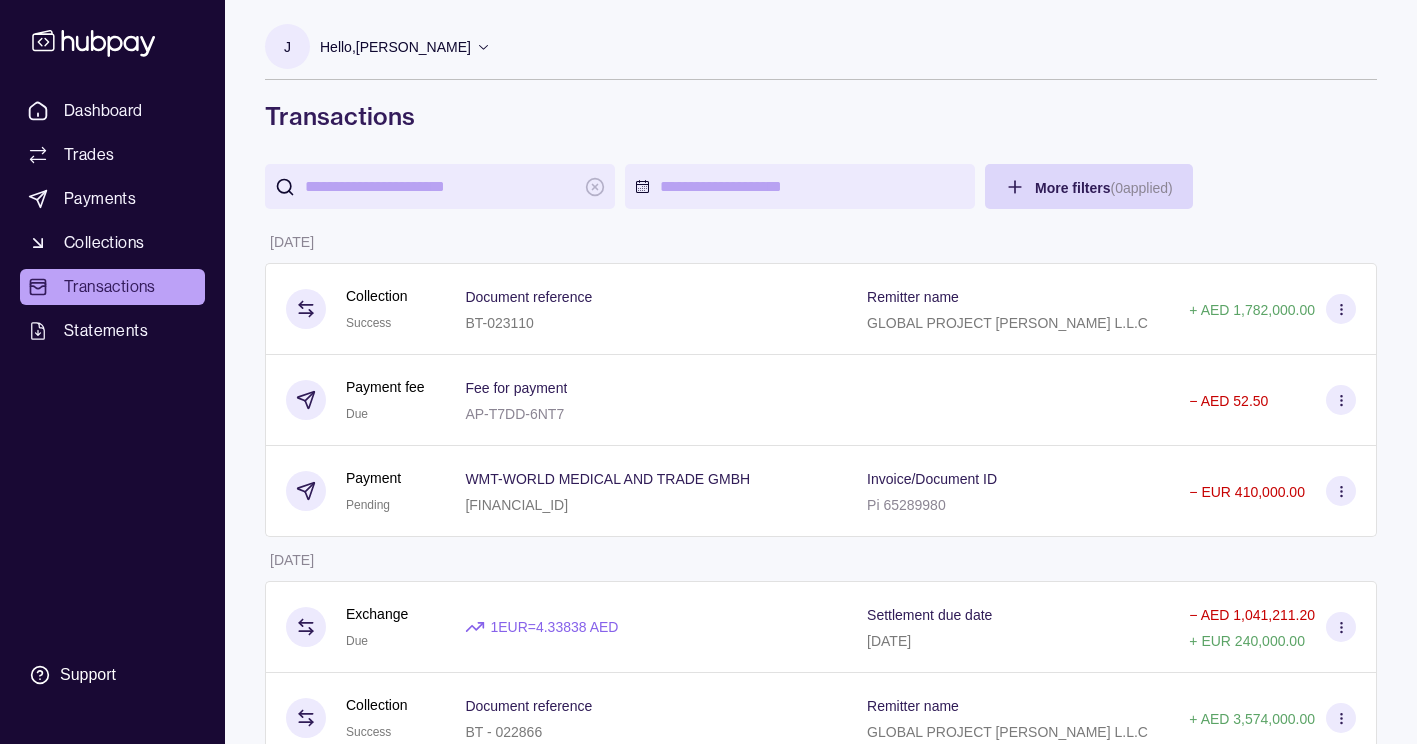 click at bounding box center [440, 186] 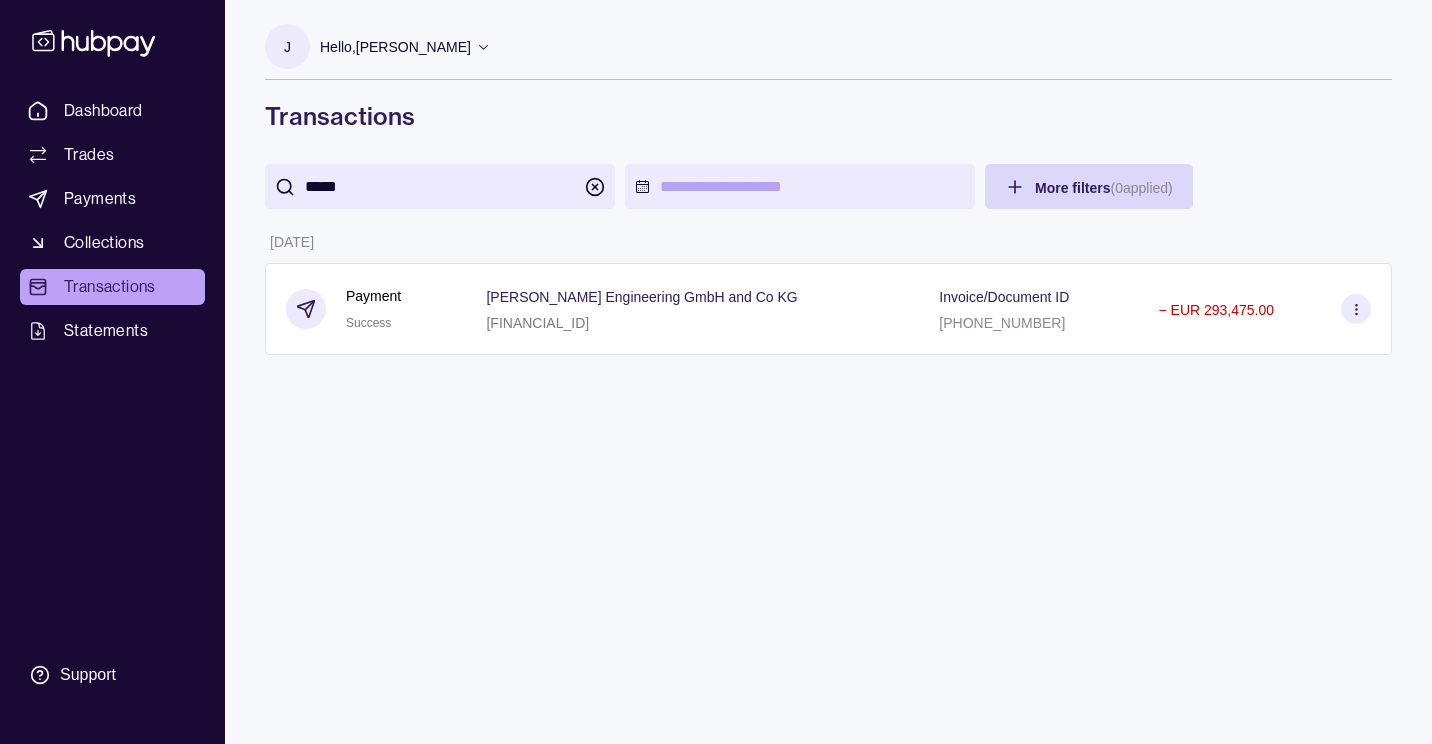 type on "*****" 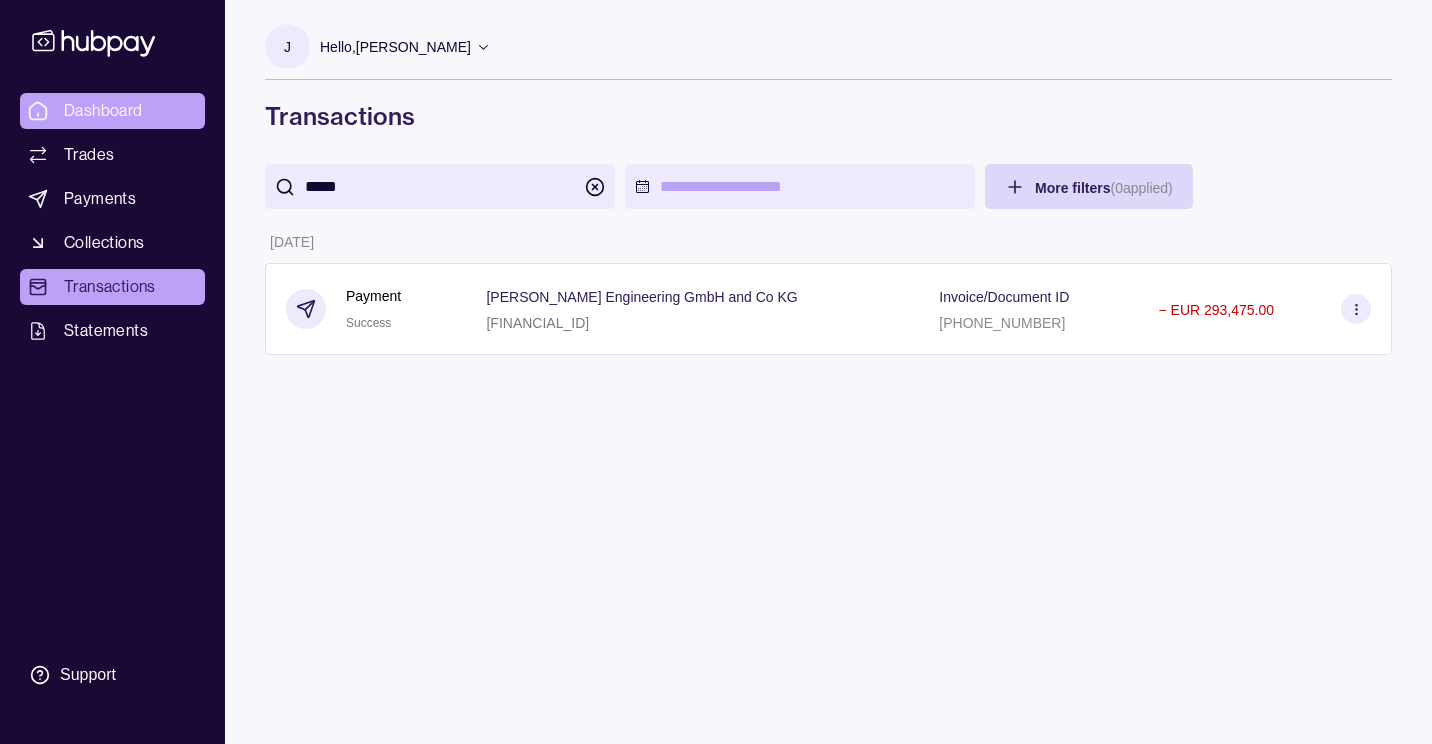 click on "Dashboard" at bounding box center [112, 111] 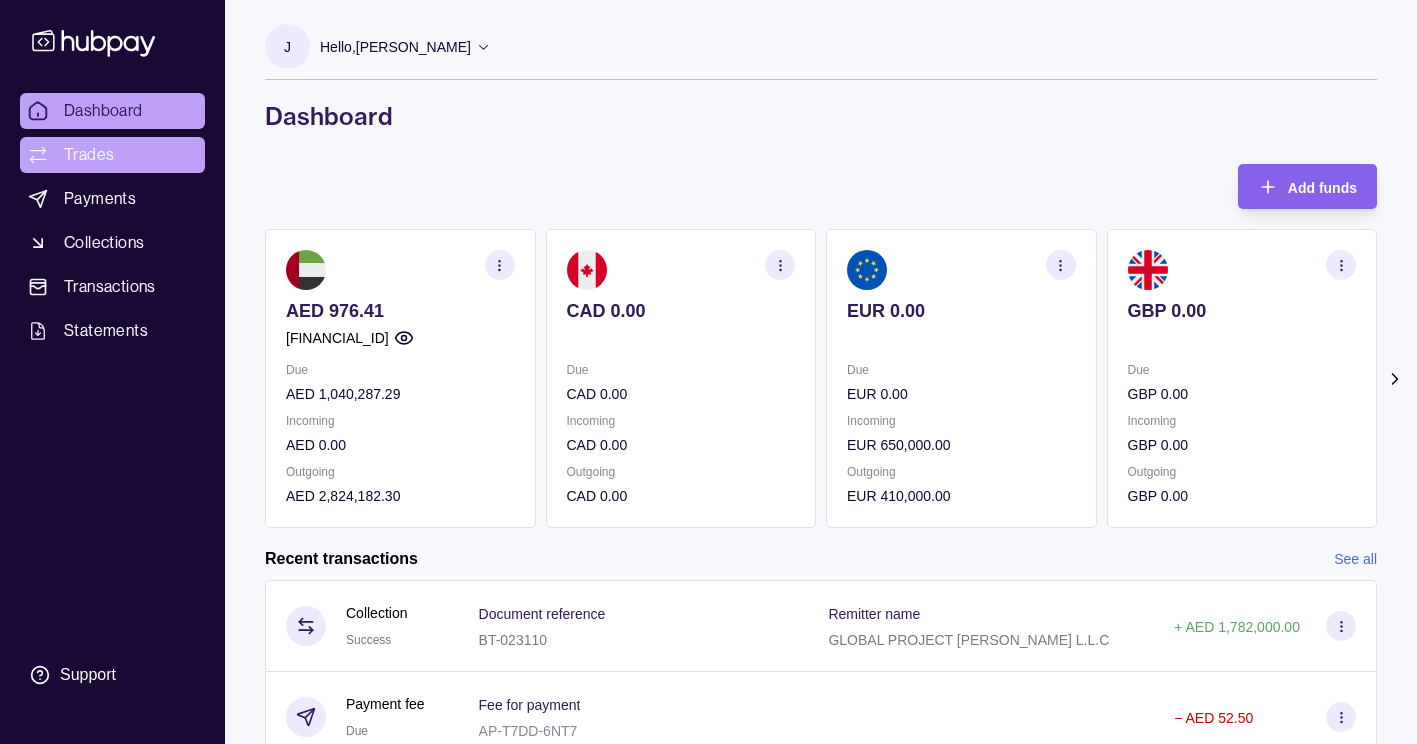 click on "Trades" at bounding box center (112, 155) 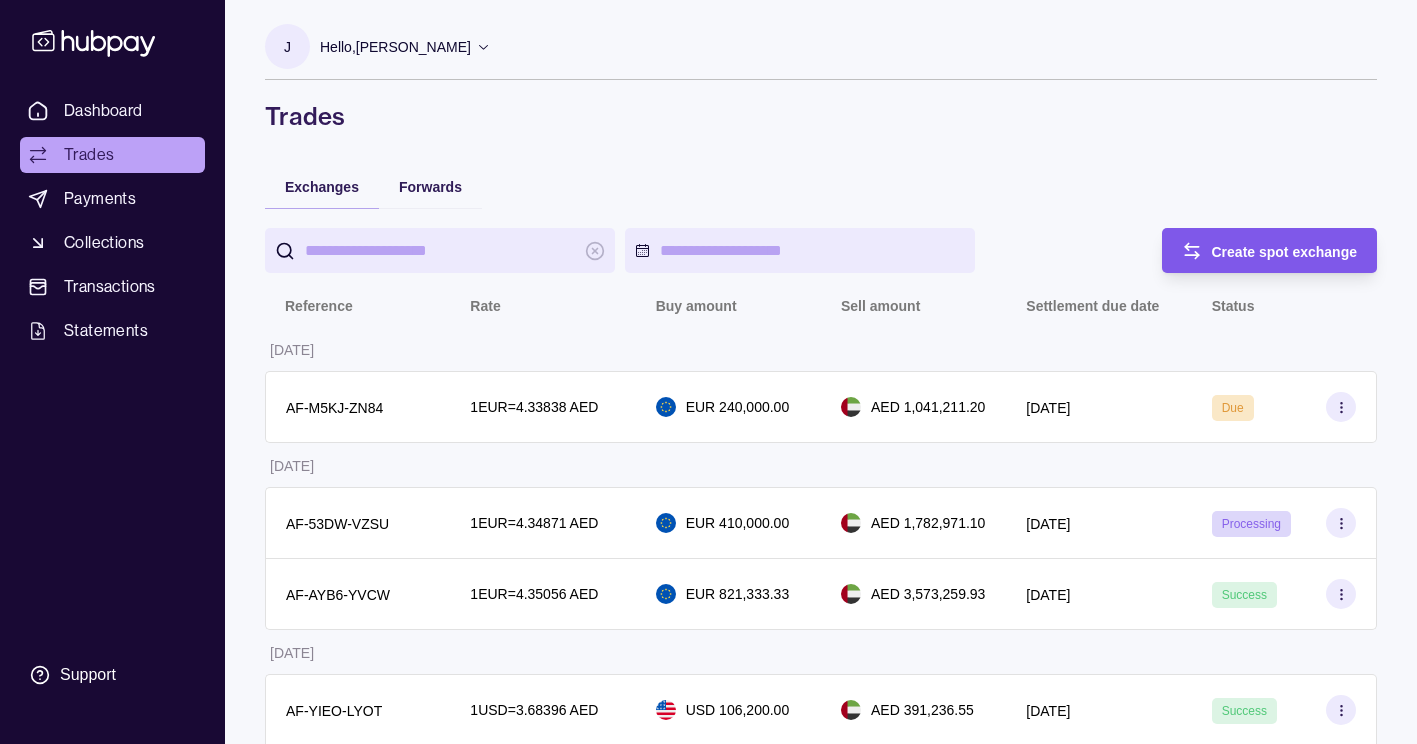 click 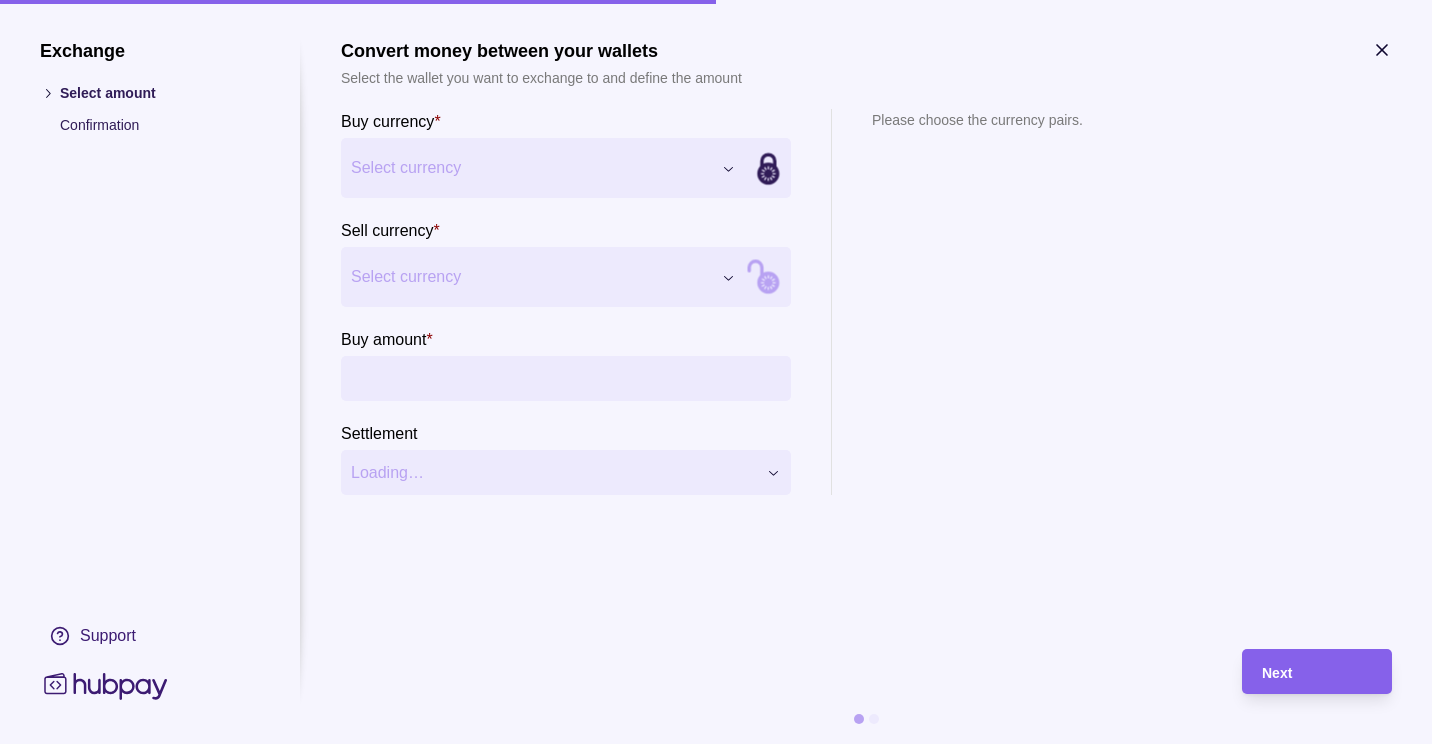 click on "Dashboard Trades Payments Collections Transactions Statements Support J Hello,  JASMIN BUENSUCESO BERKELEY TRADING LLC Account Terms and conditions Privacy policy Sign out Trades Exchanges Forwards Create spot exchange Reference Rate Buy amount Sell amount Settlement due date Status 04 Jul 2025 AF-M5KJ-ZN84 1  EUR  =  4.33838   AED EUR 240,000.00 AED 1,041,211.20 08 Jul 2025 Due 03 Jul 2025 AF-53DW-VZSU 1  EUR  =  4.34871   AED EUR 410,000.00 AED 1,782,971.10 07 Jul 2025 Processing AF-AYB6-YVCW 1  EUR  =  4.35056   AED EUR 821,333.33 AED 3,573,259.93 04 Jul 2025 Success 30 Jun 2025 AF-YIEO-LYOT 1  USD  =  3.68396   AED USD 106,200.00 AED 391,236.55 01 Jul 2025 Success AF-4JHV-N923 1  EUR  =  4.32551   AED EUR 36,900.00 AED 159,611.32 02 Jul 2025 Success 26 Jun 2025 AF-N58W-5UWN 1  EUR  =  4.31346   AED EUR 390,000.00 AED 1,682,249.40 30 Jun 2025 Success 25 Jun 2025 AF-XYCV-FH1L 1  USD  =  3.68382   AED USD 105,000.00 AED 386,801.10 26 Jun 2025 Success 24 Jun 2025 AF-5X2V-KKTF 1  EUR  =  4.27426   AED Success" at bounding box center [716, 1221] 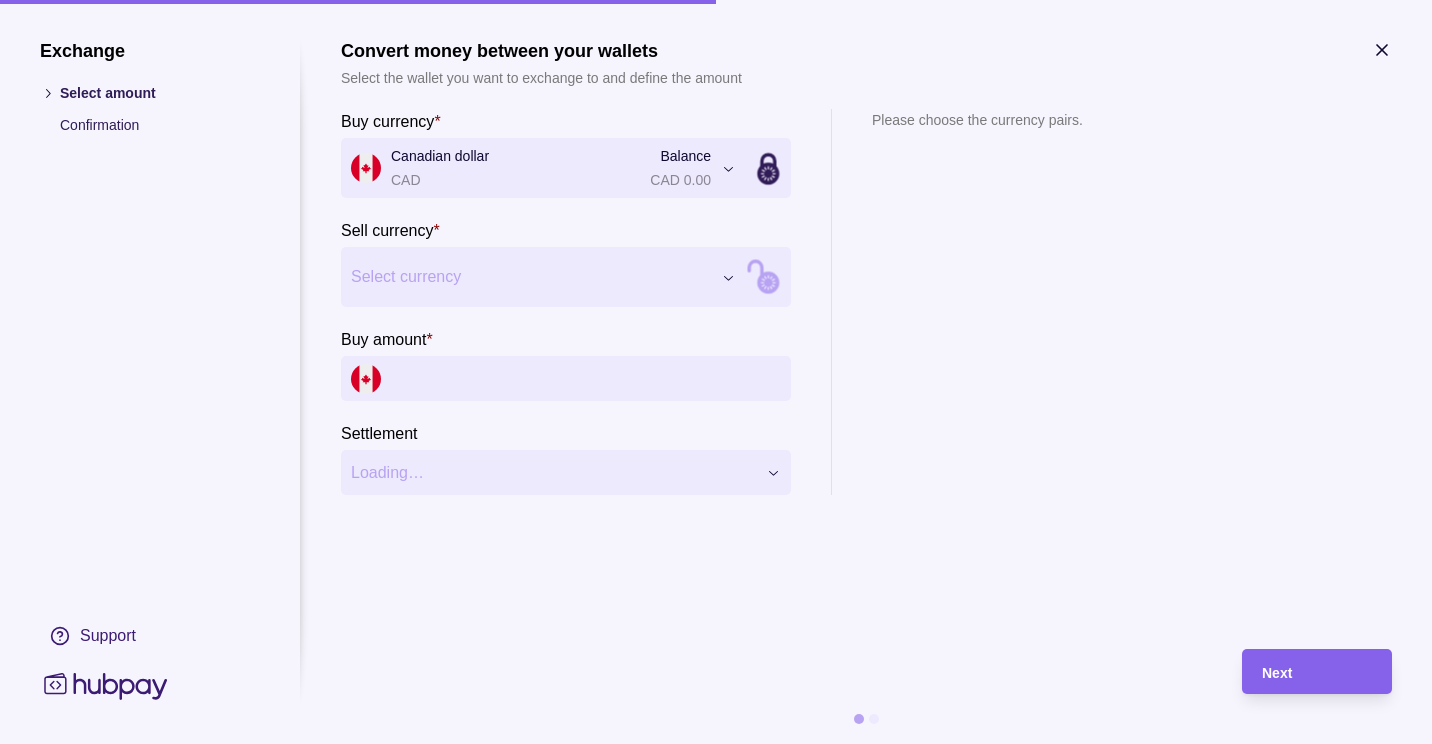 click on "Dashboard Trades Payments Collections Transactions Statements Support J Hello,  JASMIN BUENSUCESO BERKELEY TRADING LLC Account Terms and conditions Privacy policy Sign out Trades Exchanges Forwards Create spot exchange Reference Rate Buy amount Sell amount Settlement due date Status 04 Jul 2025 AF-M5KJ-ZN84 1  EUR  =  4.33838   AED EUR 240,000.00 AED 1,041,211.20 08 Jul 2025 Due 03 Jul 2025 AF-53DW-VZSU 1  EUR  =  4.34871   AED EUR 410,000.00 AED 1,782,971.10 07 Jul 2025 Processing AF-AYB6-YVCW 1  EUR  =  4.35056   AED EUR 821,333.33 AED 3,573,259.93 04 Jul 2025 Success 30 Jun 2025 AF-YIEO-LYOT 1  USD  =  3.68396   AED USD 106,200.00 AED 391,236.55 01 Jul 2025 Success AF-4JHV-N923 1  EUR  =  4.32551   AED EUR 36,900.00 AED 159,611.32 02 Jul 2025 Success 26 Jun 2025 AF-N58W-5UWN 1  EUR  =  4.31346   AED EUR 390,000.00 AED 1,682,249.40 30 Jun 2025 Success 25 Jun 2025 AF-XYCV-FH1L 1  USD  =  3.68382   AED USD 105,000.00 AED 386,801.10 26 Jun 2025 Success 24 Jun 2025 AF-5X2V-KKTF 1  EUR  =  4.27426   AED Success" at bounding box center [716, 1221] 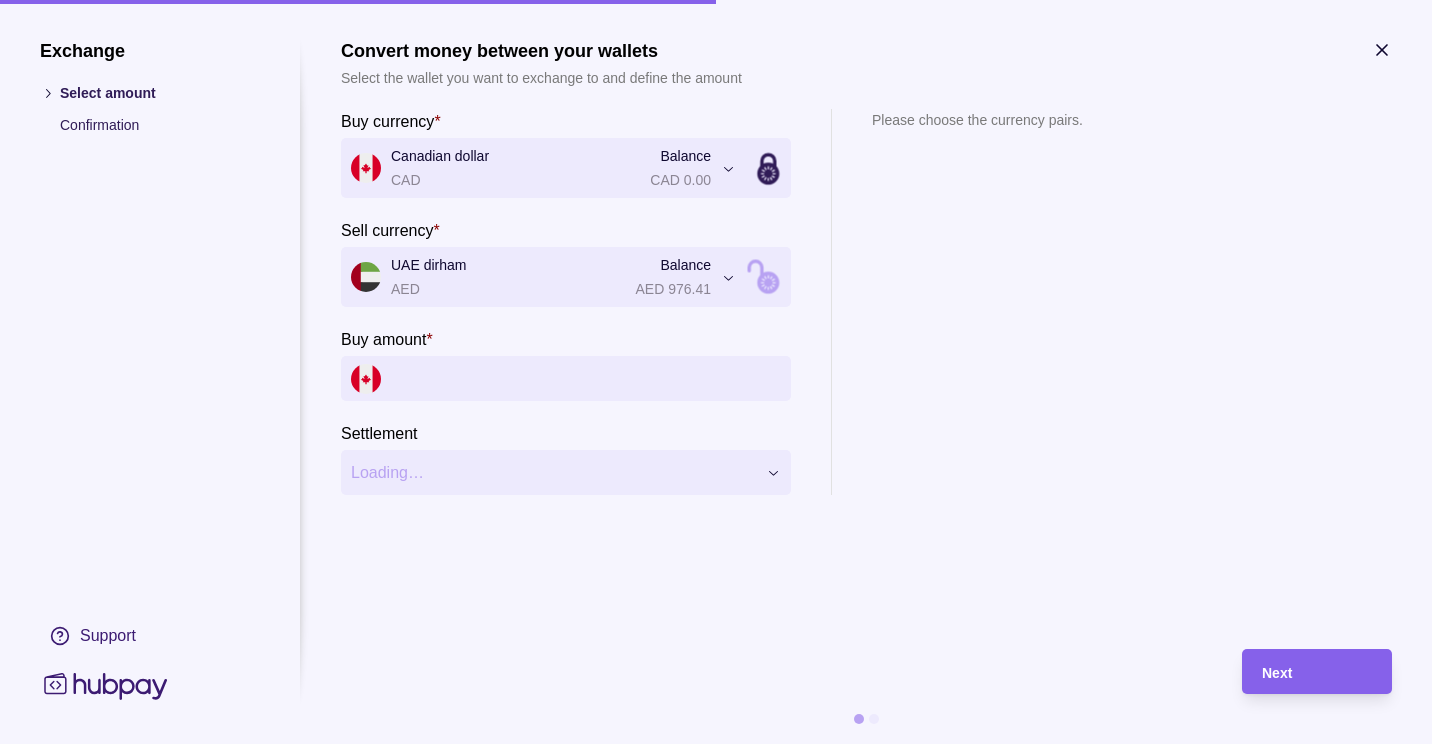 click on "Buy amount  *" at bounding box center [586, 378] 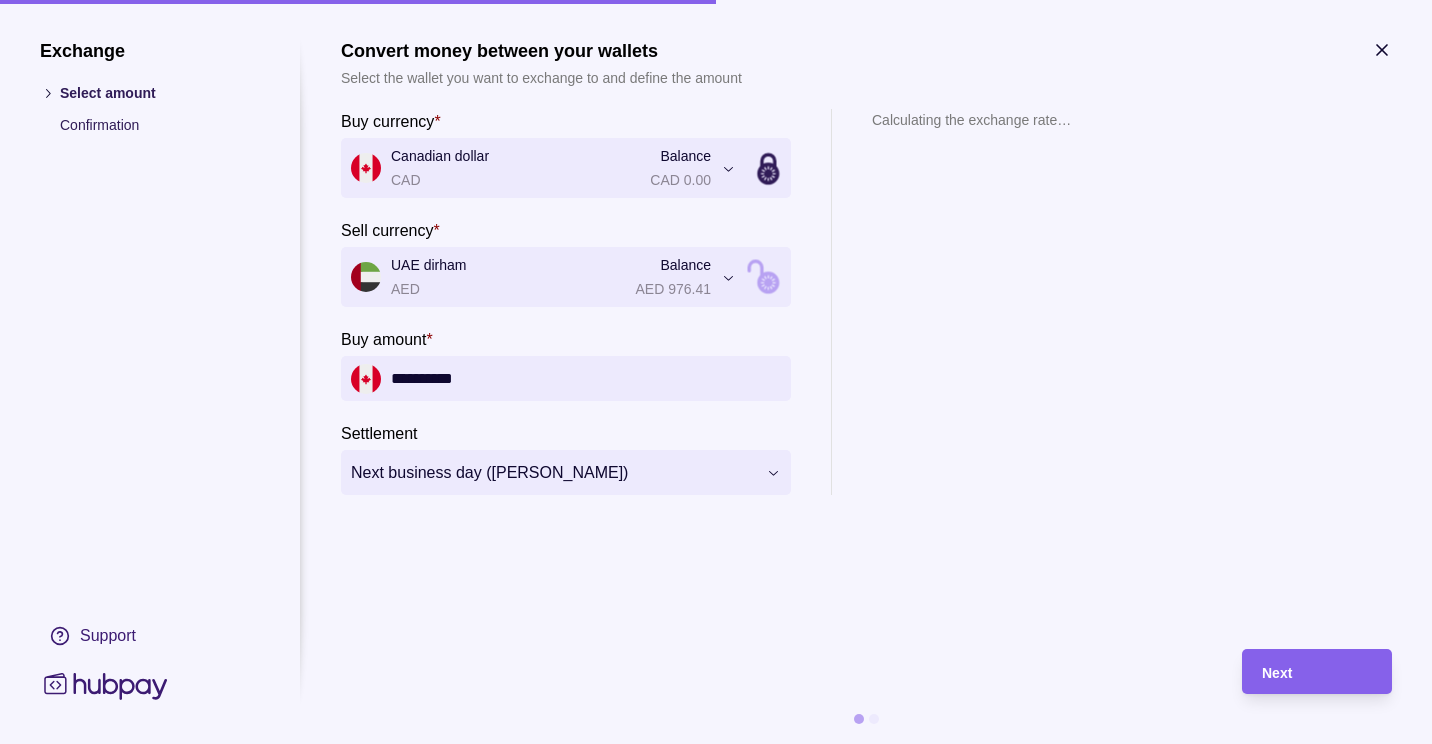 click on "Calculating the exchange rate…" at bounding box center [971, 302] 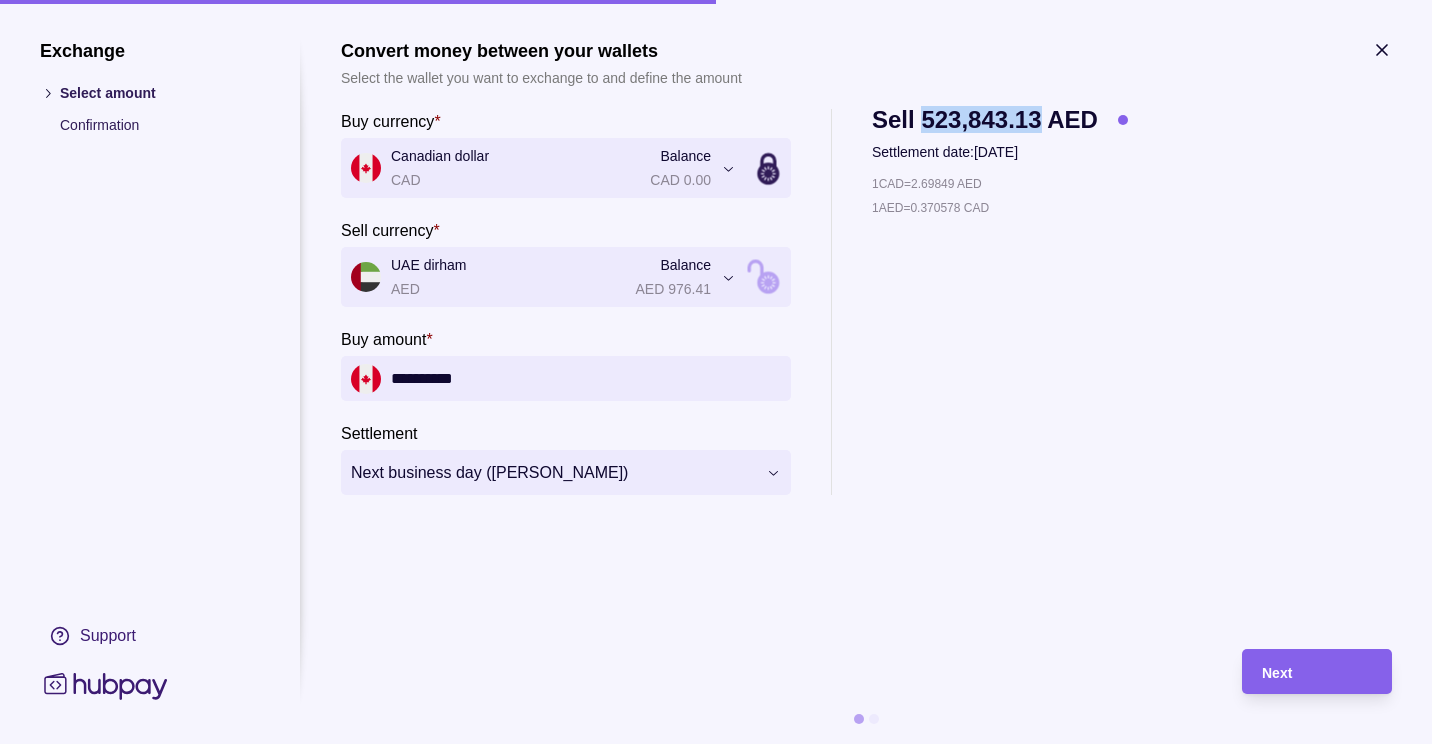 drag, startPoint x: 924, startPoint y: 117, endPoint x: 1035, endPoint y: 117, distance: 111 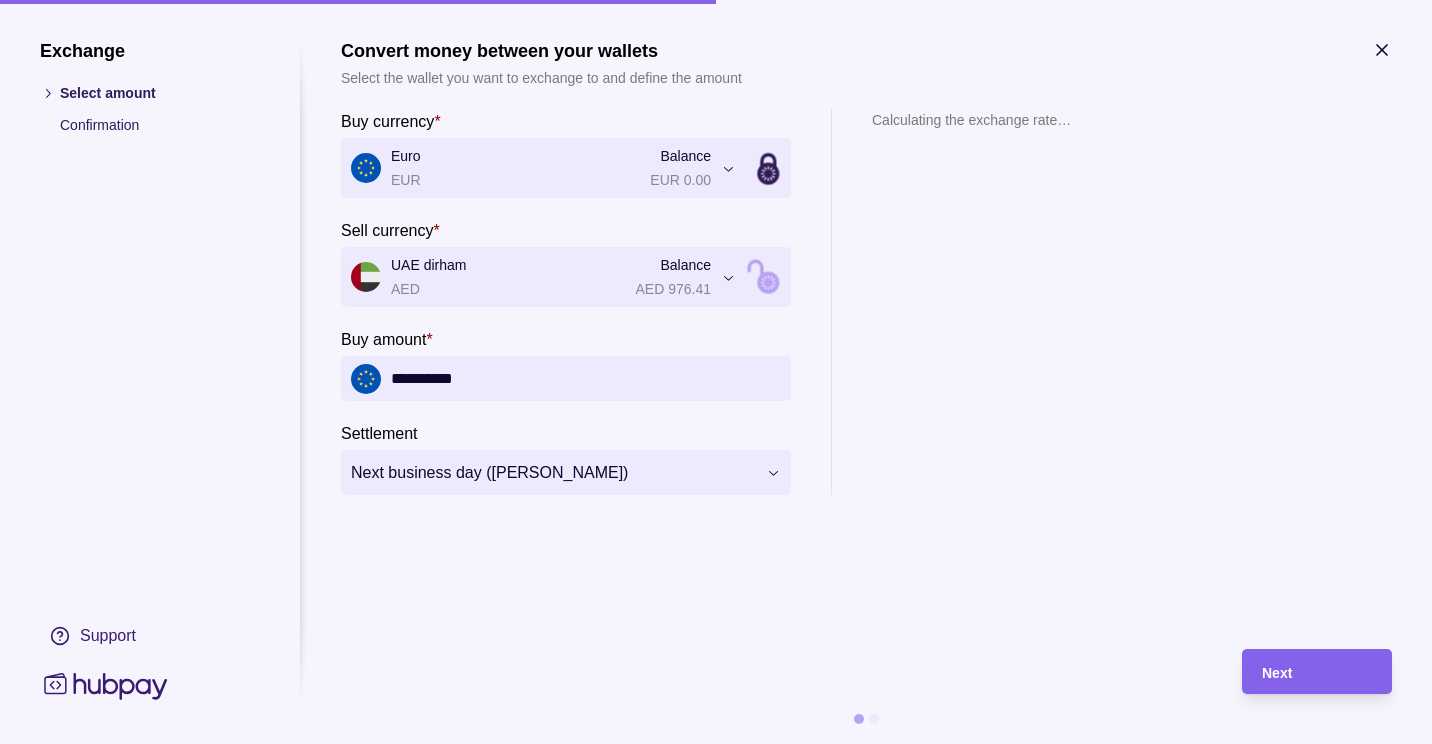 drag, startPoint x: 508, startPoint y: 375, endPoint x: 313, endPoint y: 379, distance: 195.04102 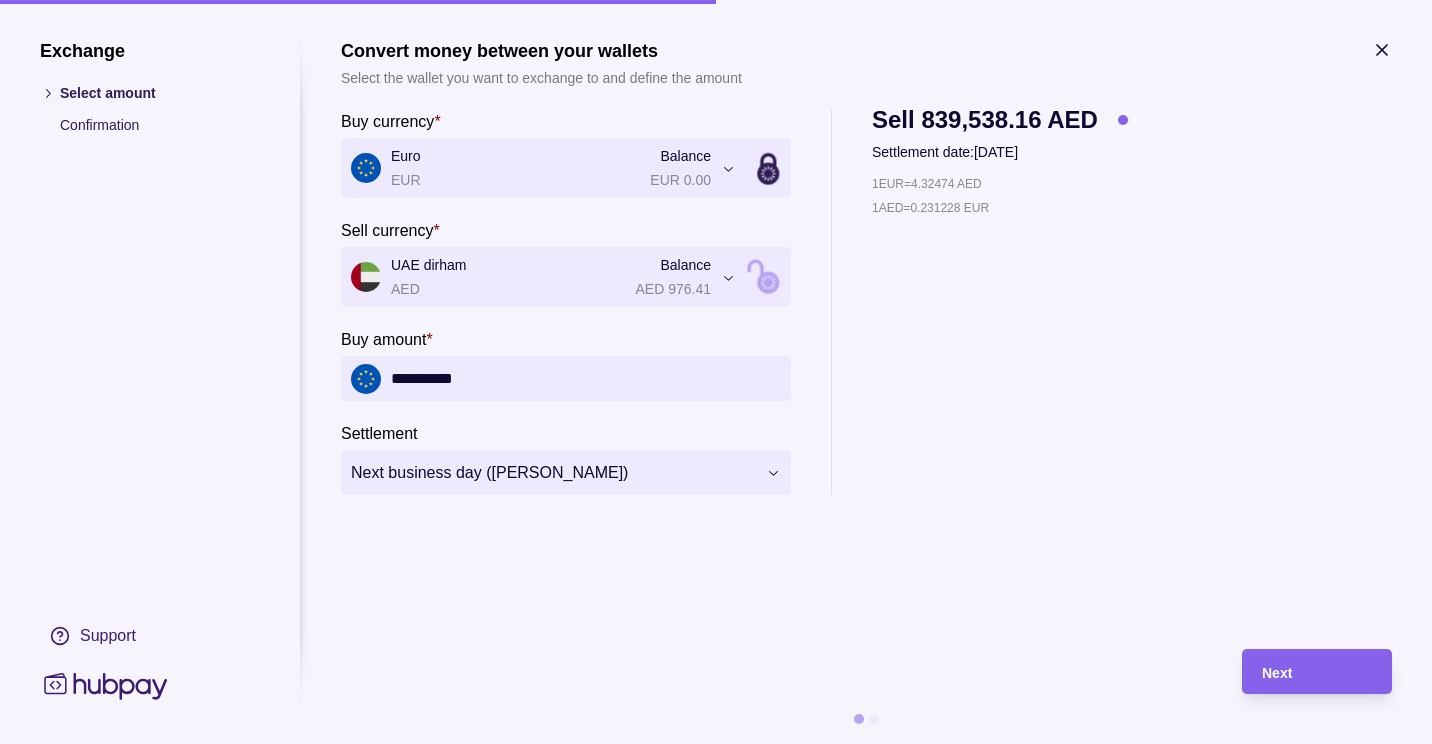 paste 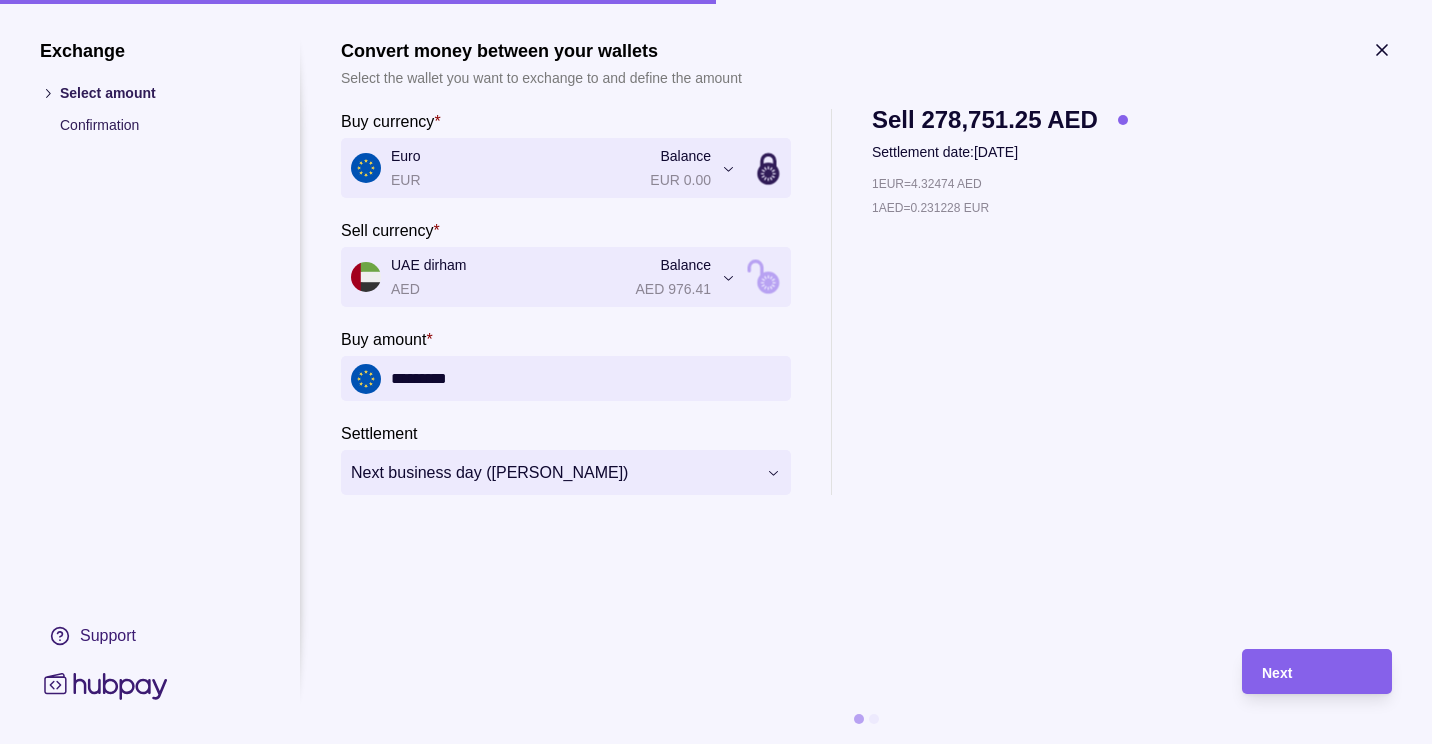 type on "*********" 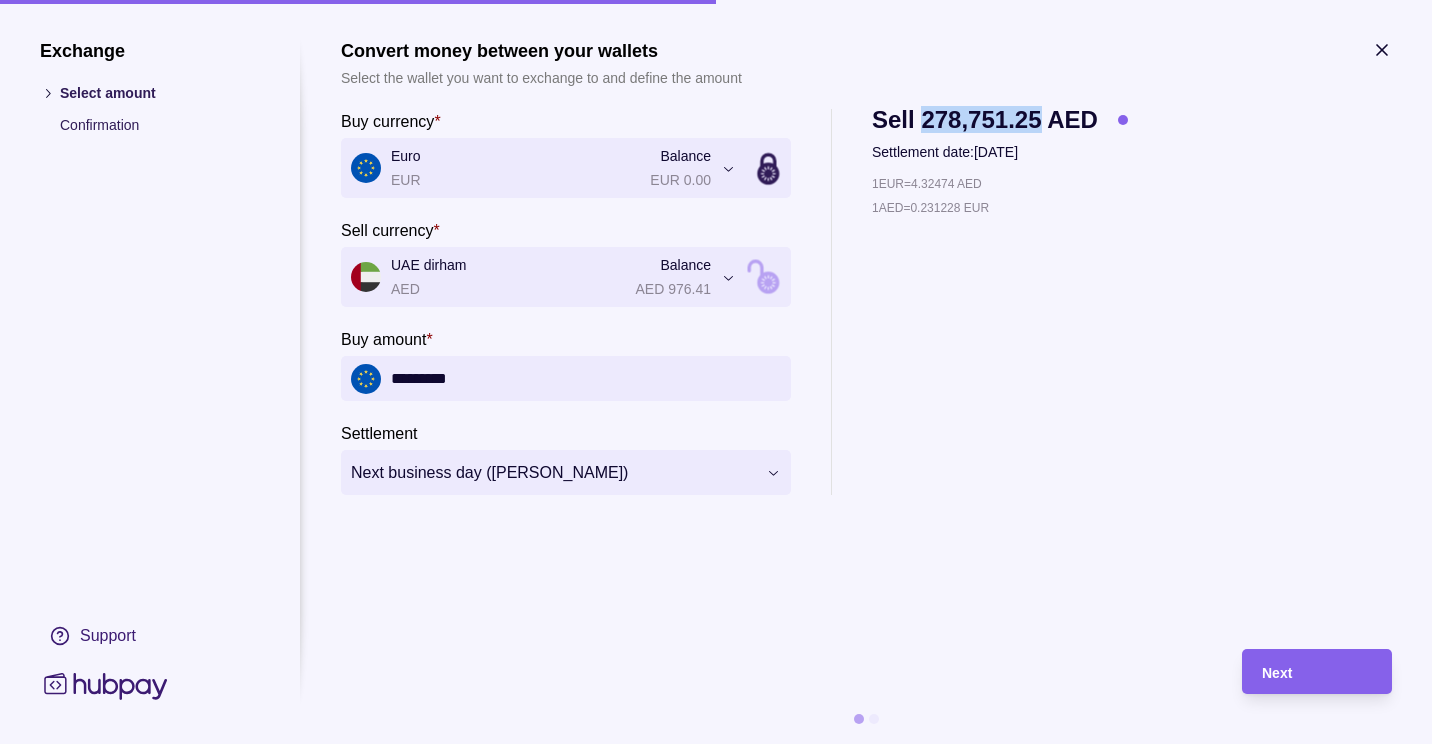 drag, startPoint x: 921, startPoint y: 117, endPoint x: 1042, endPoint y: 113, distance: 121.0661 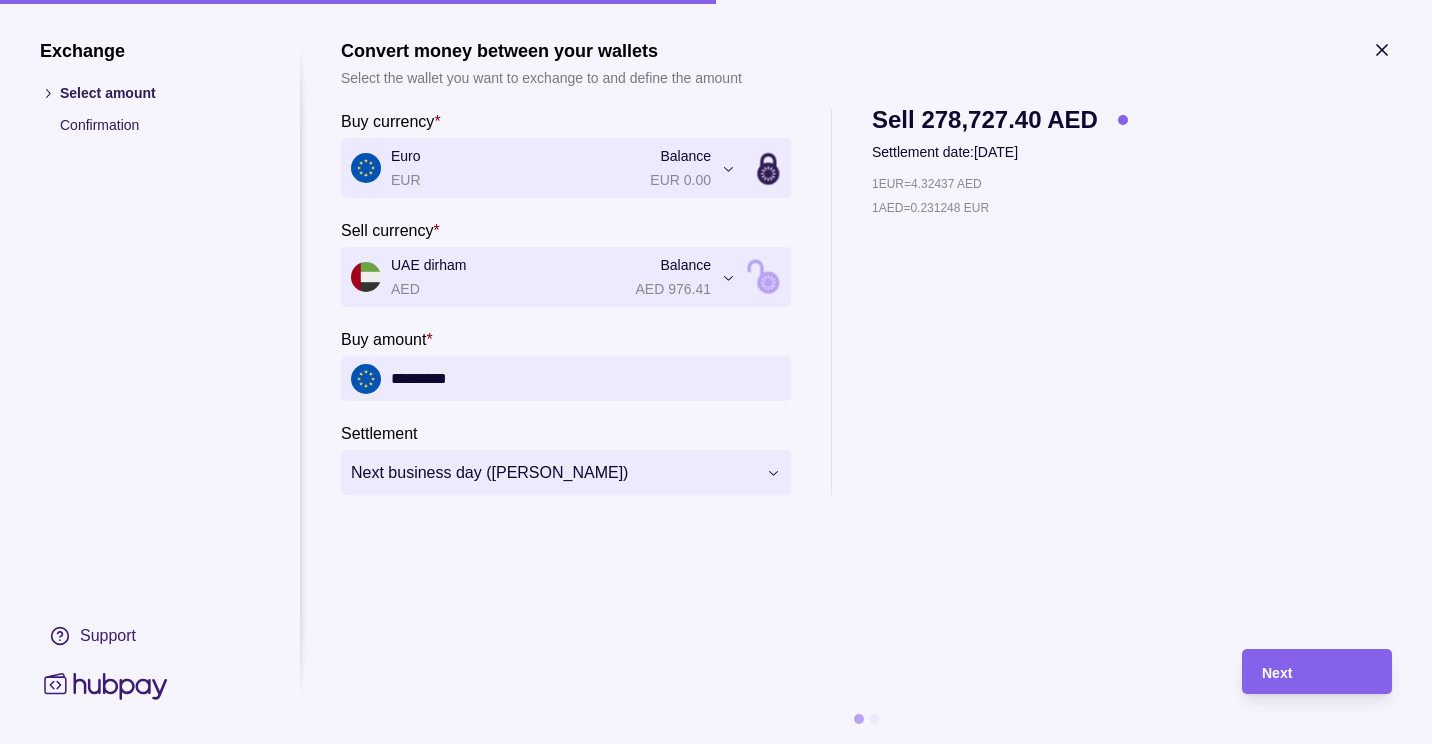 drag, startPoint x: 566, startPoint y: 374, endPoint x: 274, endPoint y: 391, distance: 292.49445 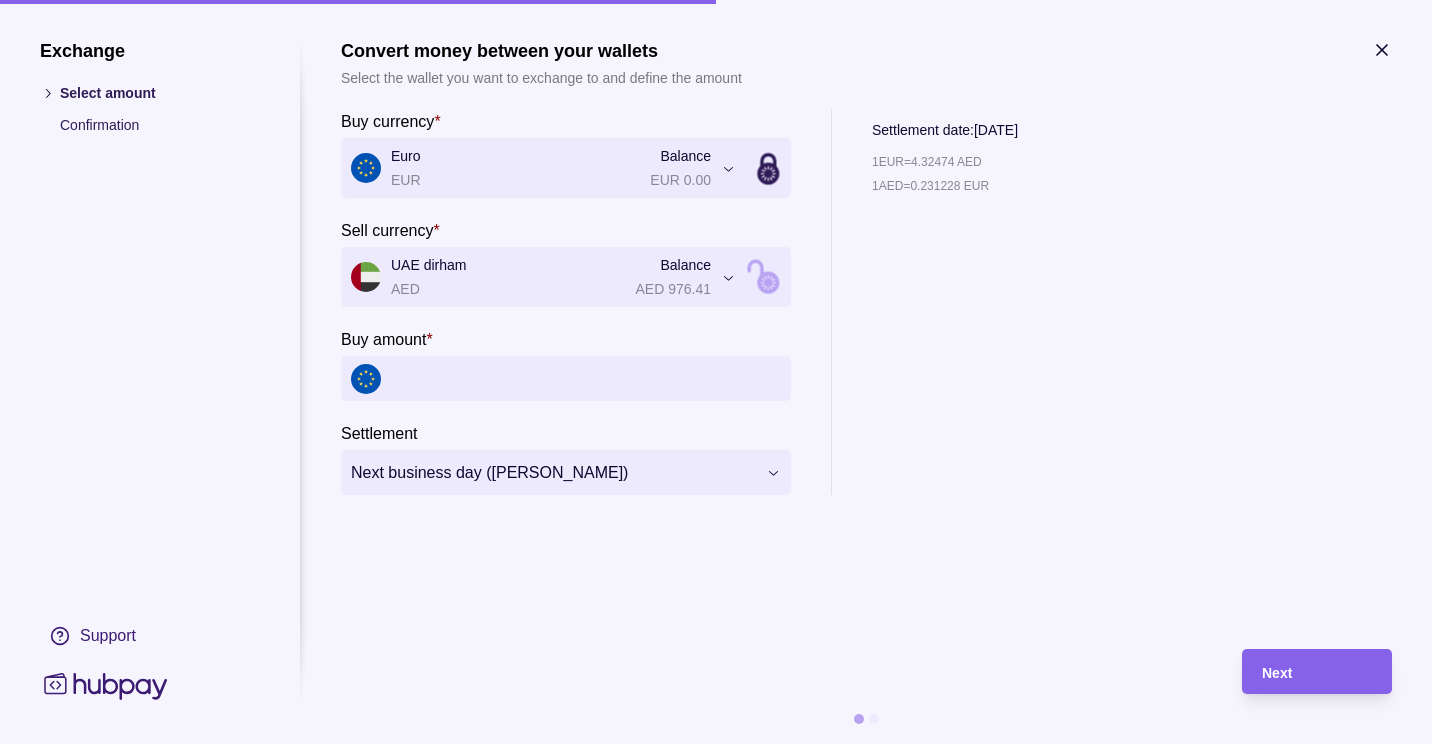 paste on "*******" 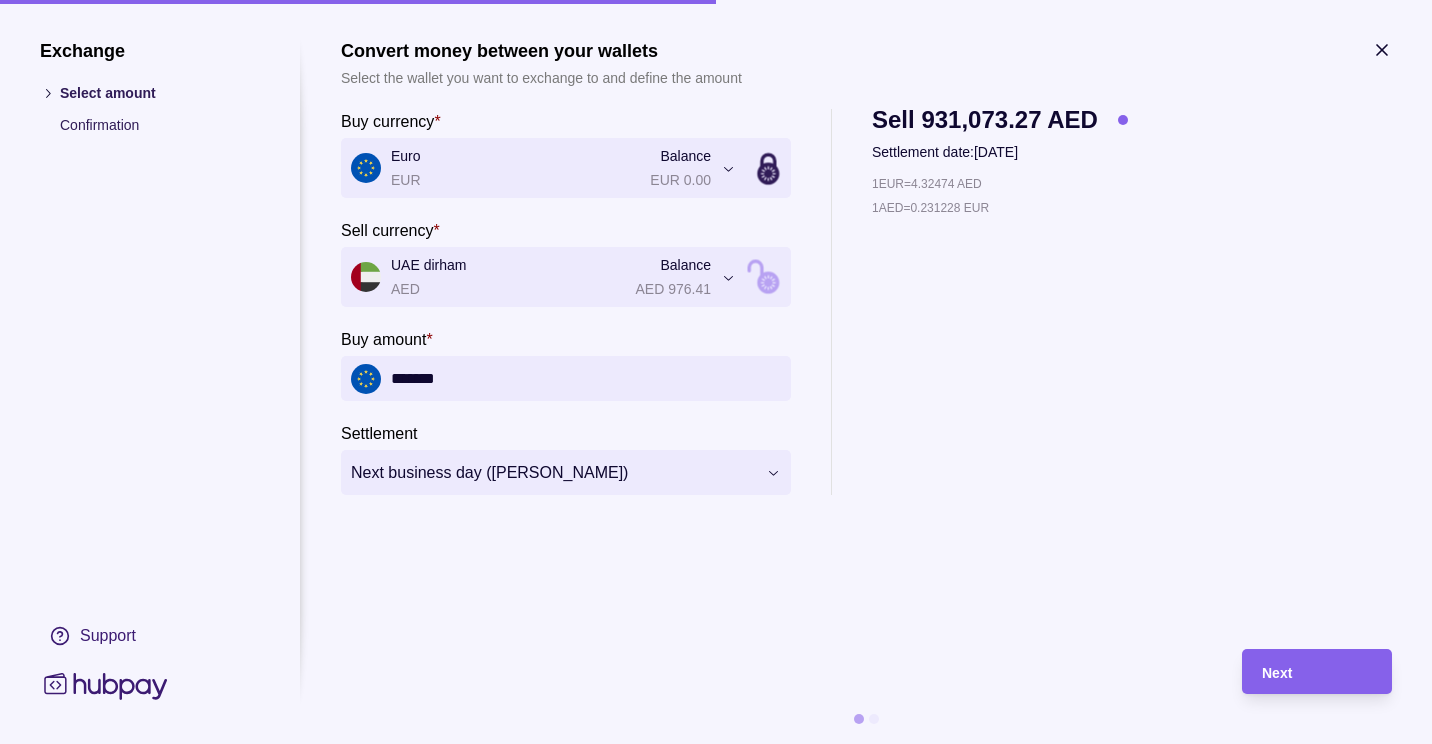 type on "*******" 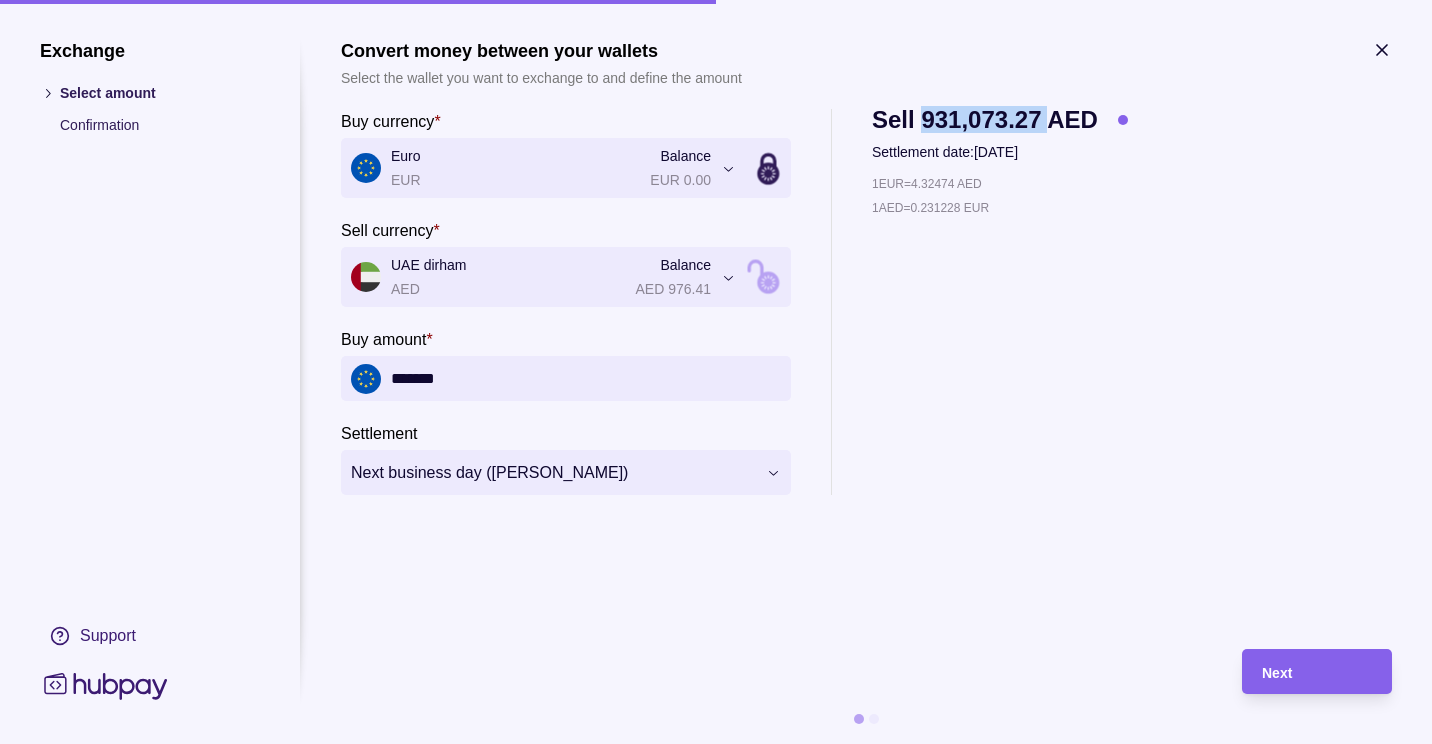 drag, startPoint x: 924, startPoint y: 112, endPoint x: 1051, endPoint y: 120, distance: 127.25172 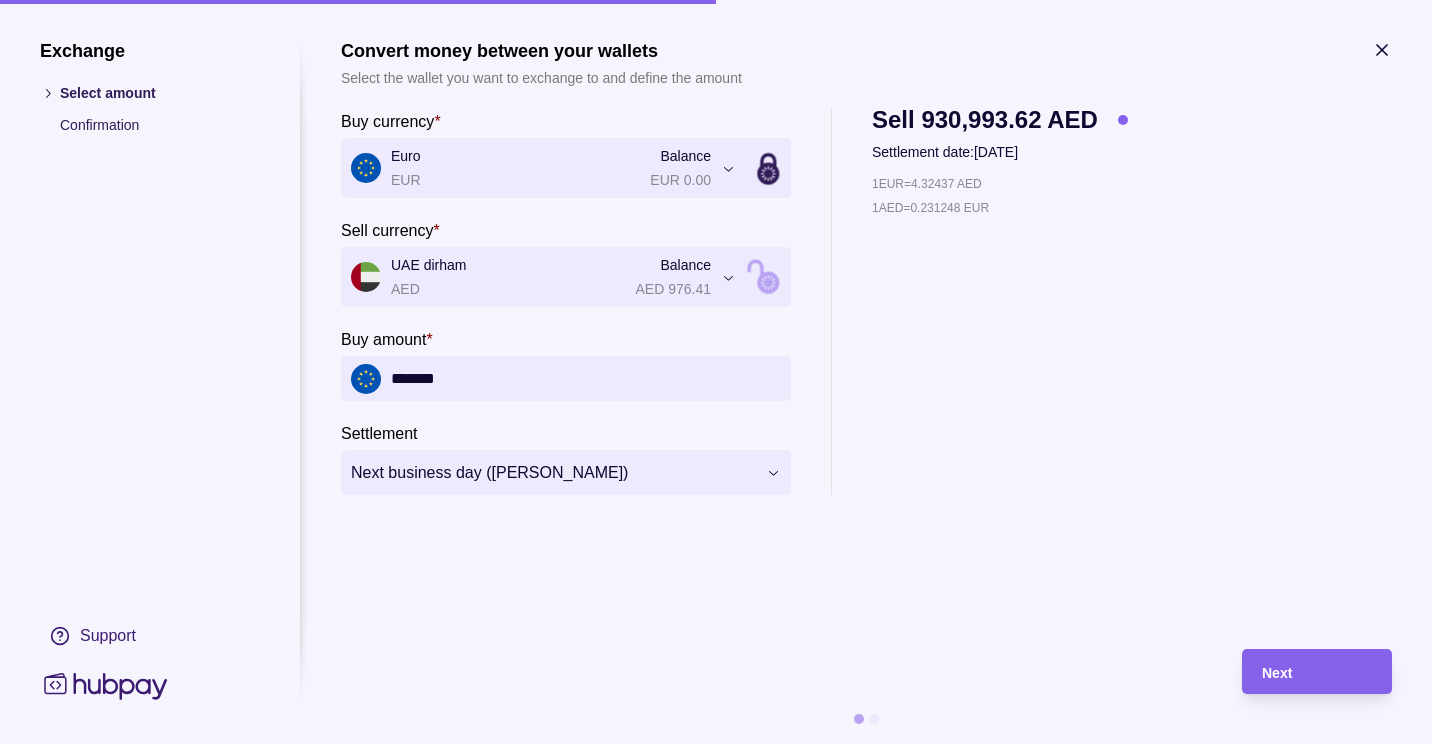 drag, startPoint x: 477, startPoint y: 375, endPoint x: 305, endPoint y: 378, distance: 172.02615 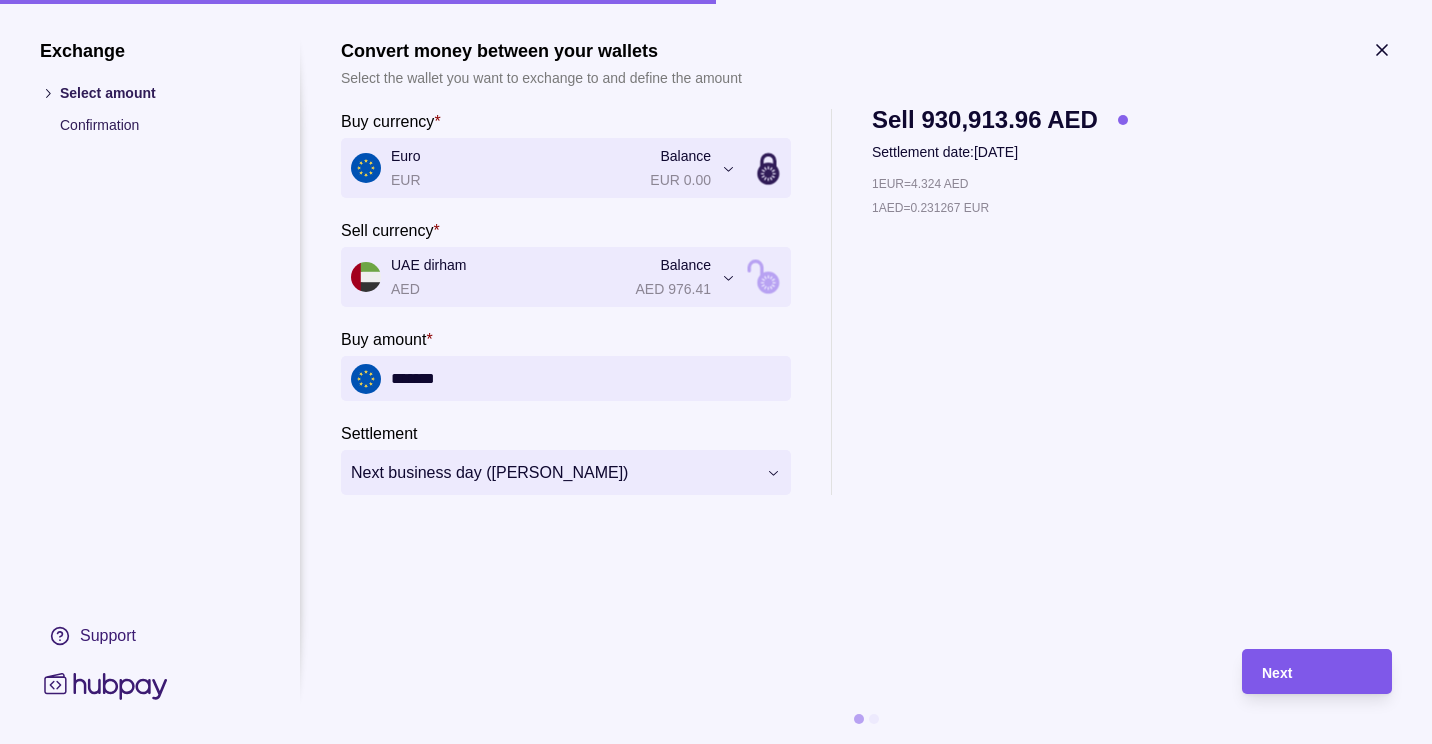 click on "Next" at bounding box center (1317, 672) 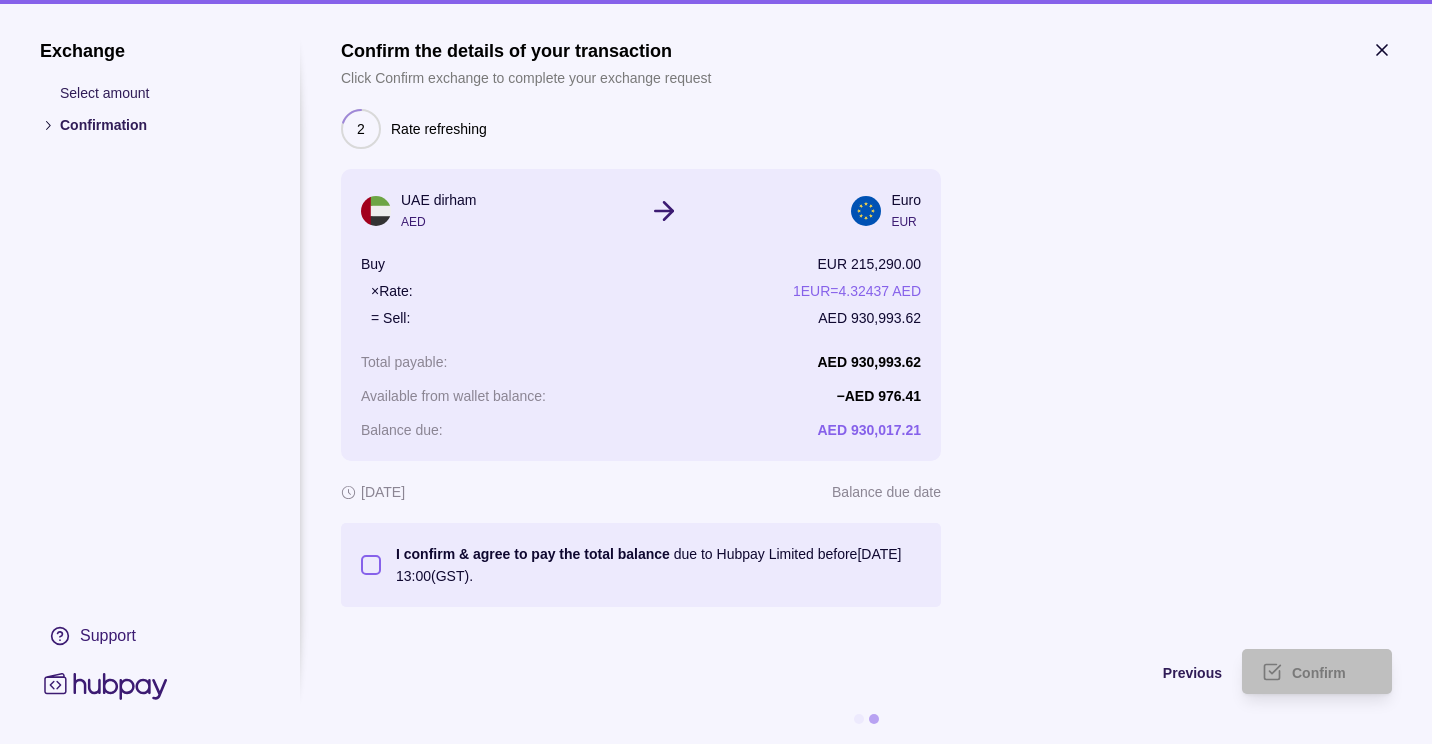 click on "I confirm & agree to pay the total balance   due to Hubpay Limited before  08 Jul 2025   13:00  (GST)." at bounding box center [371, 565] 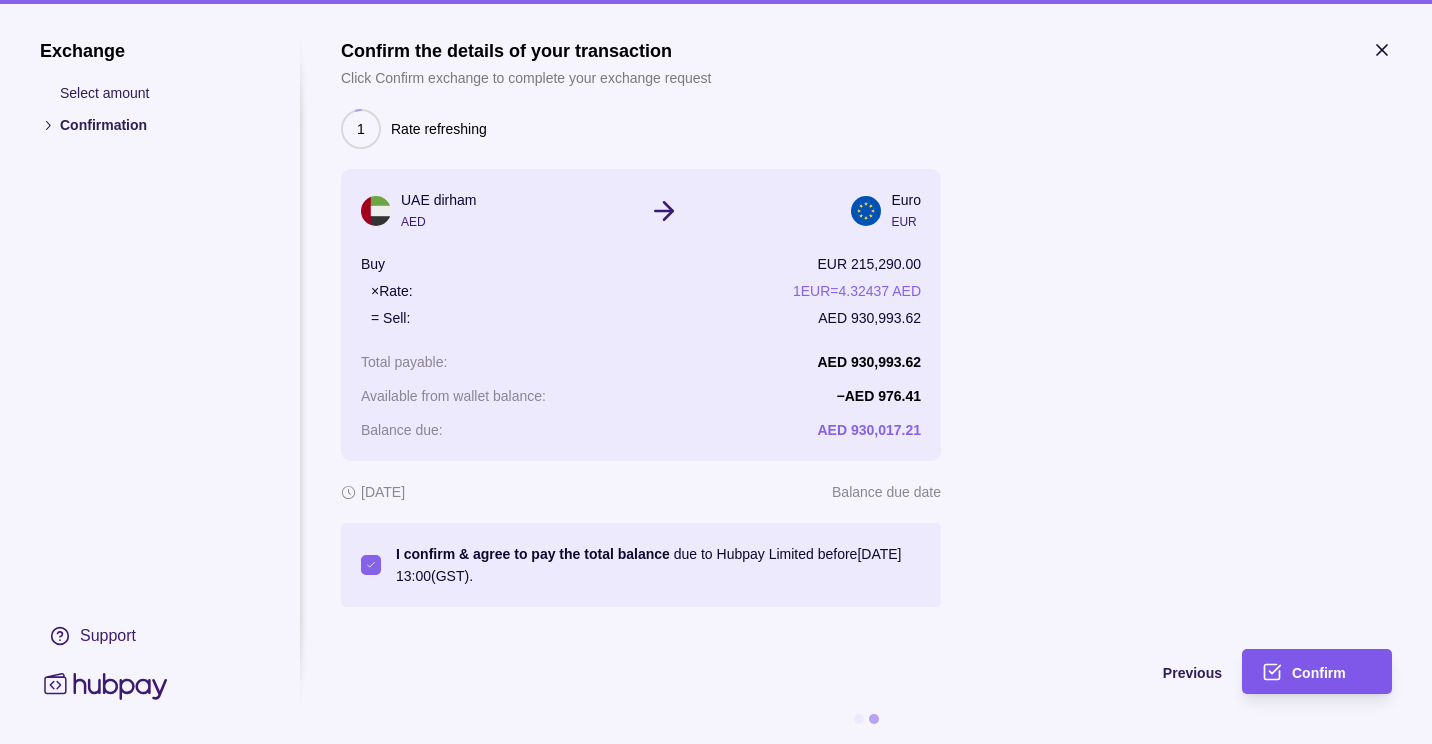 click on "Confirm" at bounding box center (1319, 673) 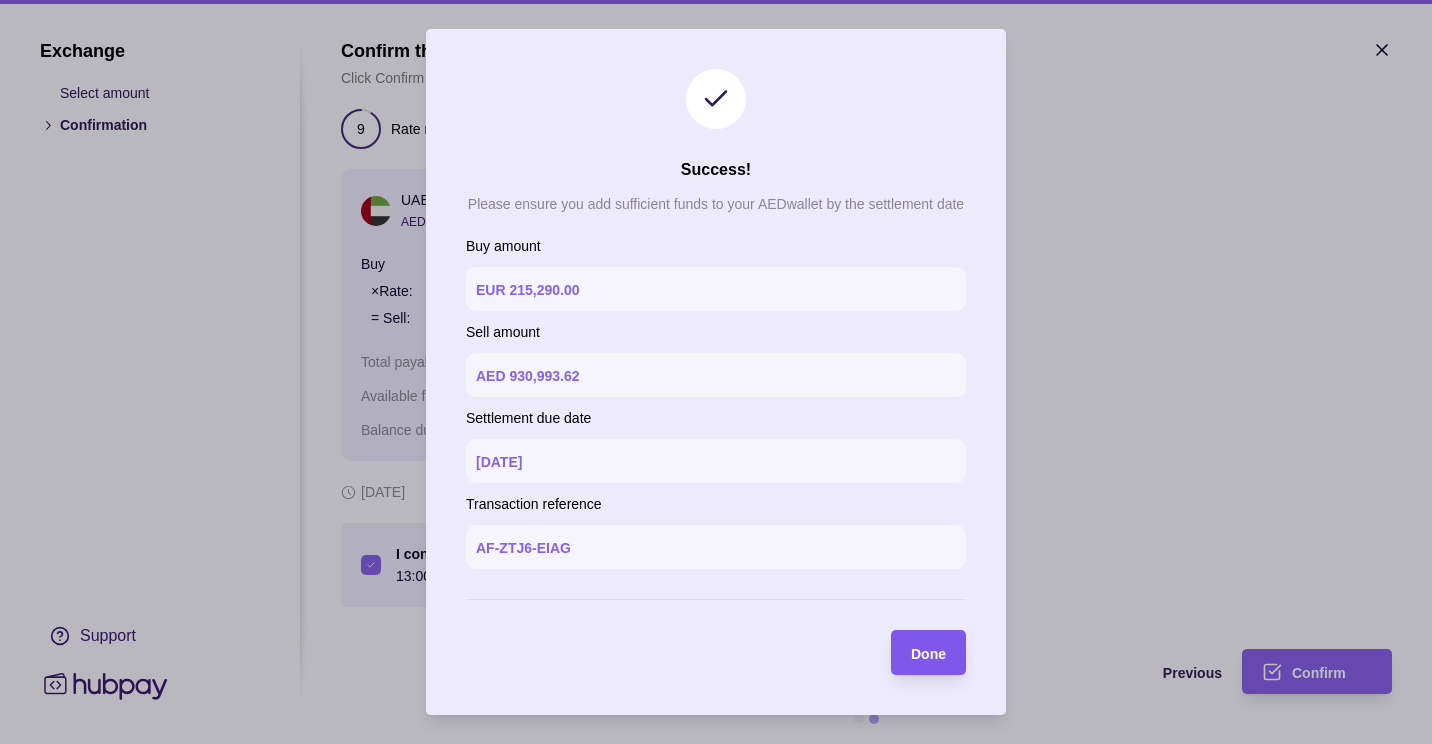 click on "Done" at bounding box center (913, 652) 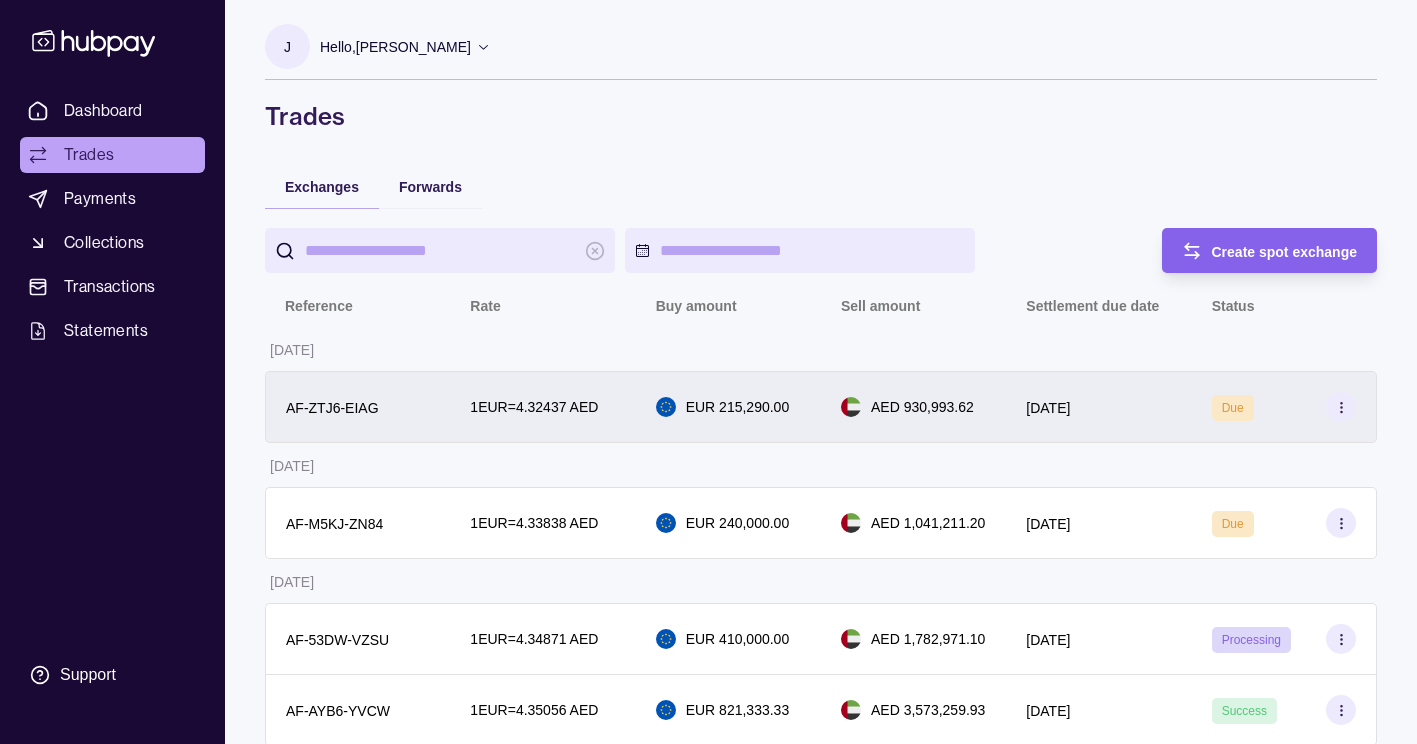 click on "Due" at bounding box center [1284, 407] 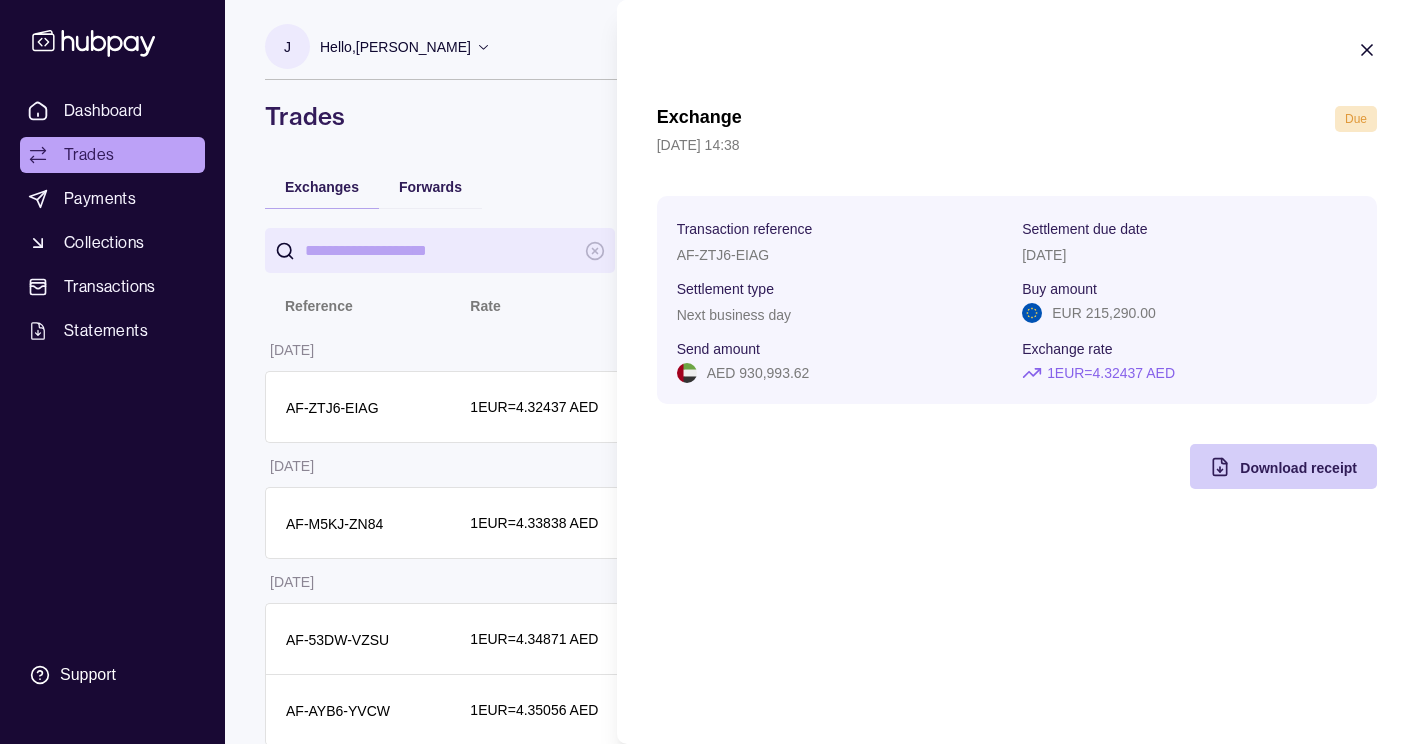 click on "Download receipt" at bounding box center [1268, 466] 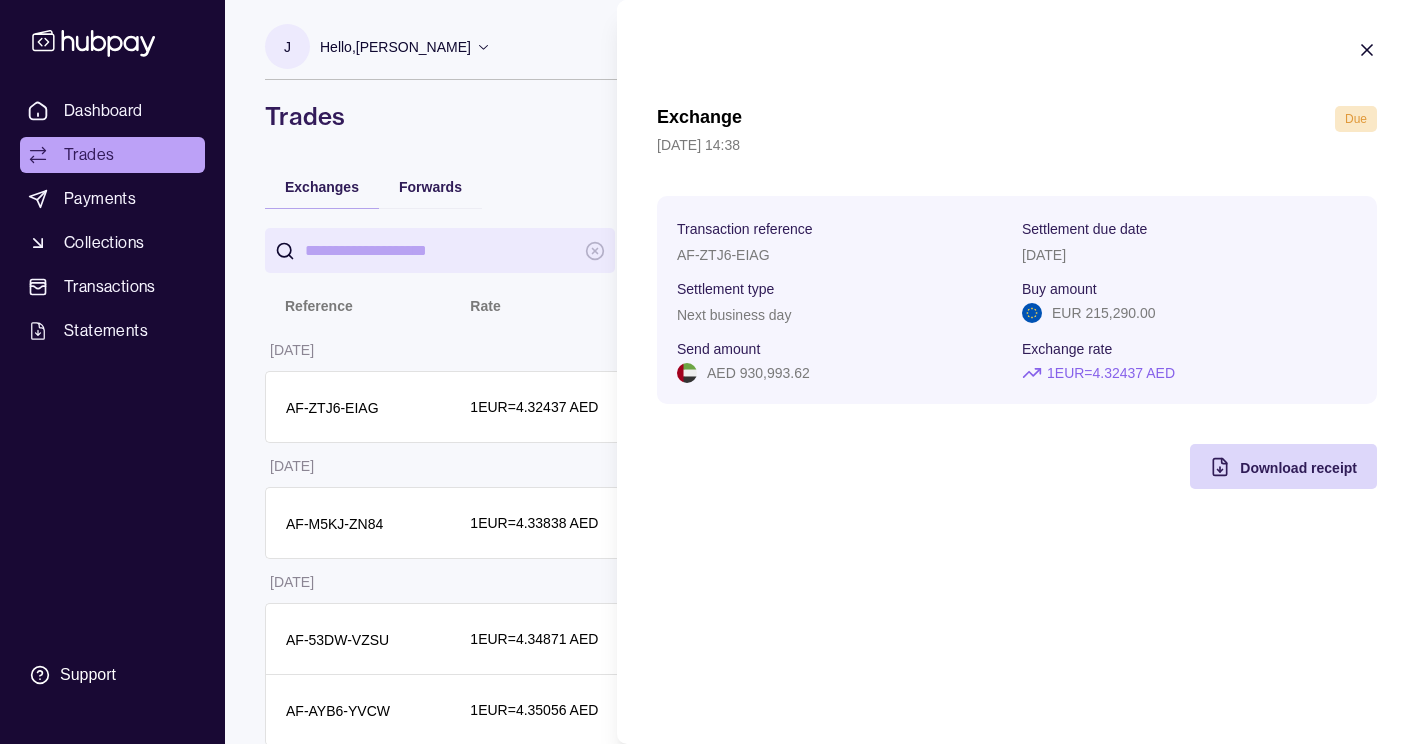 click on "1  EUR  =  4.32437   AED" at bounding box center [1111, 373] 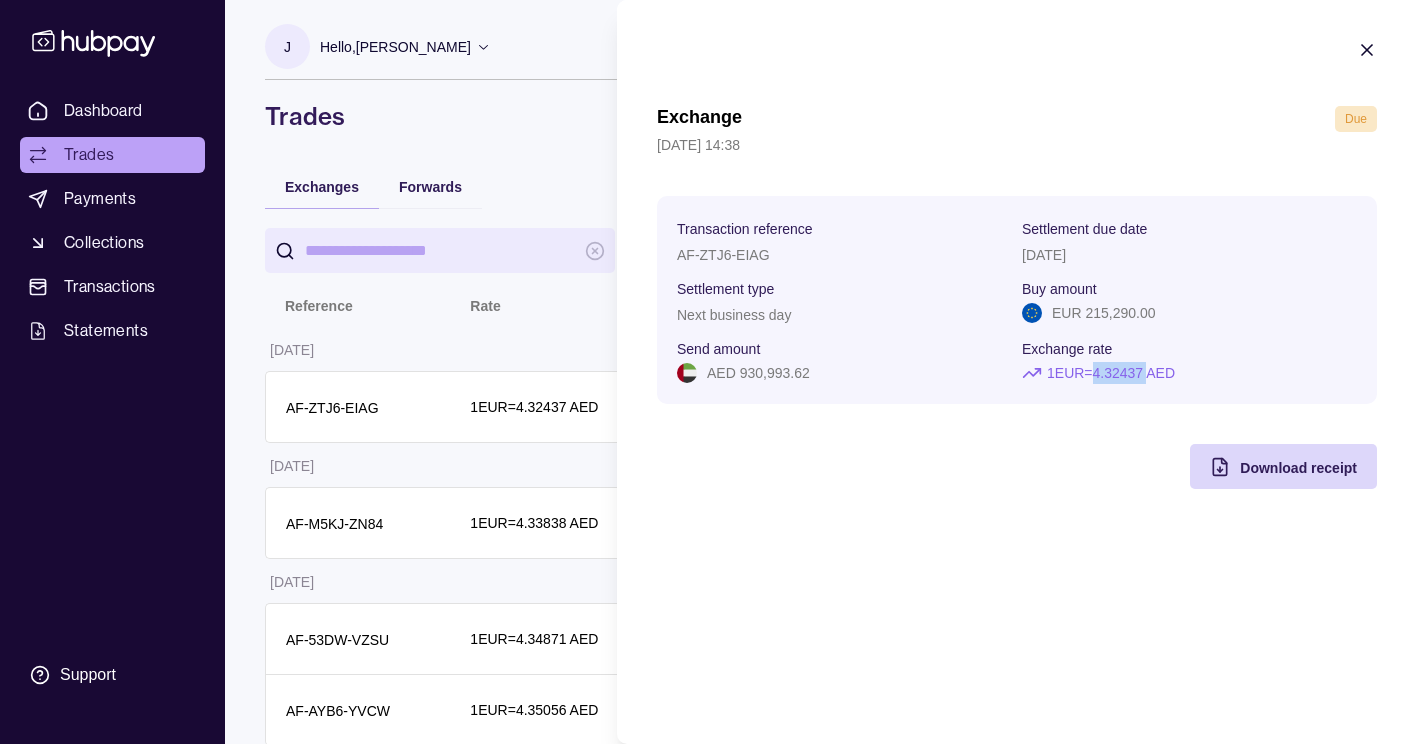 click on "1  EUR  =  4.32437   AED" at bounding box center (1111, 373) 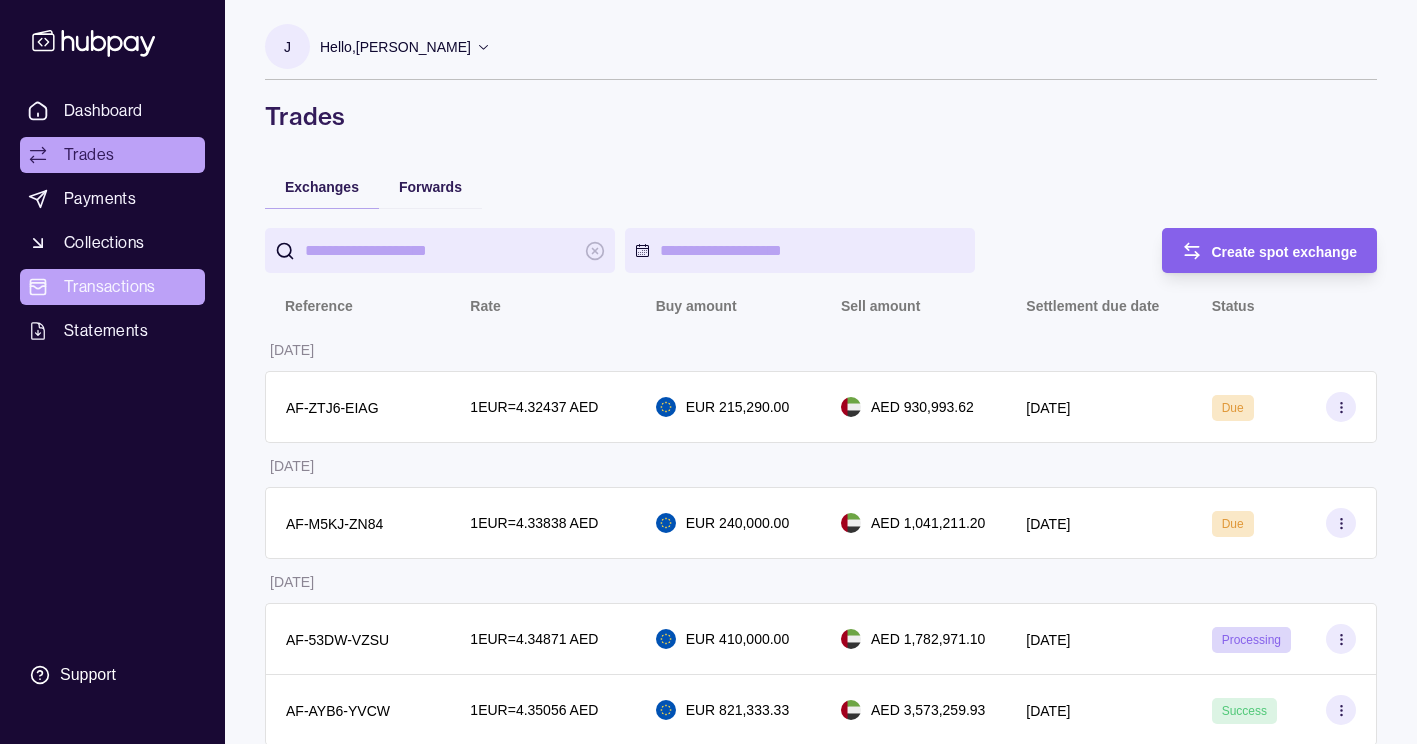 click on "Transactions" at bounding box center (112, 287) 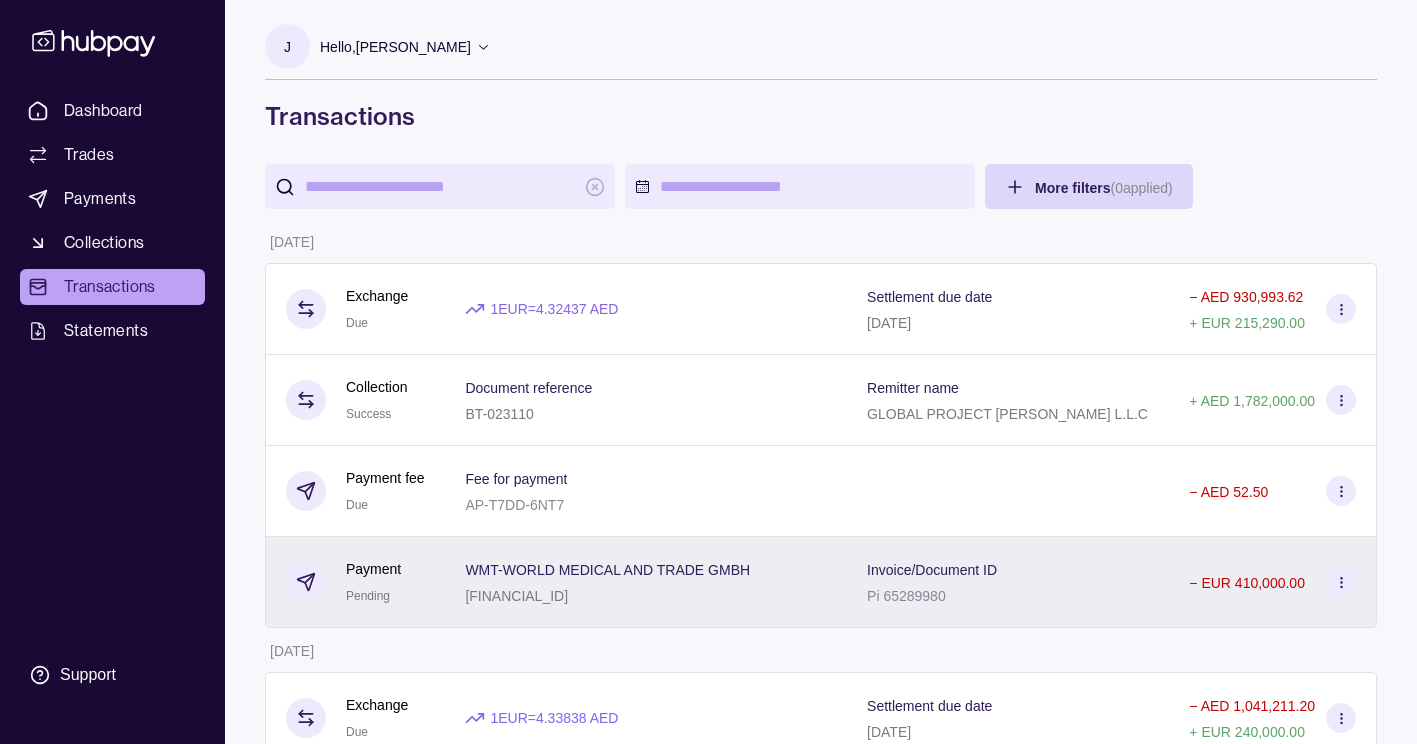 click 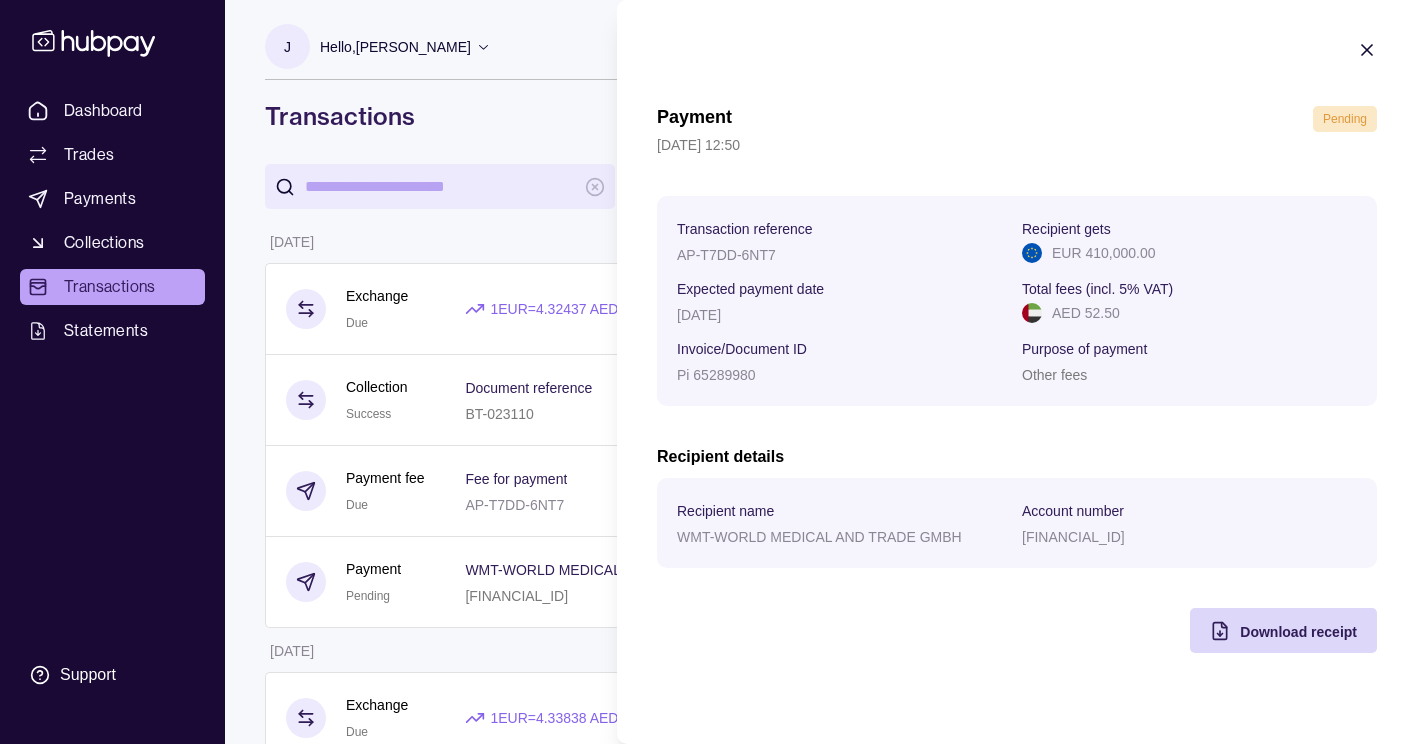 click 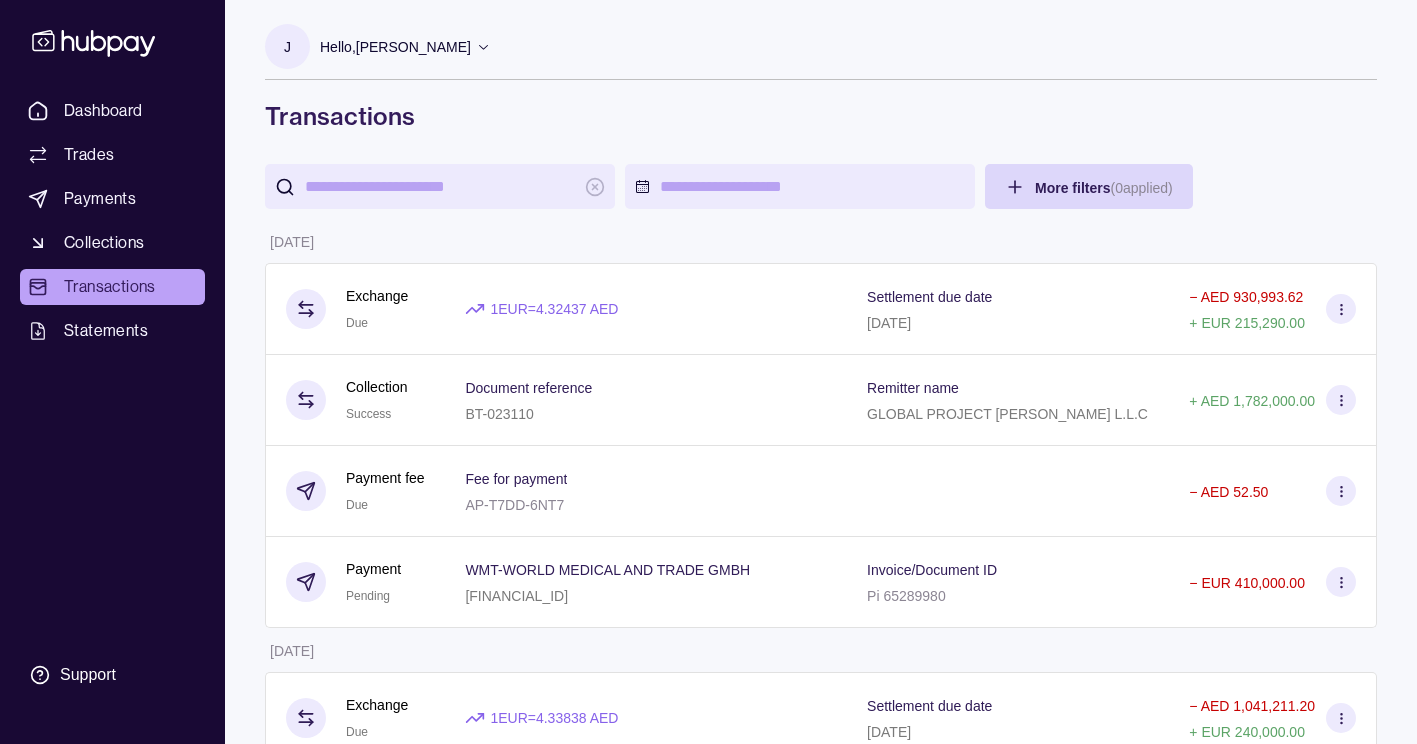 click on "Dashboard Trades Payments Collections Transactions Statements" at bounding box center (112, 221) 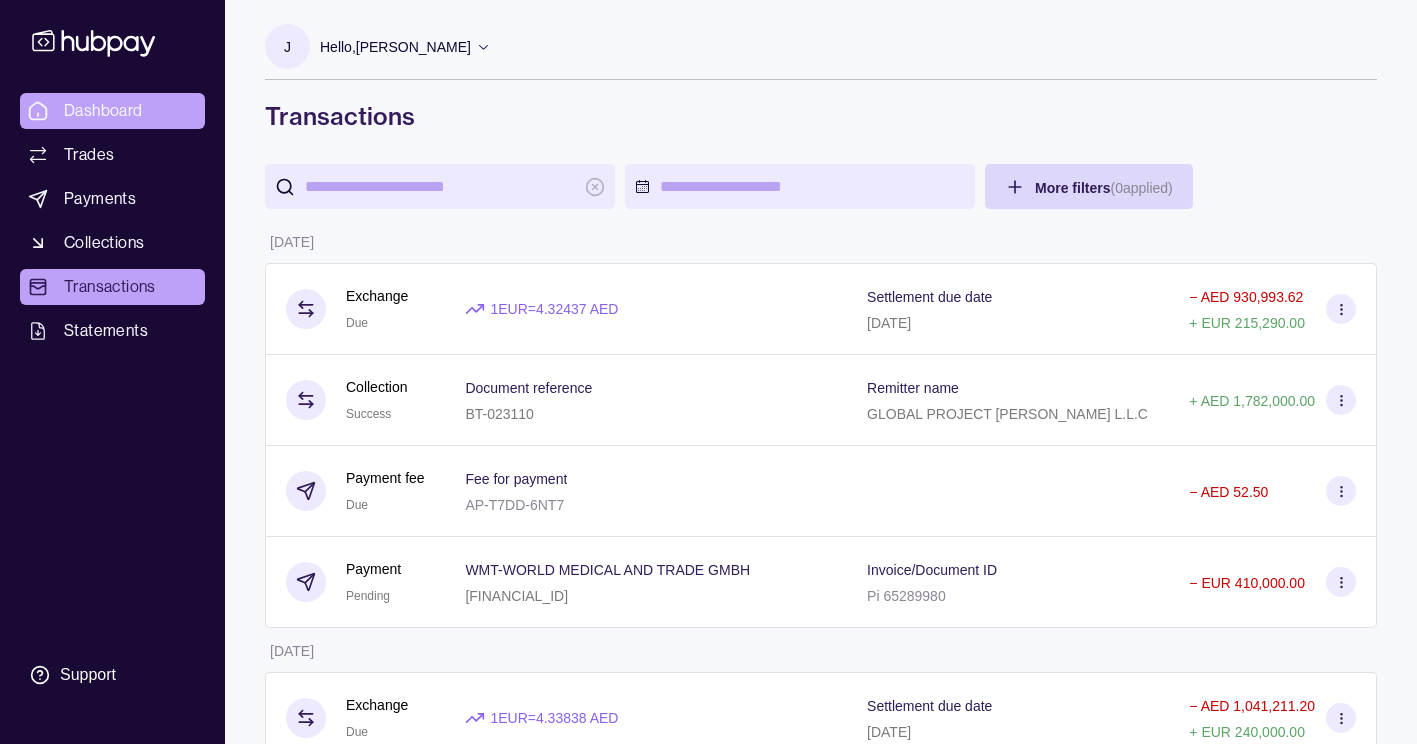 click on "Dashboard" at bounding box center [112, 111] 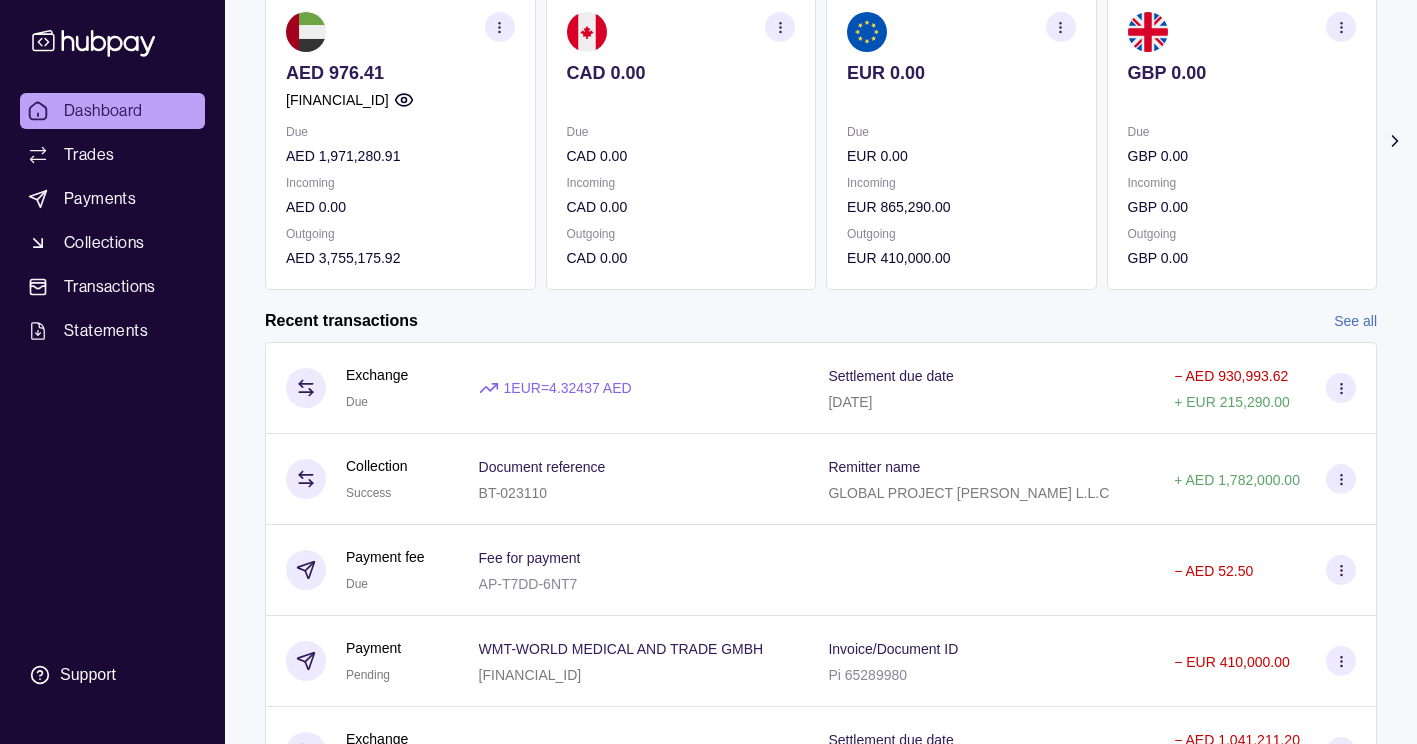 scroll, scrollTop: 356, scrollLeft: 0, axis: vertical 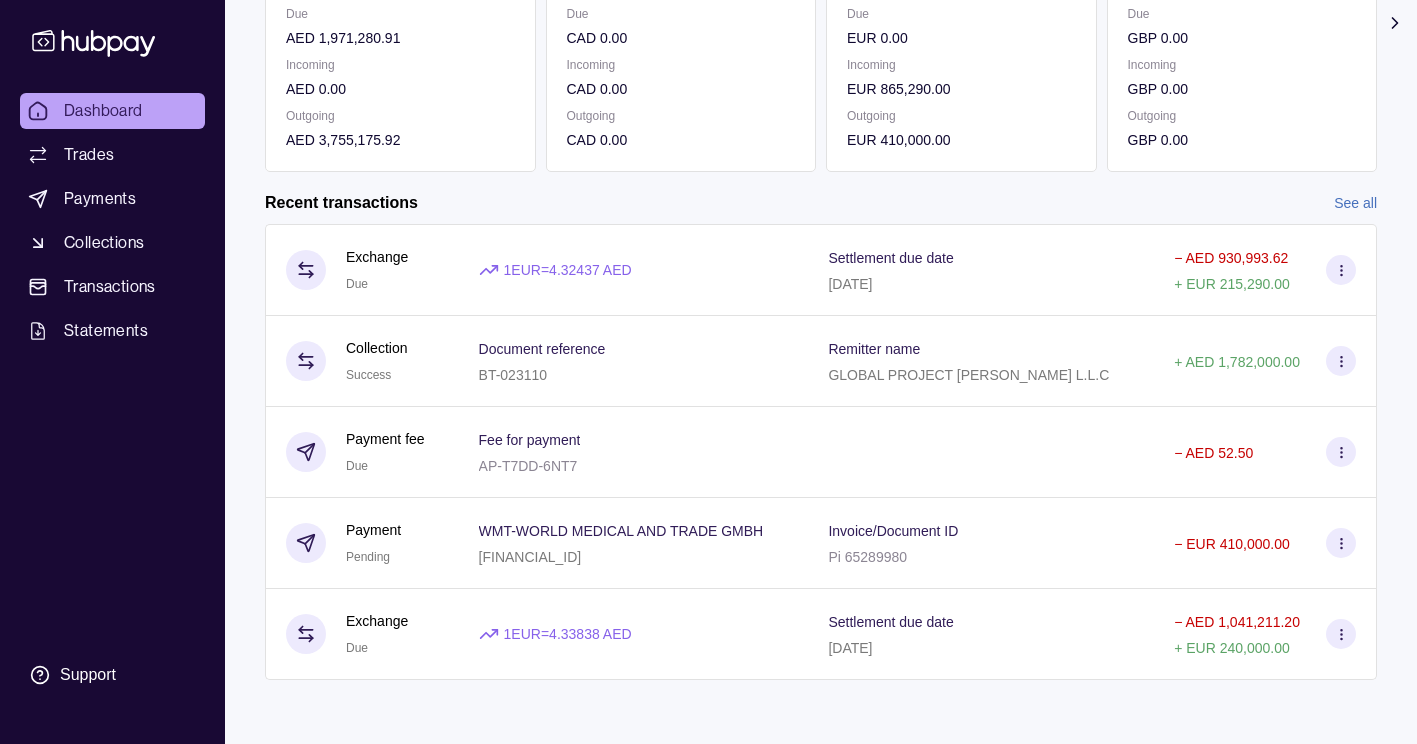 click at bounding box center (1341, 543) 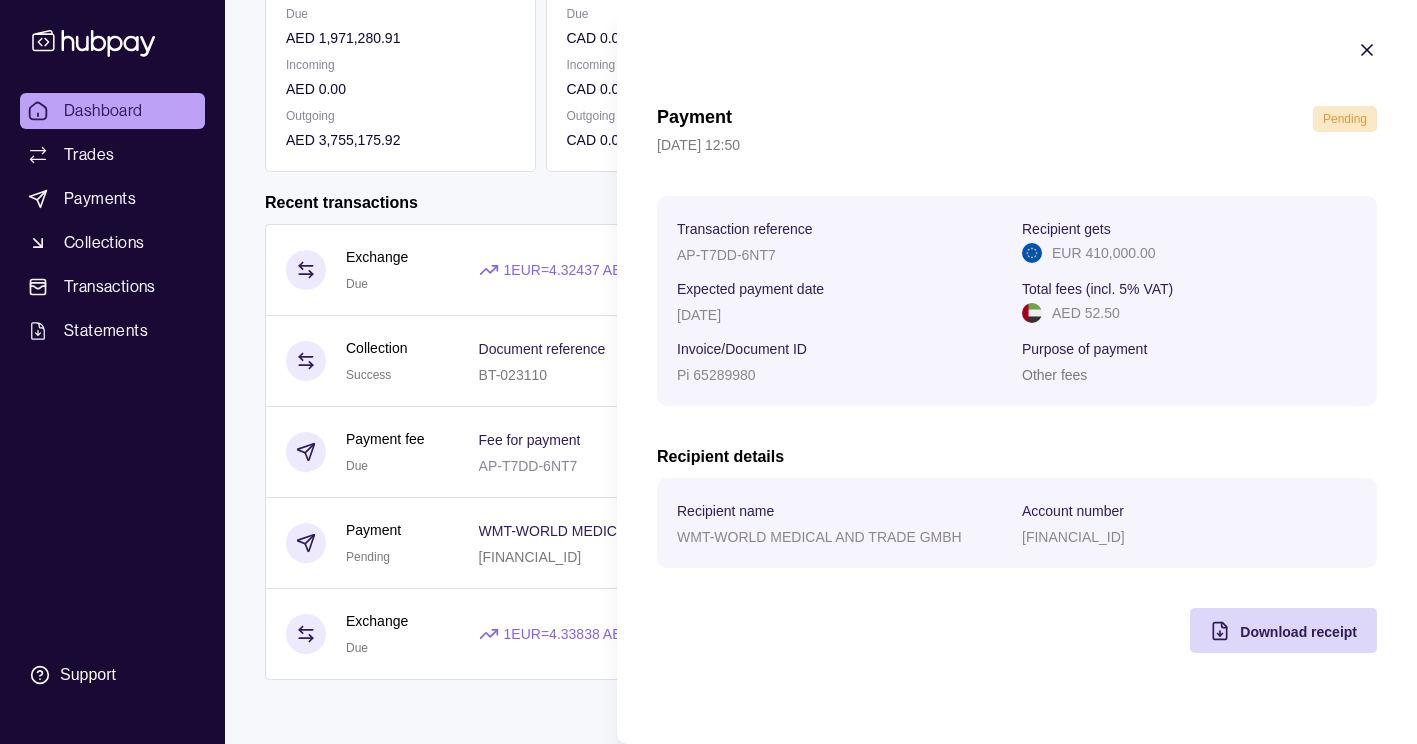 type 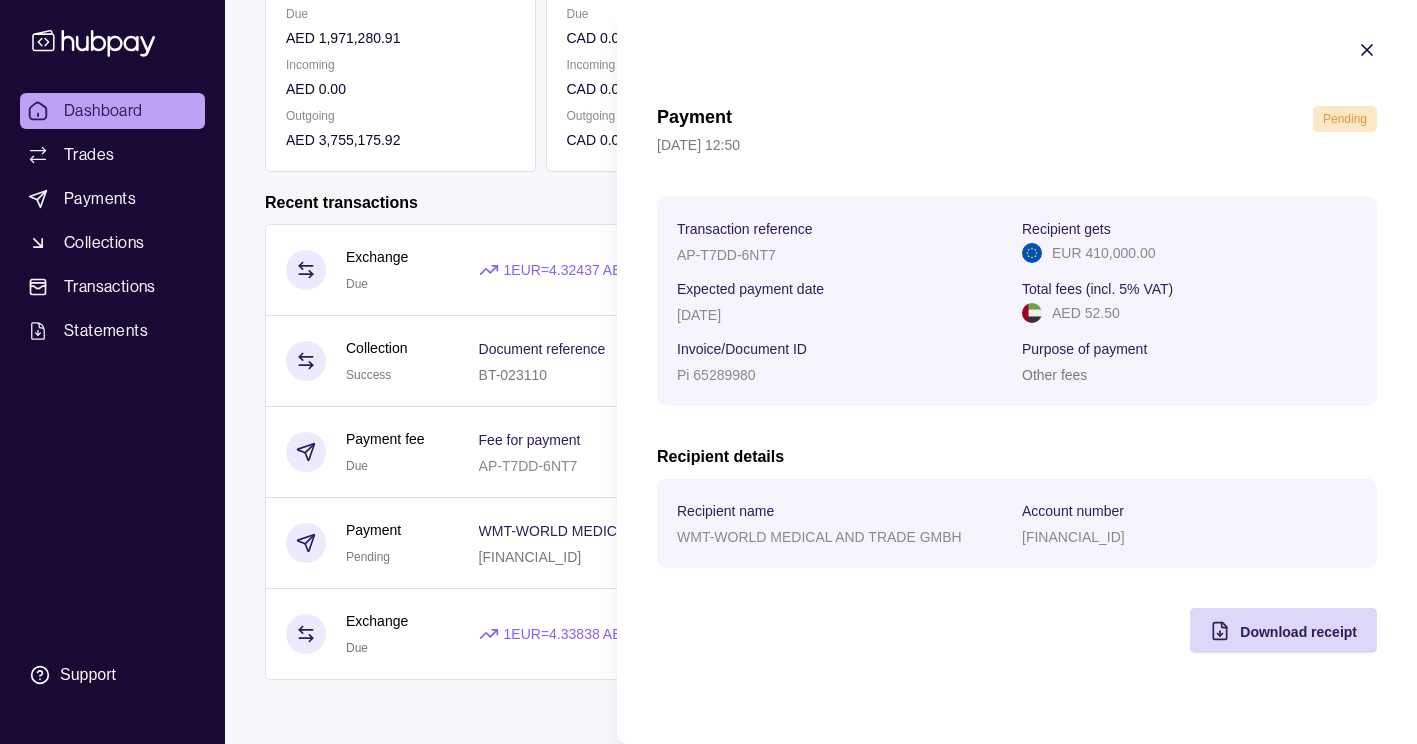 click on "Payment Pending 07 Jul 2025 | 12:50 Transaction reference AP-T7DD-6NT7 Recipient gets EUR 410,000.00 Expected payment date 07 Jul 2025 Total fees (incl. 5% VAT) AED 52.50 Invoice/Document ID Pi 65289980 Purpose of payment Other fees Recipient details Recipient name WMT-WORLD MEDICAL AND TRADE GMBH Account number DE49200505501194100093 Download receipt" at bounding box center [1017, 346] 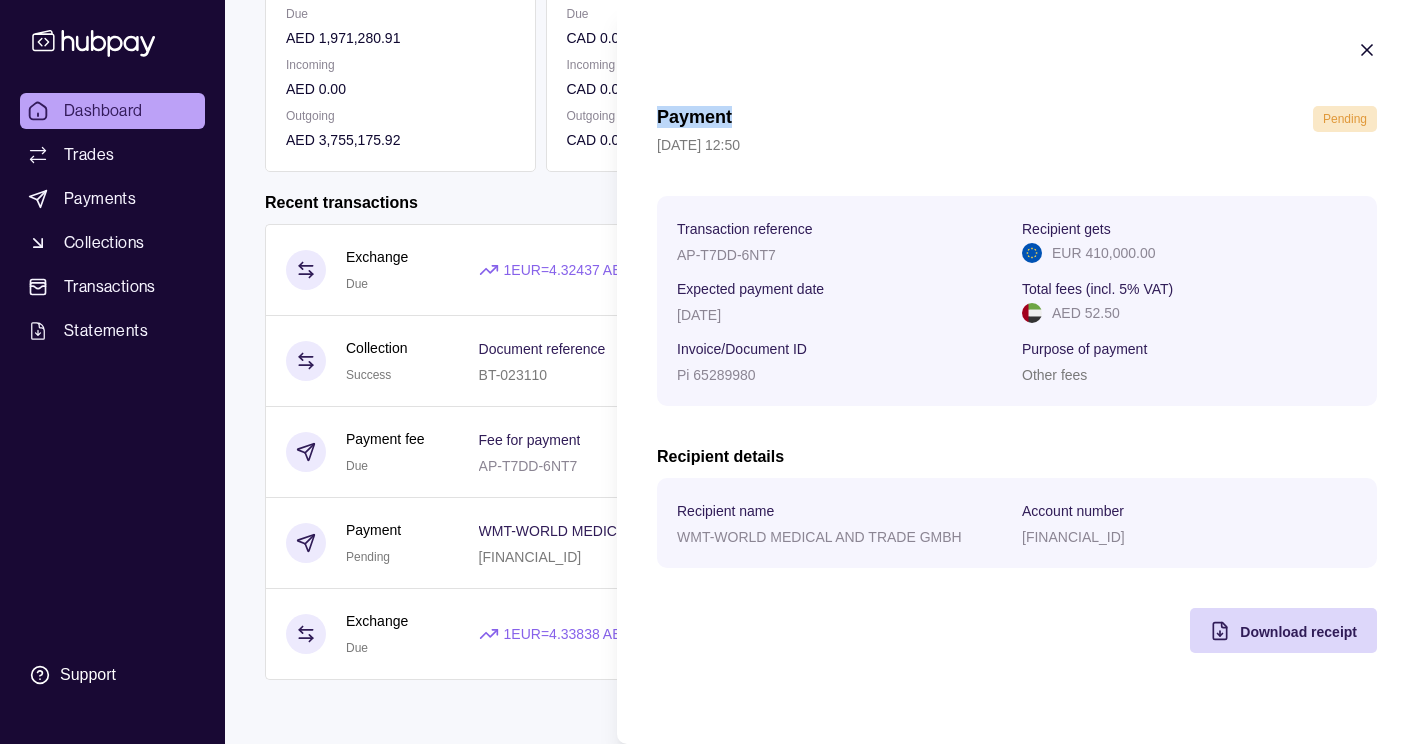 click on "Payment Pending 07 Jul 2025 | 12:50 Transaction reference AP-T7DD-6NT7 Recipient gets EUR 410,000.00 Expected payment date 07 Jul 2025 Total fees (incl. 5% VAT) AED 52.50 Invoice/Document ID Pi 65289980 Purpose of payment Other fees Recipient details Recipient name WMT-WORLD MEDICAL AND TRADE GMBH Account number DE49200505501194100093 Download receipt" at bounding box center [1017, 346] 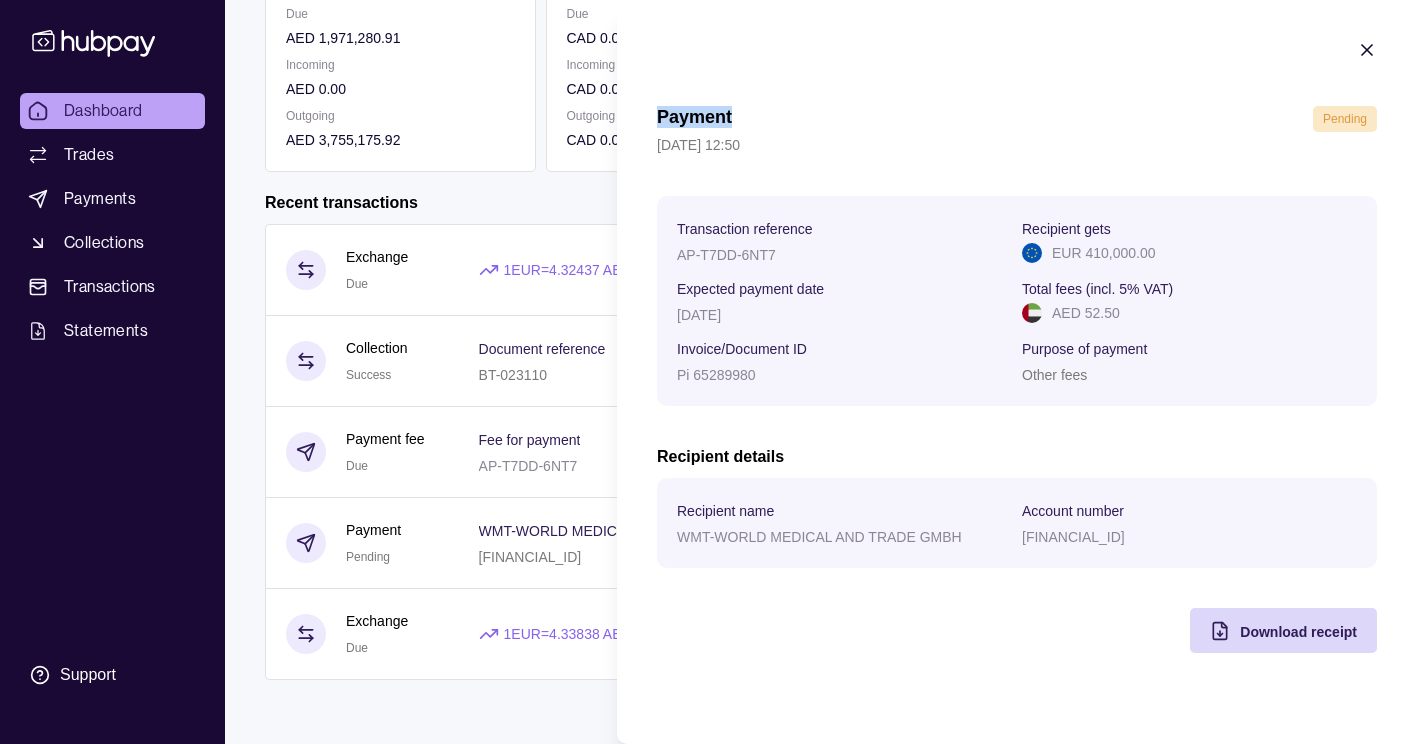 click 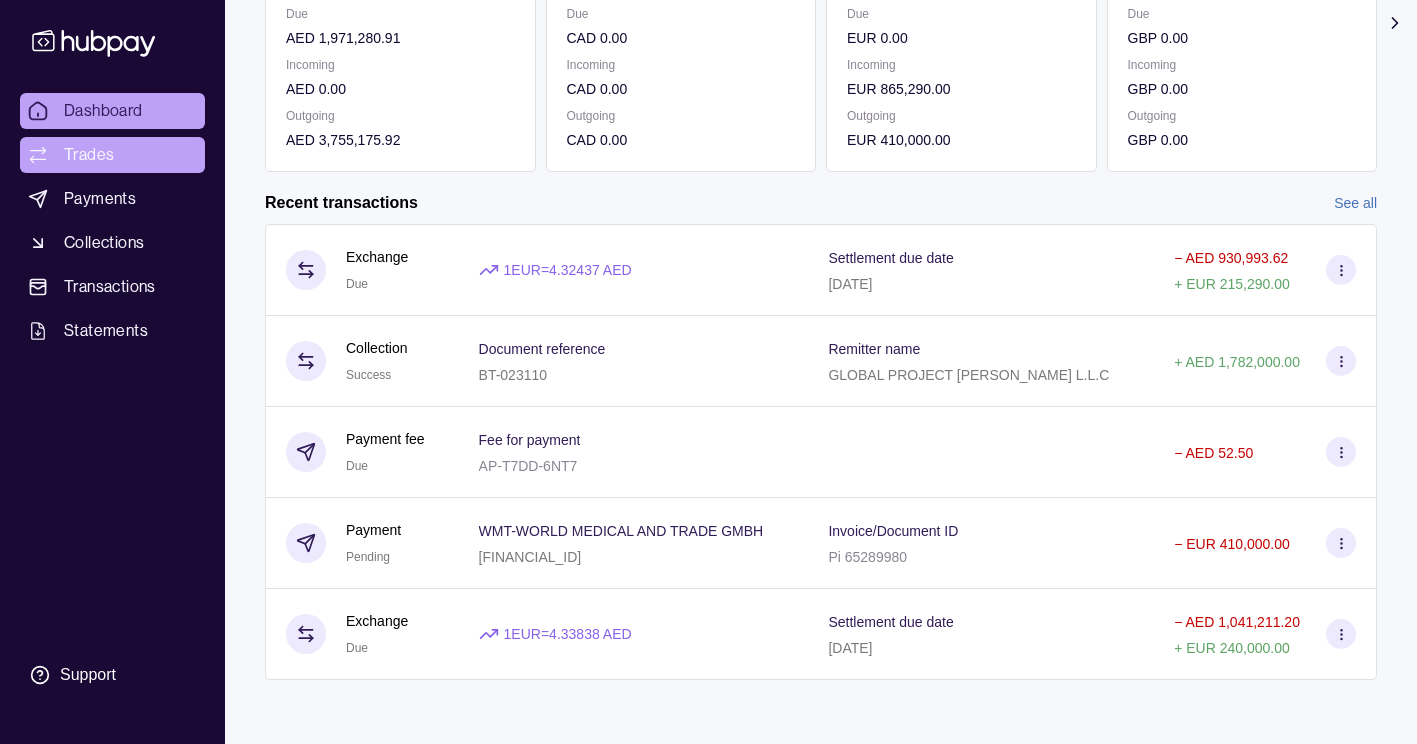 click on "Trades" at bounding box center (112, 155) 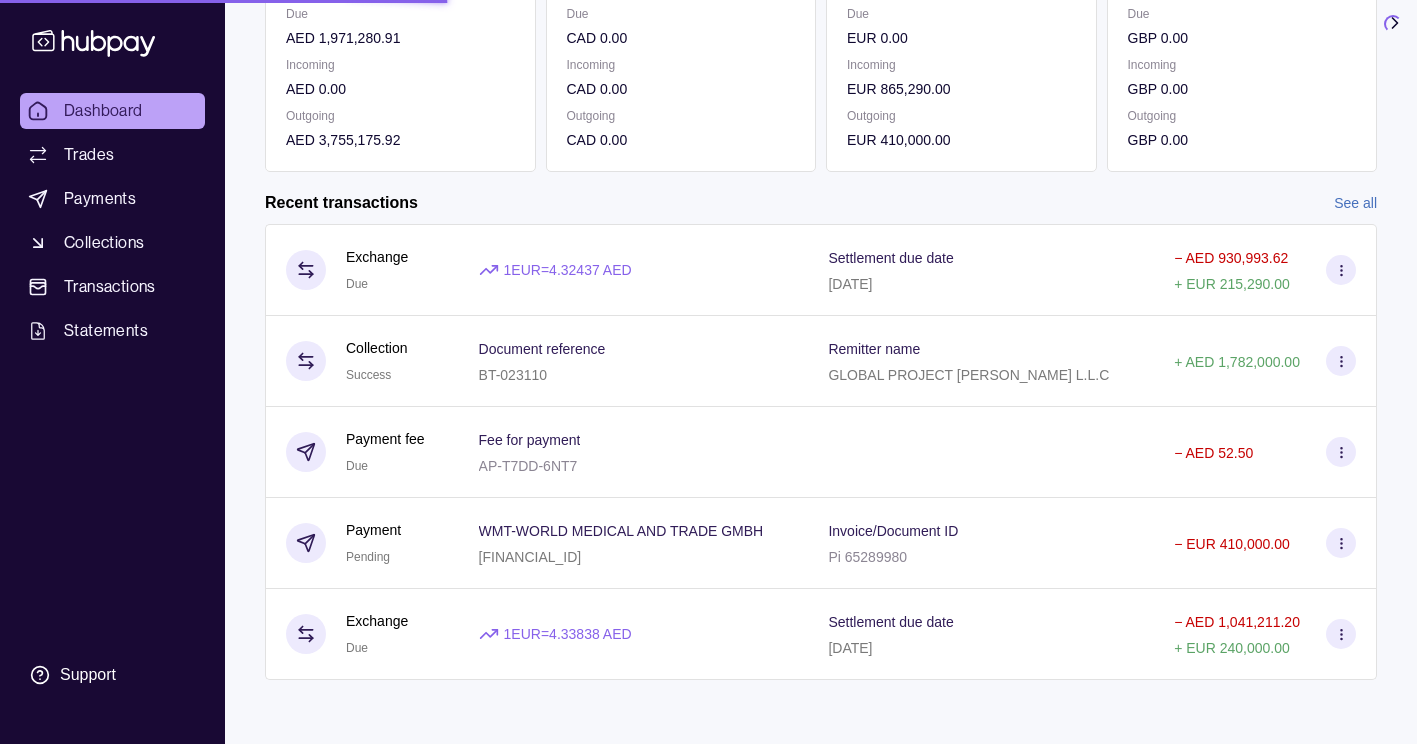 scroll, scrollTop: 0, scrollLeft: 0, axis: both 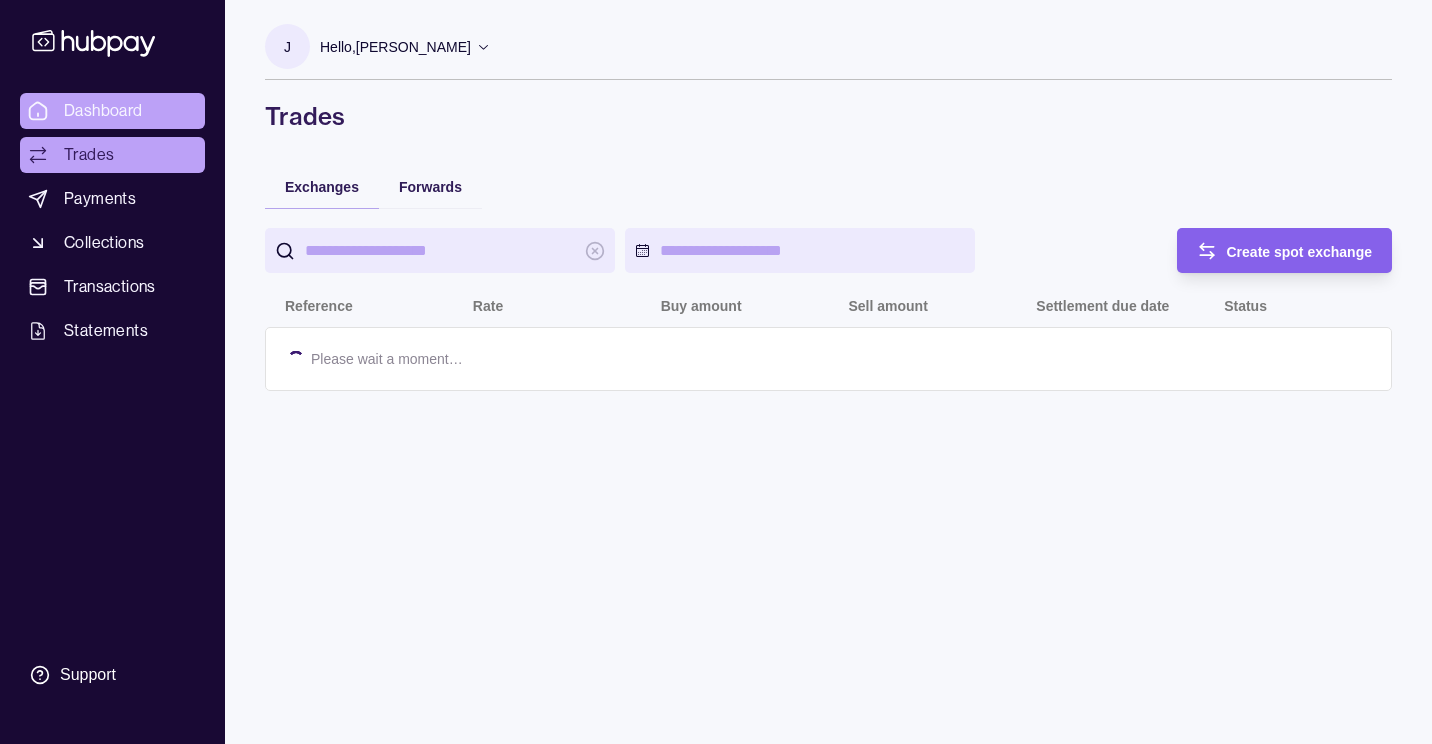 click on "Dashboard" at bounding box center [112, 111] 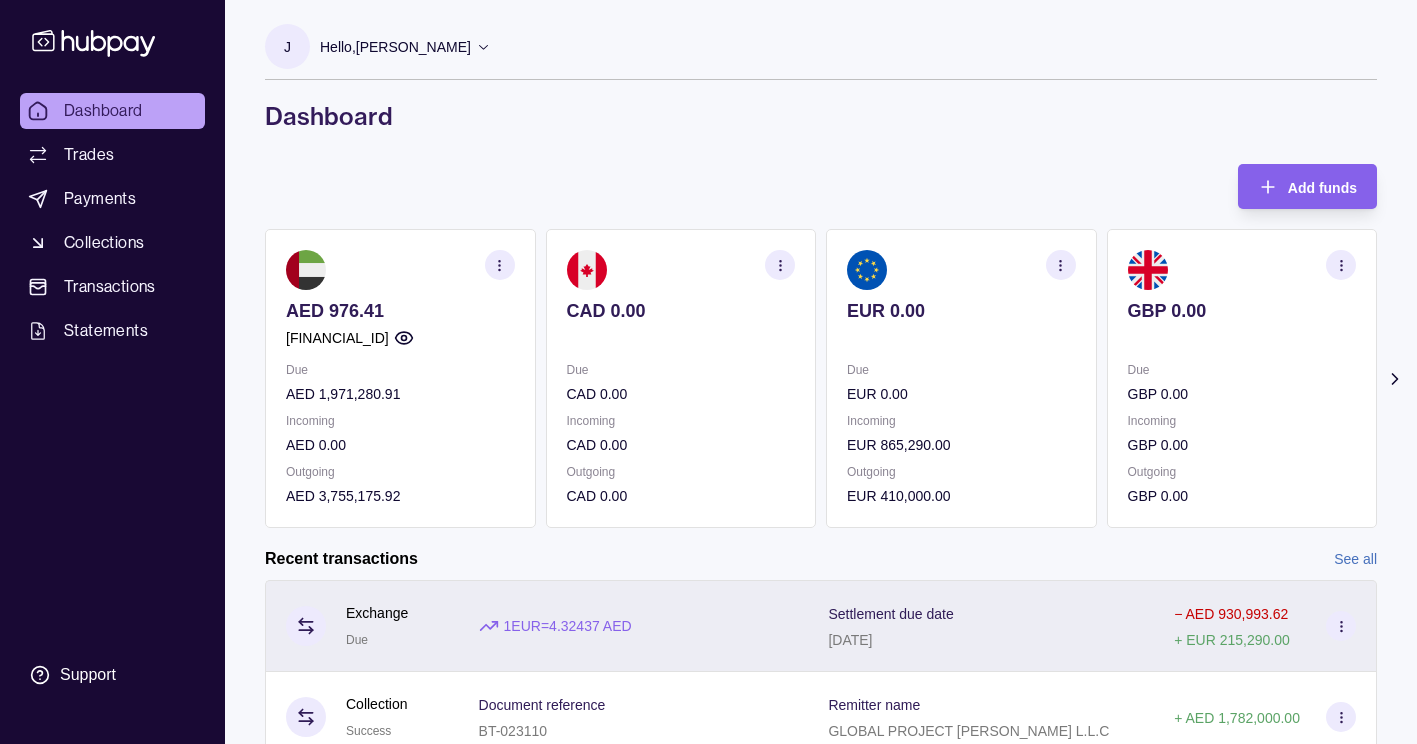 scroll, scrollTop: 356, scrollLeft: 0, axis: vertical 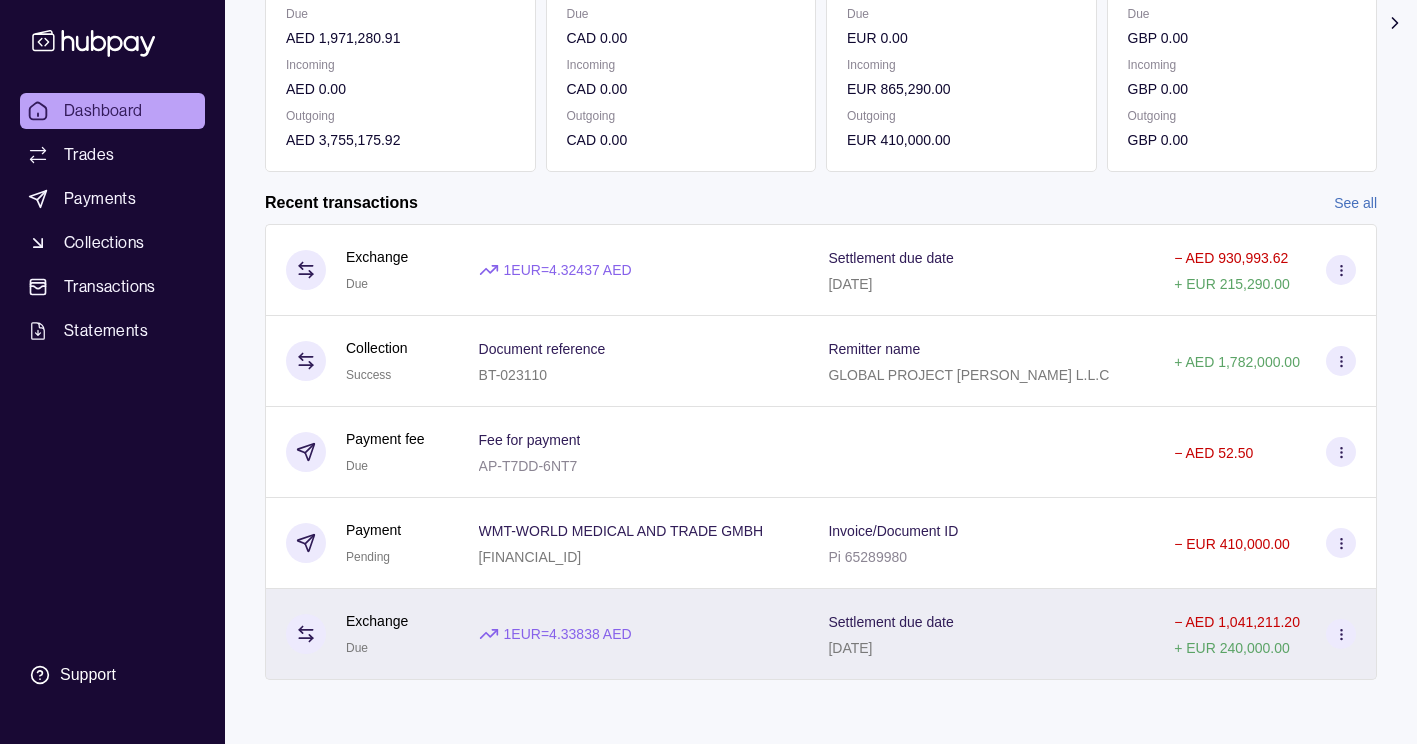 click on "−   AED 1,041,211.20 +   EUR 240,000.00" at bounding box center (1265, 634) 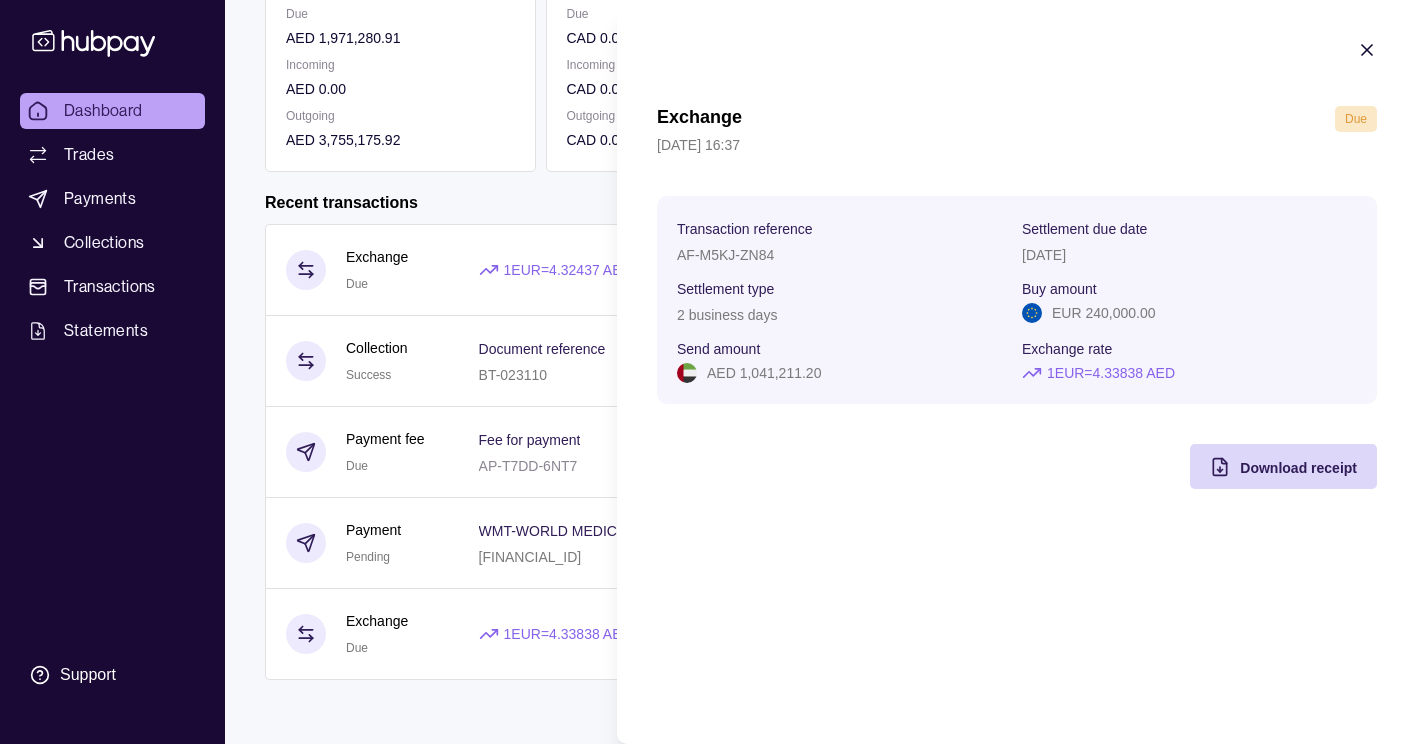 click 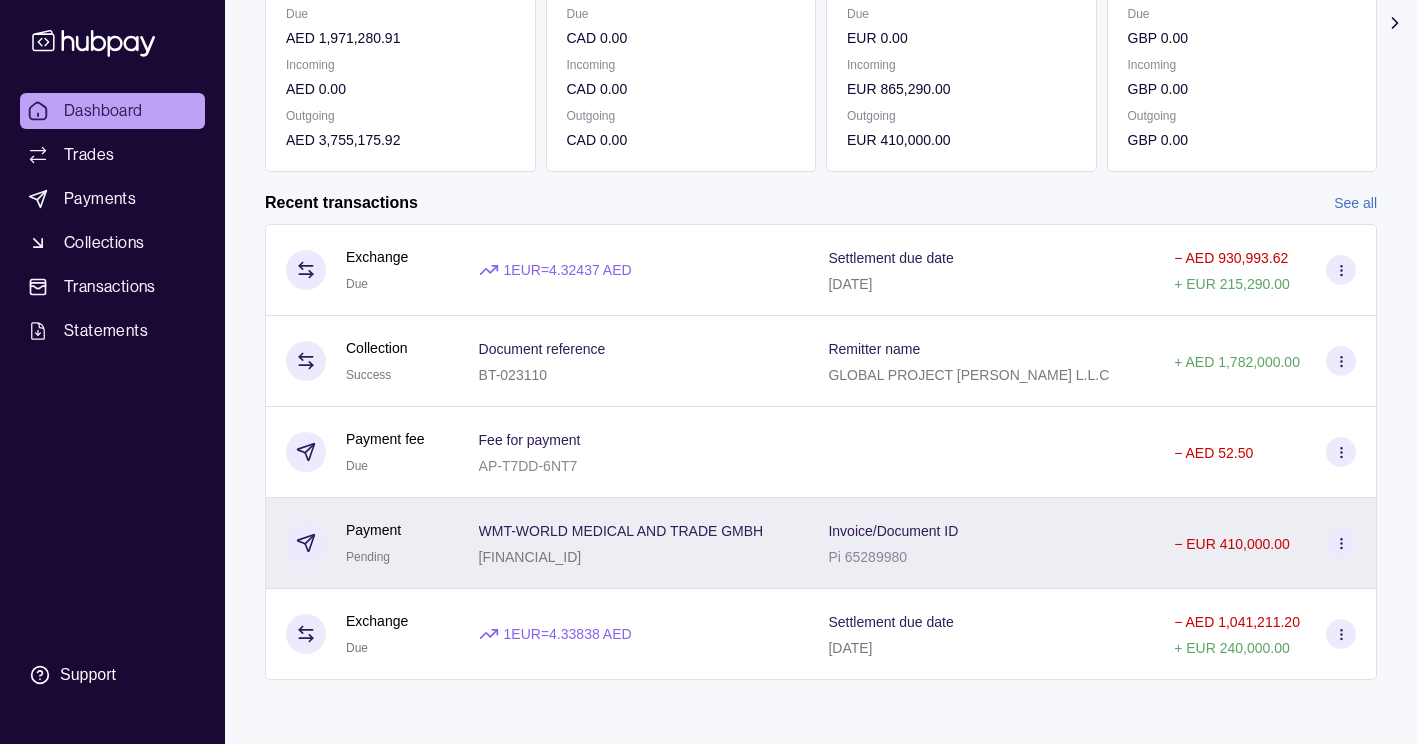 click at bounding box center (1341, 543) 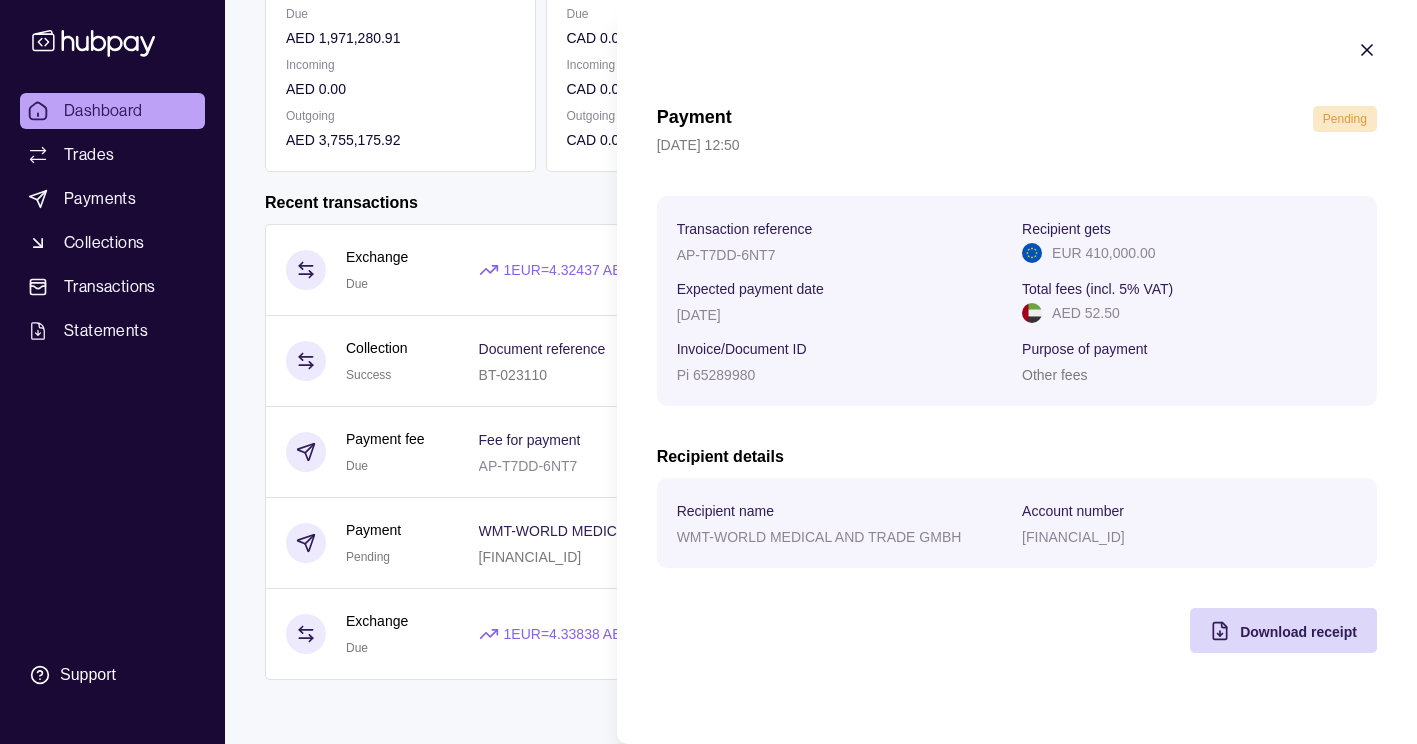 click 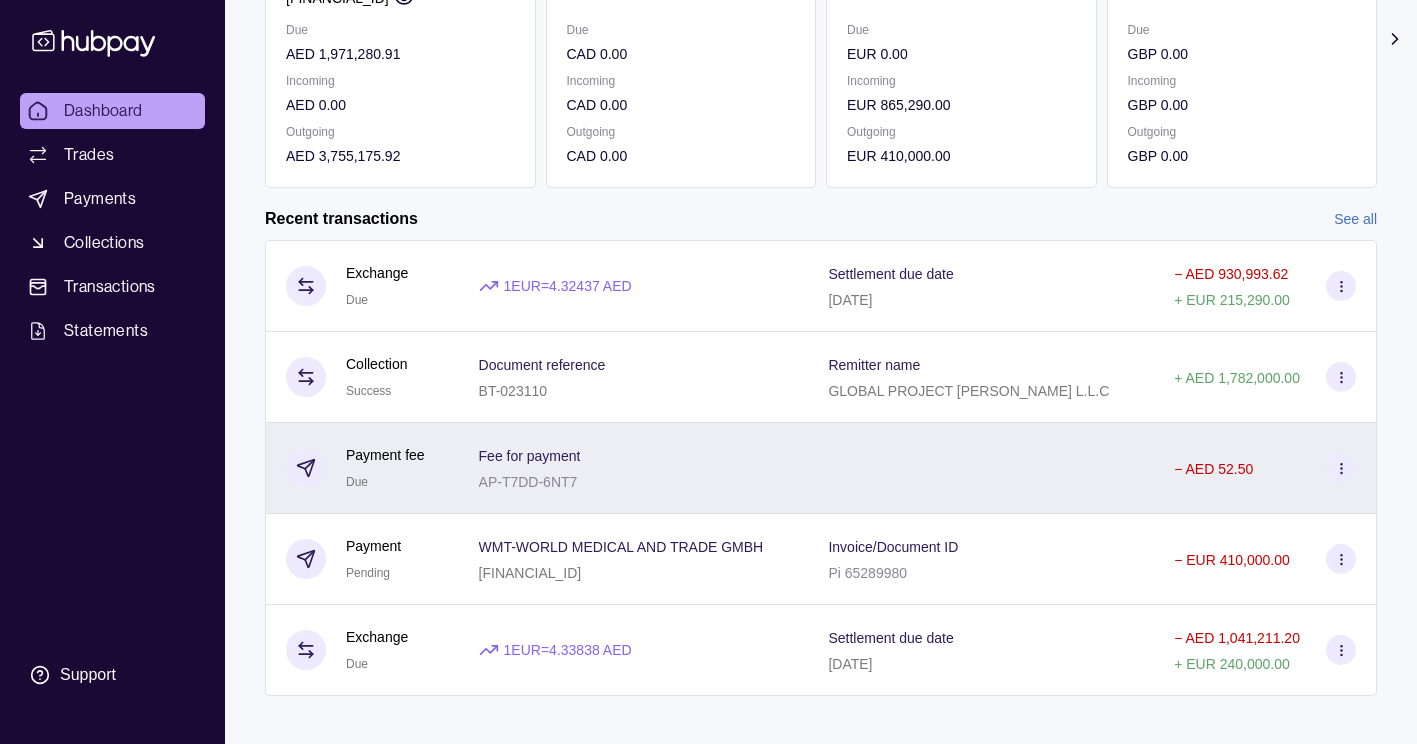 scroll, scrollTop: 356, scrollLeft: 0, axis: vertical 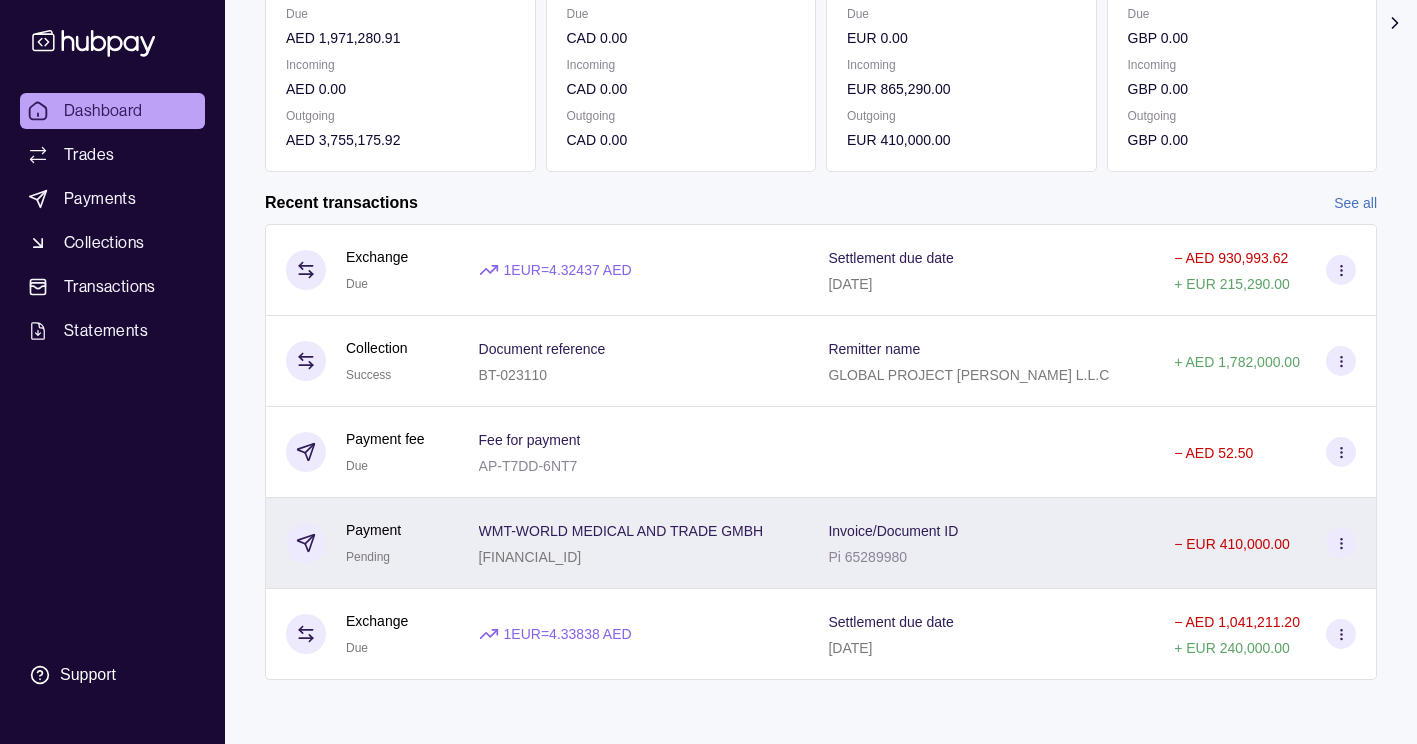 click 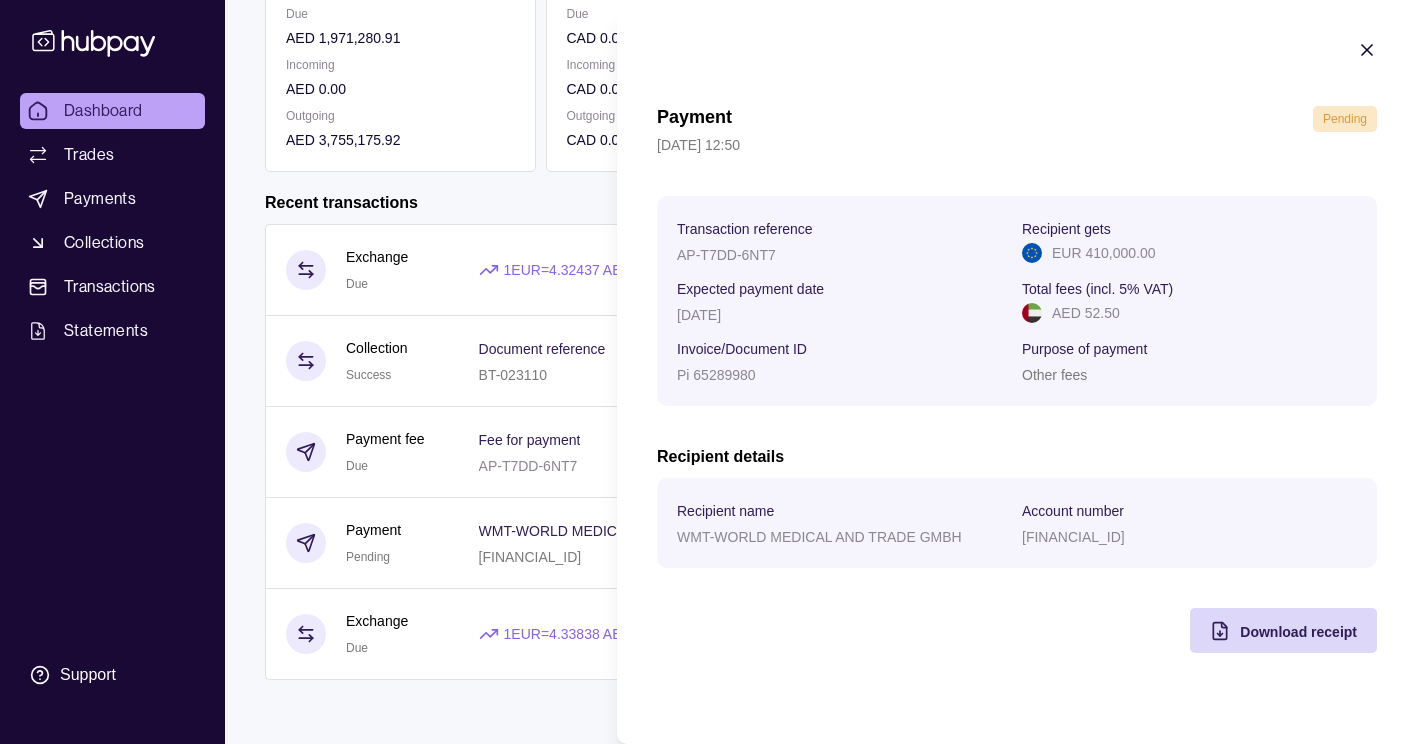 click 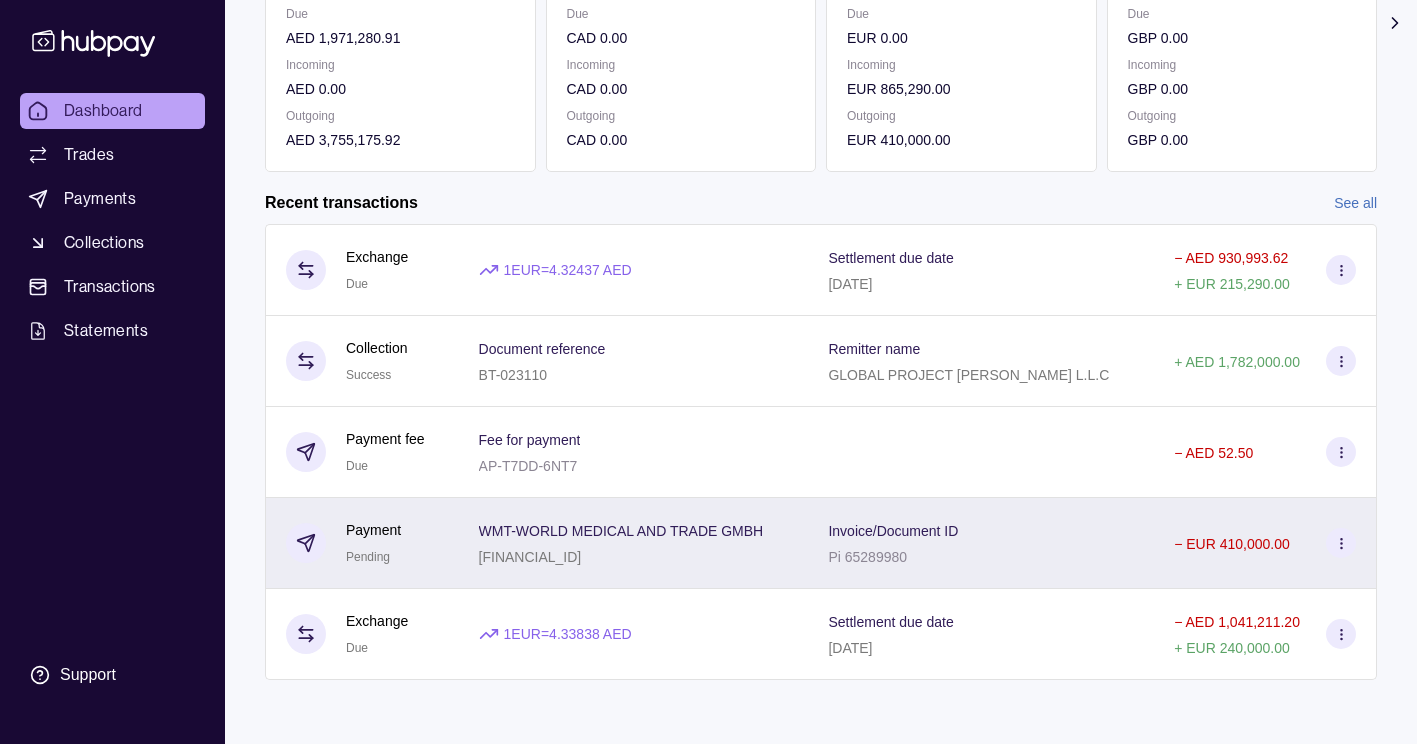 click at bounding box center [1341, 543] 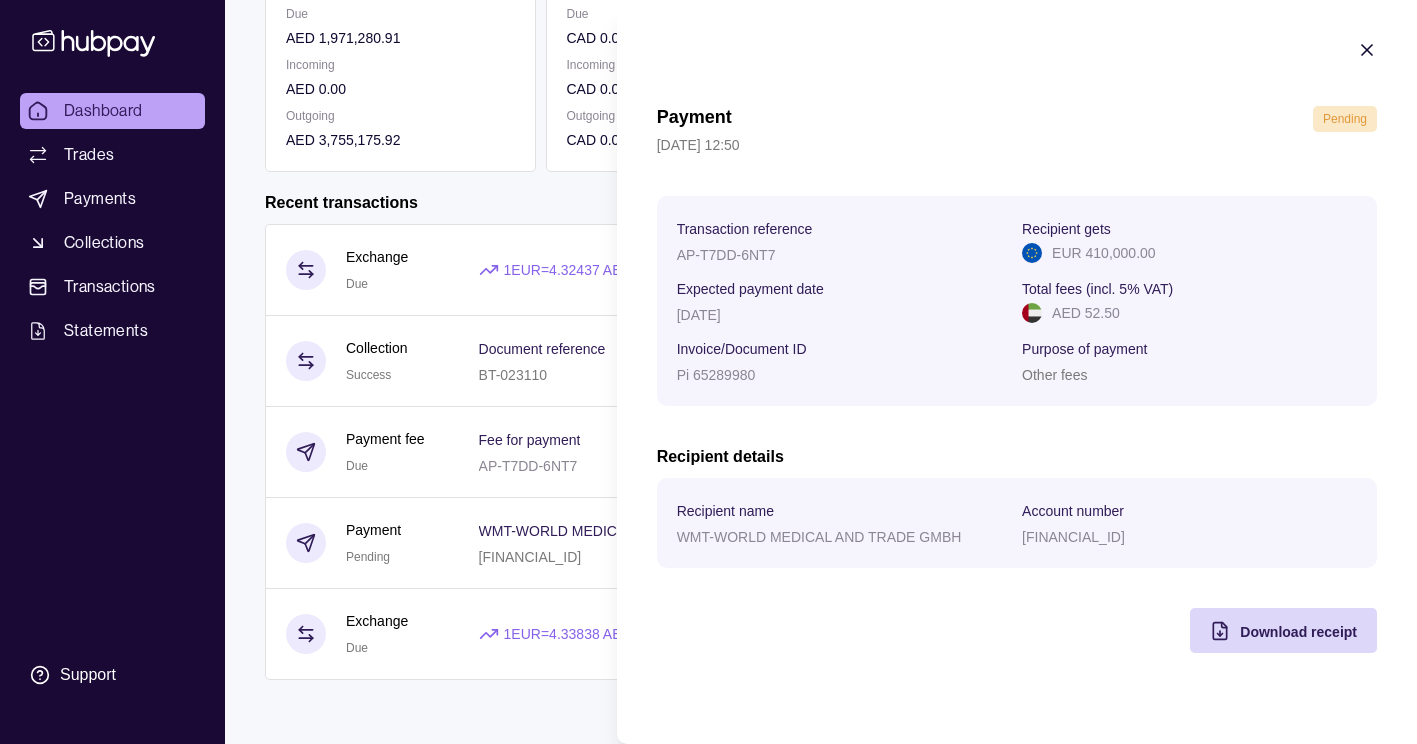 click 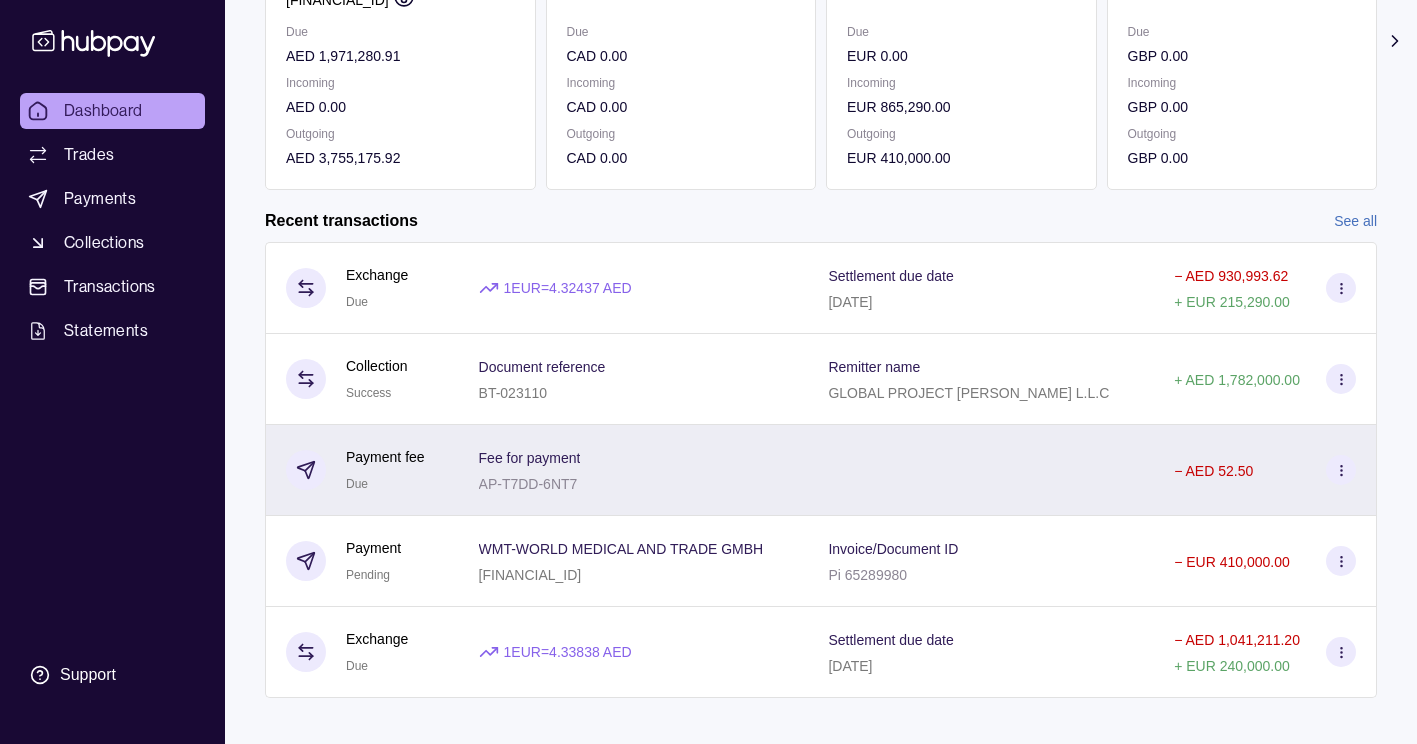 scroll, scrollTop: 356, scrollLeft: 0, axis: vertical 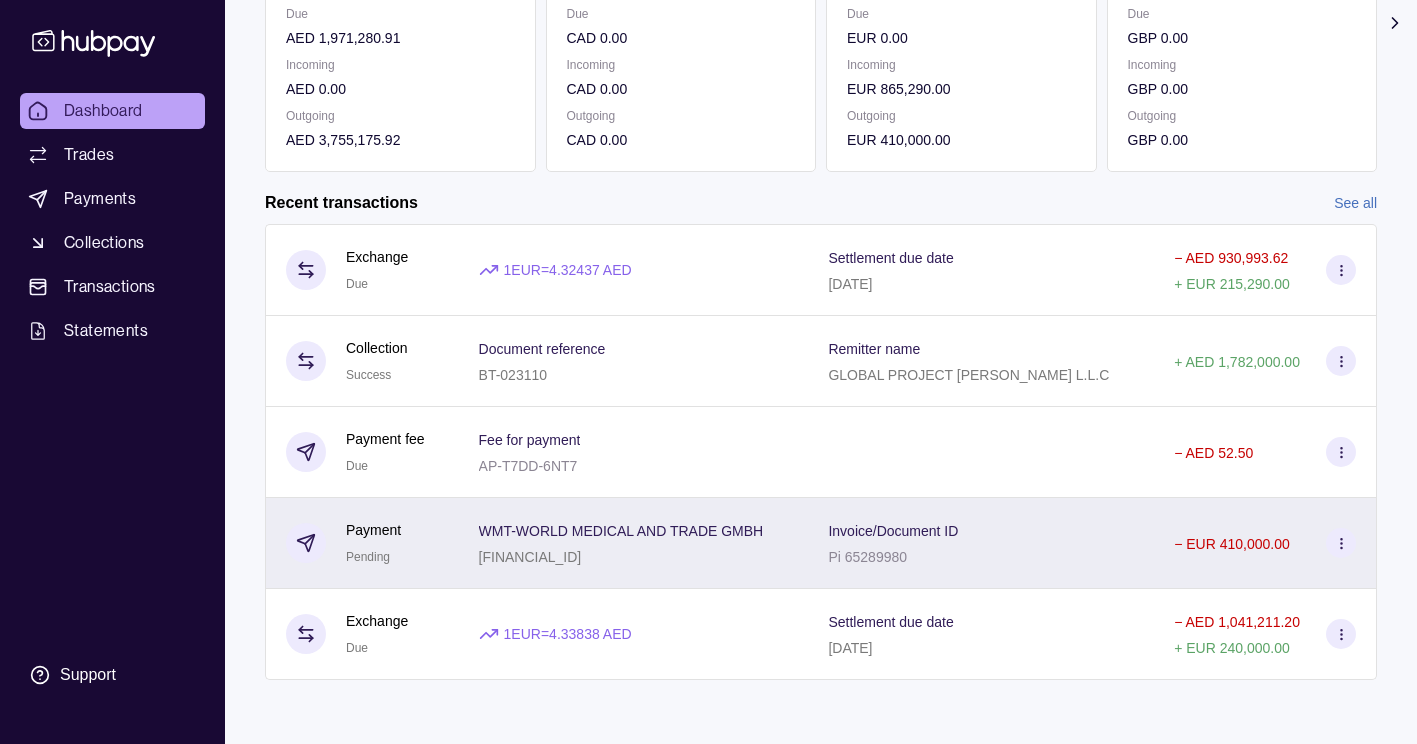 click 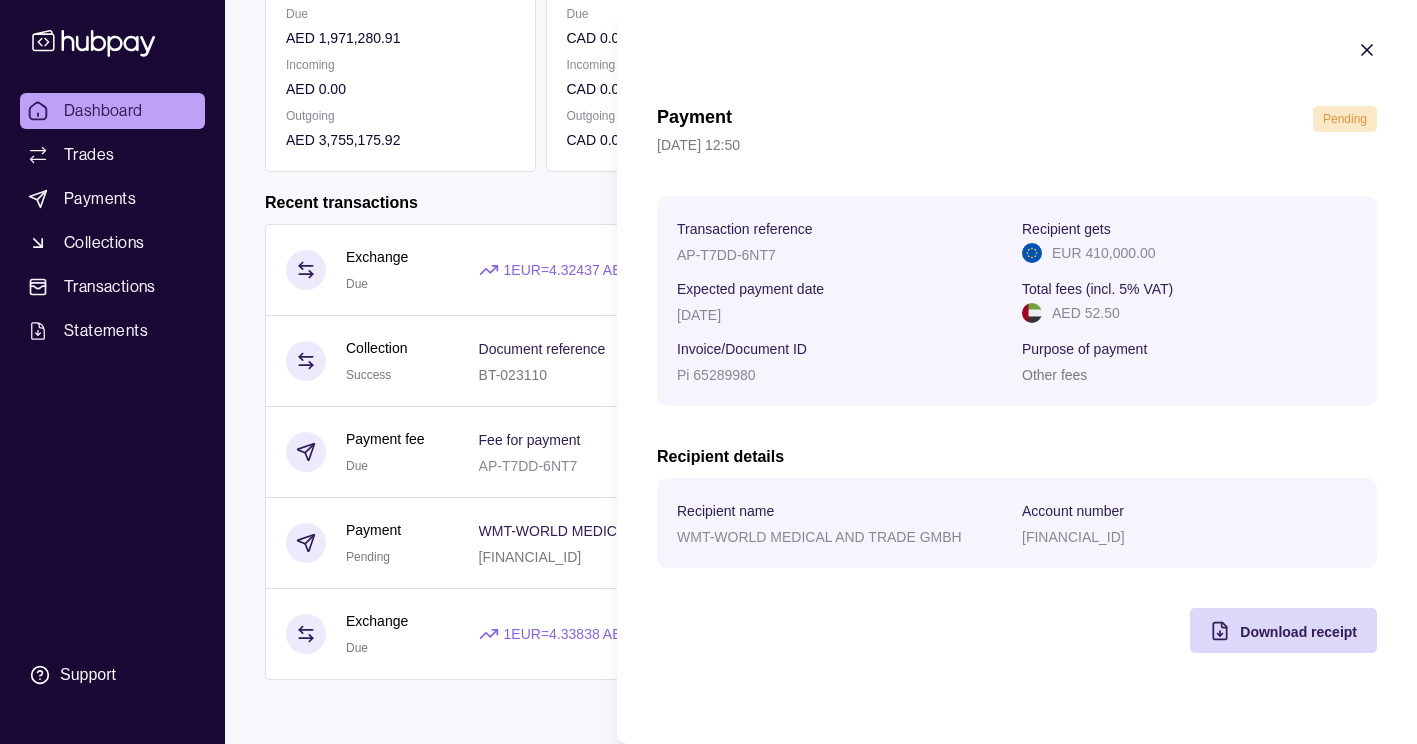 click 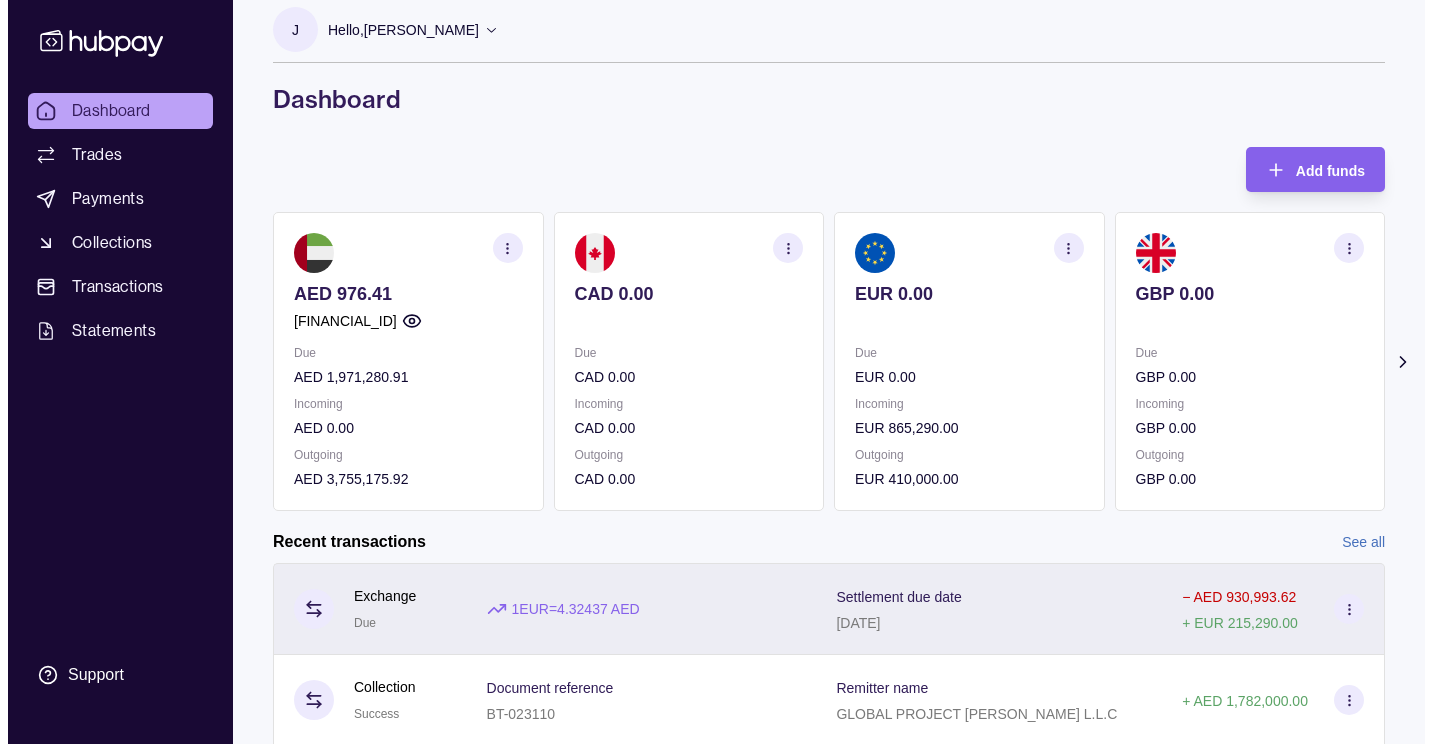 scroll, scrollTop: 0, scrollLeft: 0, axis: both 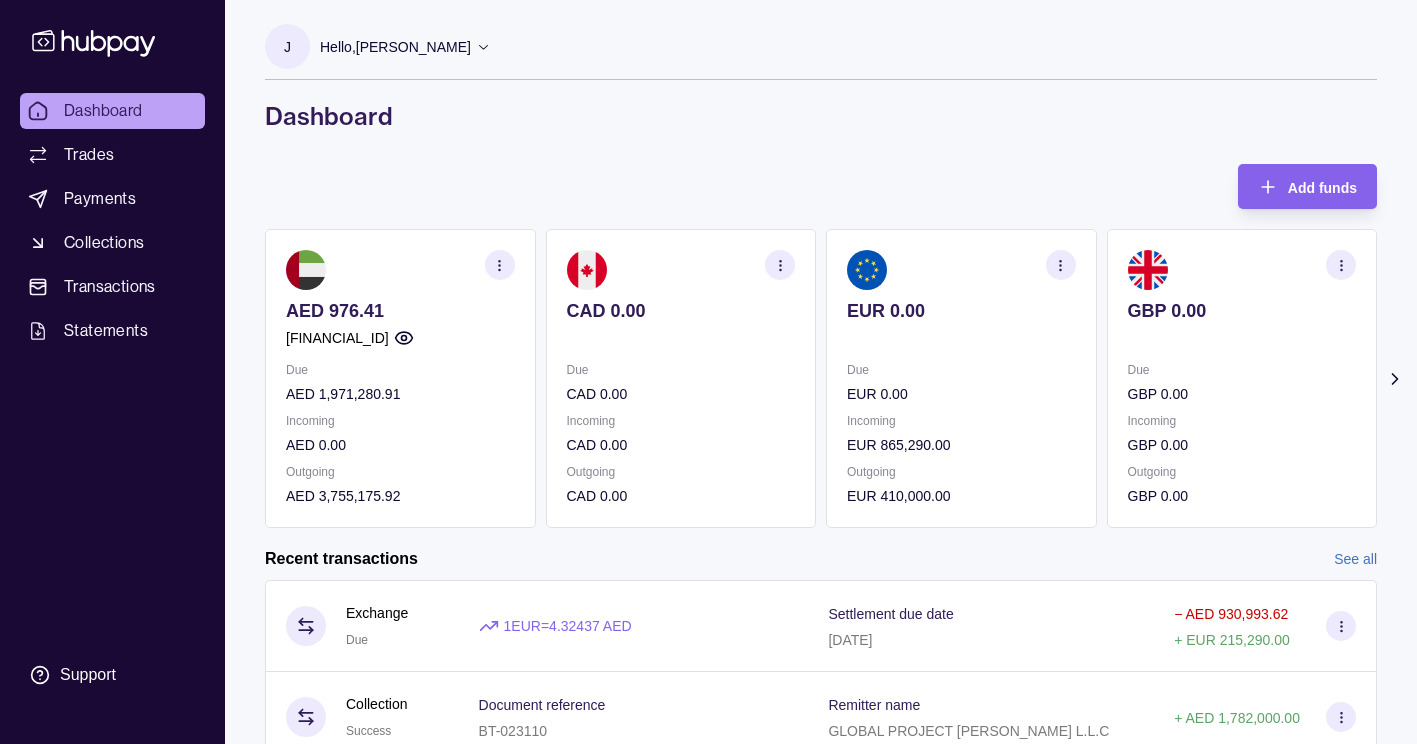 click on "Dashboard" at bounding box center [103, 111] 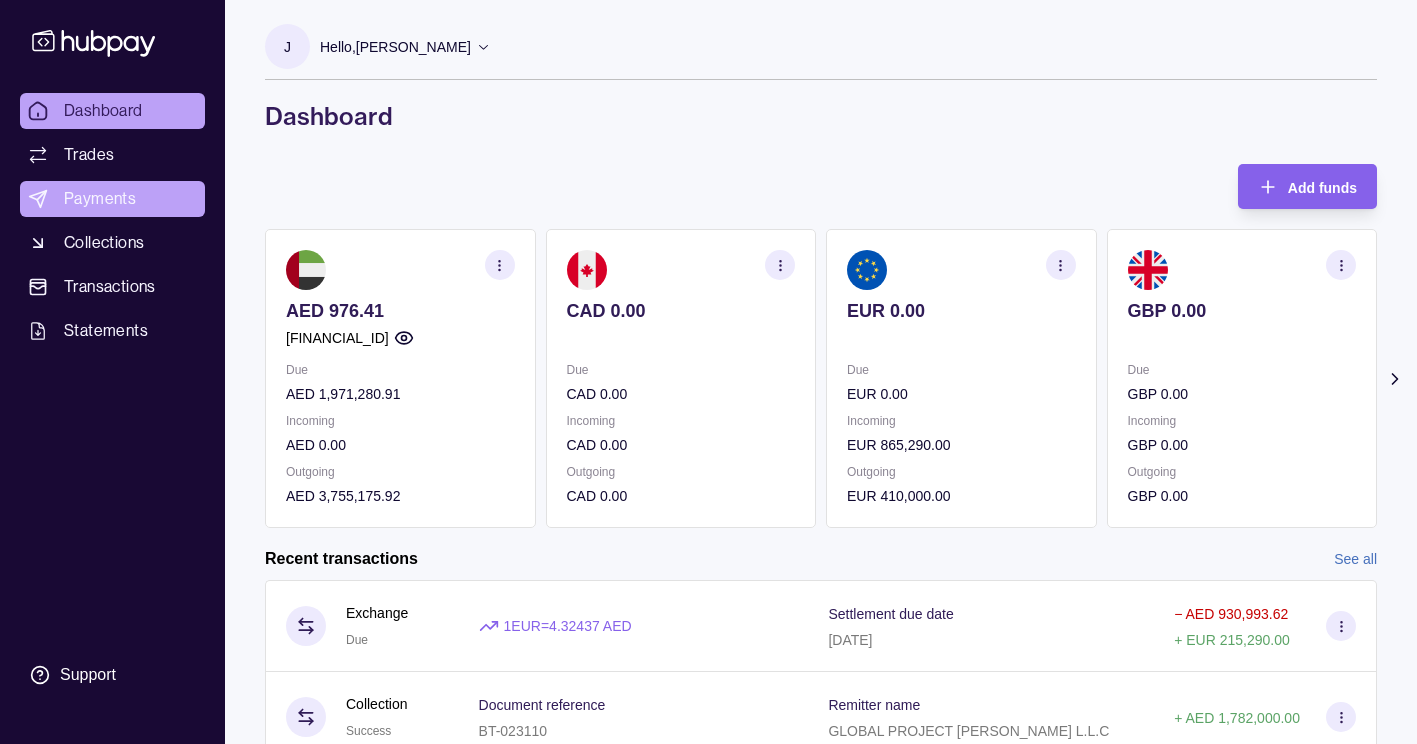 click on "Payments" at bounding box center (112, 199) 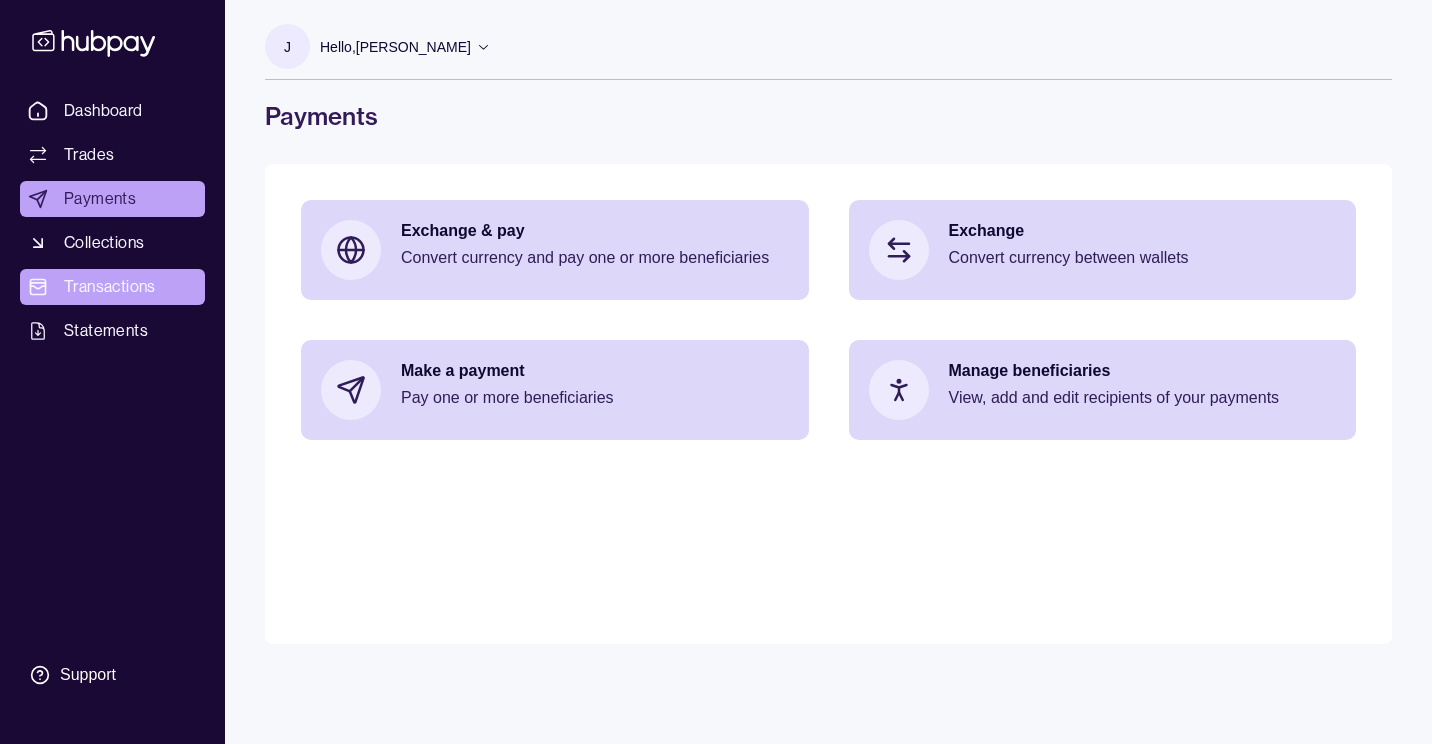 click on "Transactions" at bounding box center [112, 287] 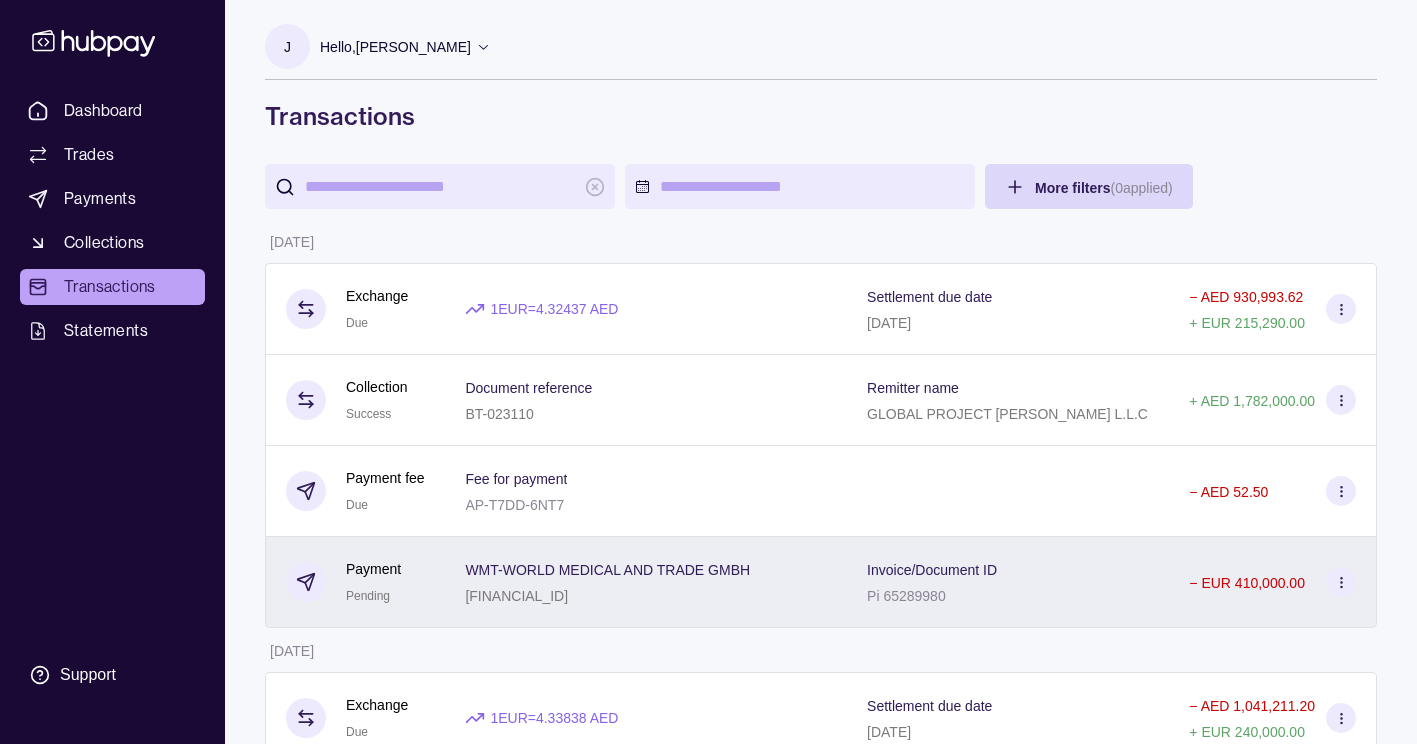 click at bounding box center (1341, 582) 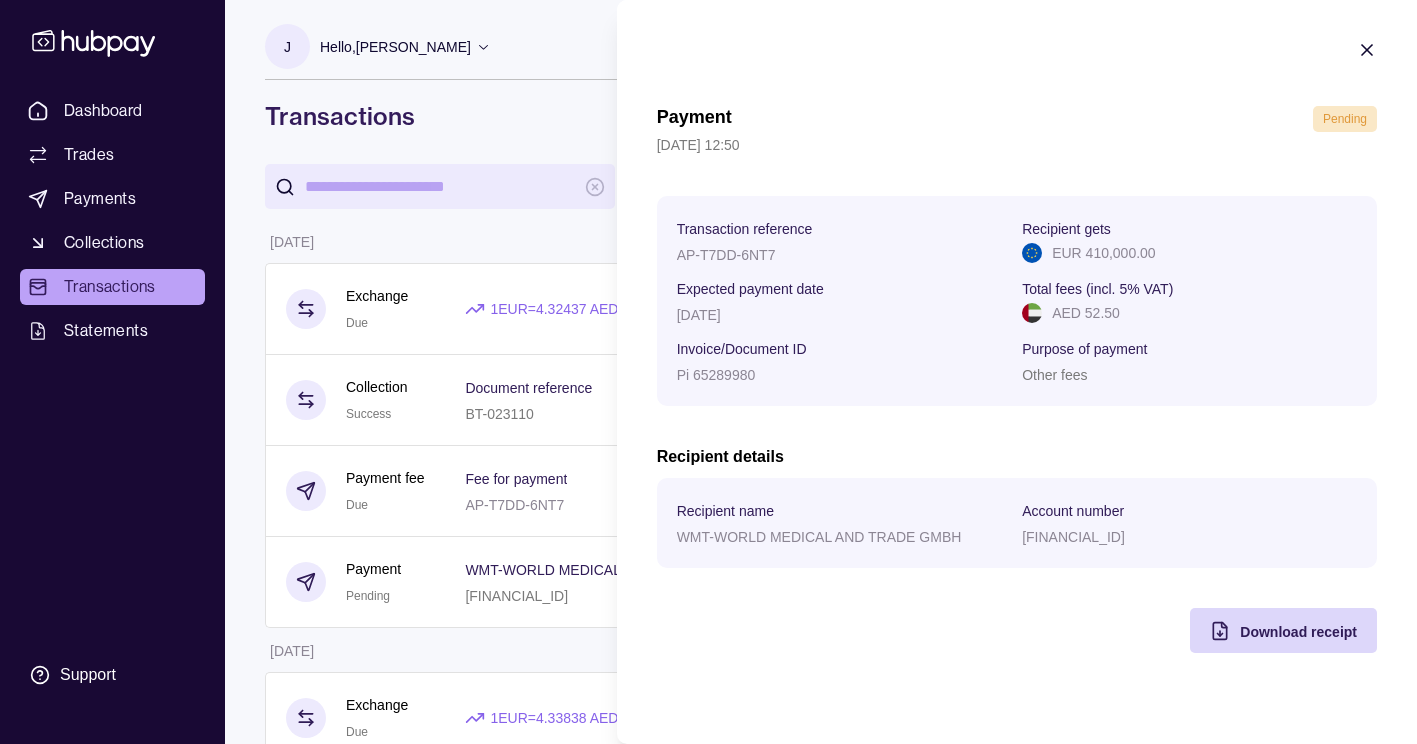 click 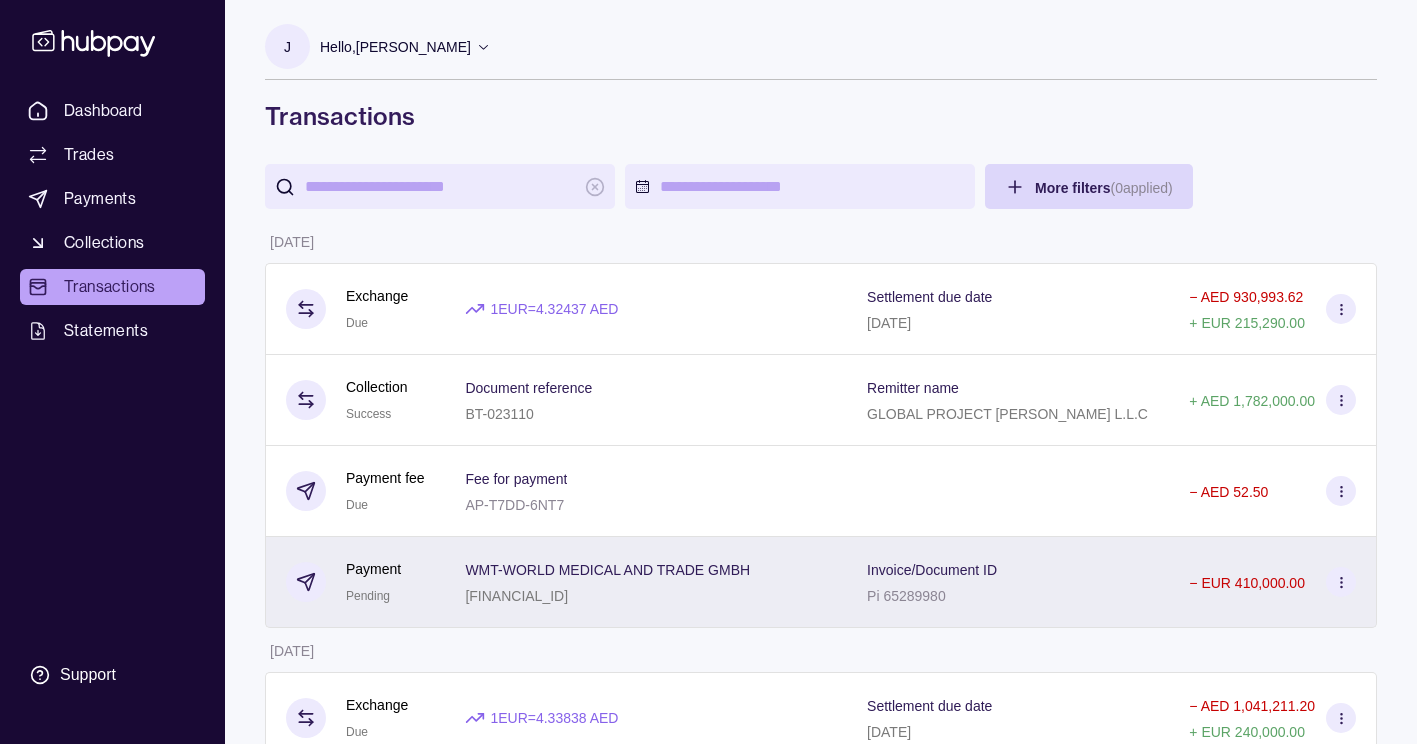 click 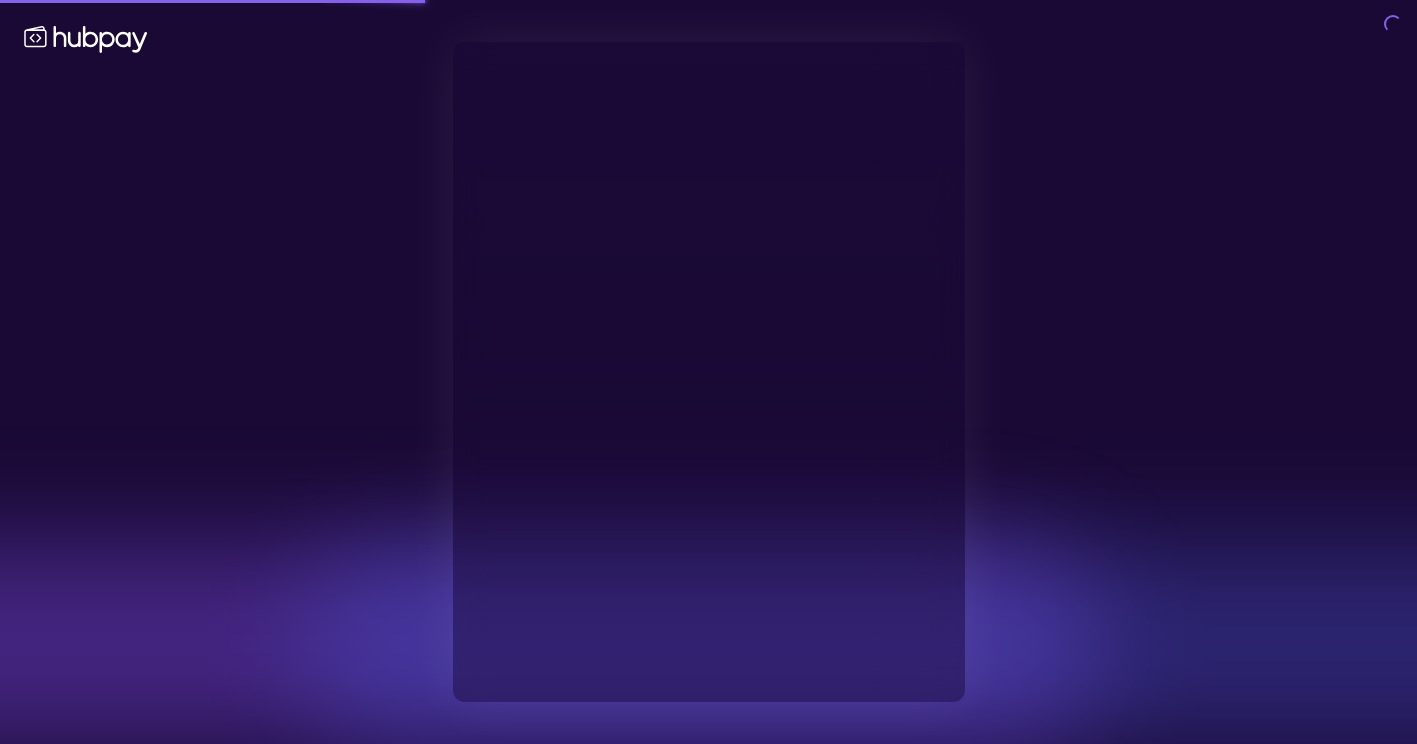 type on "**********" 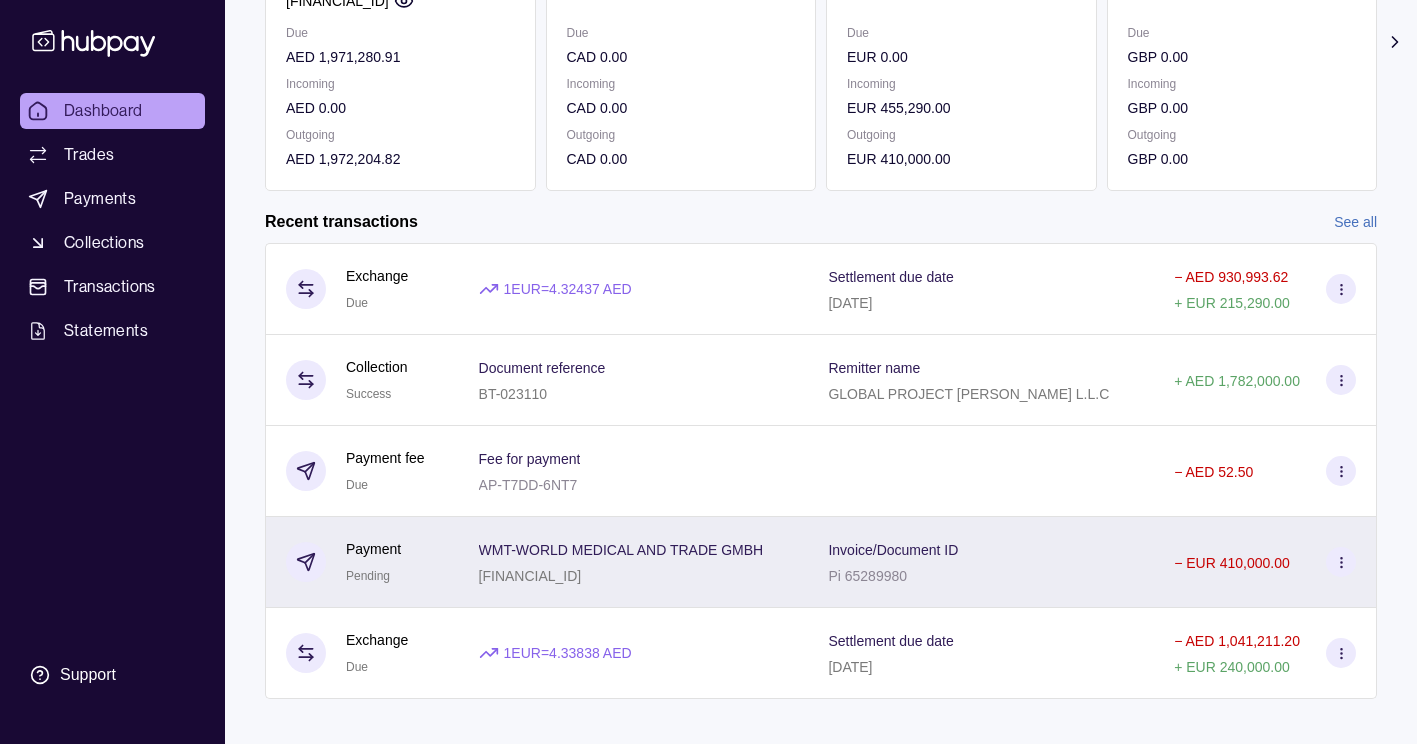 scroll, scrollTop: 356, scrollLeft: 0, axis: vertical 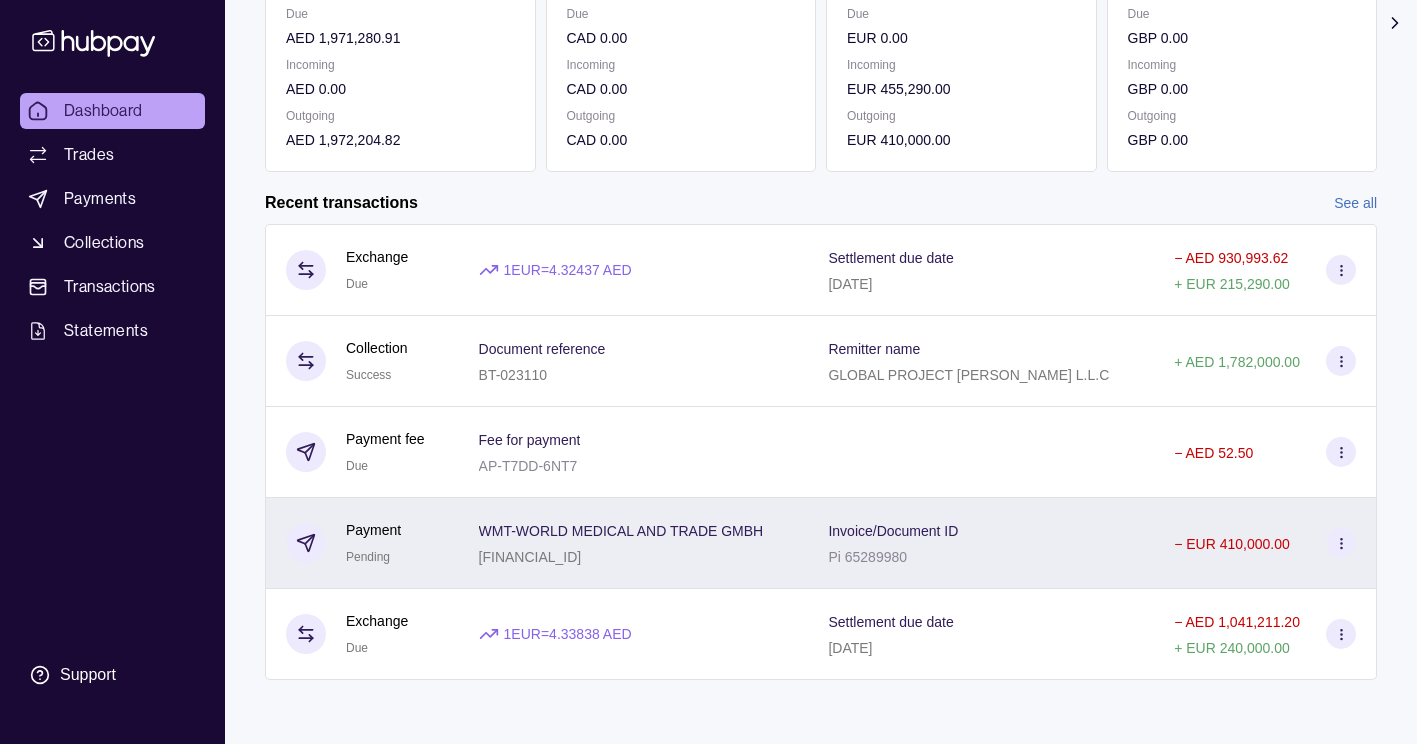 click 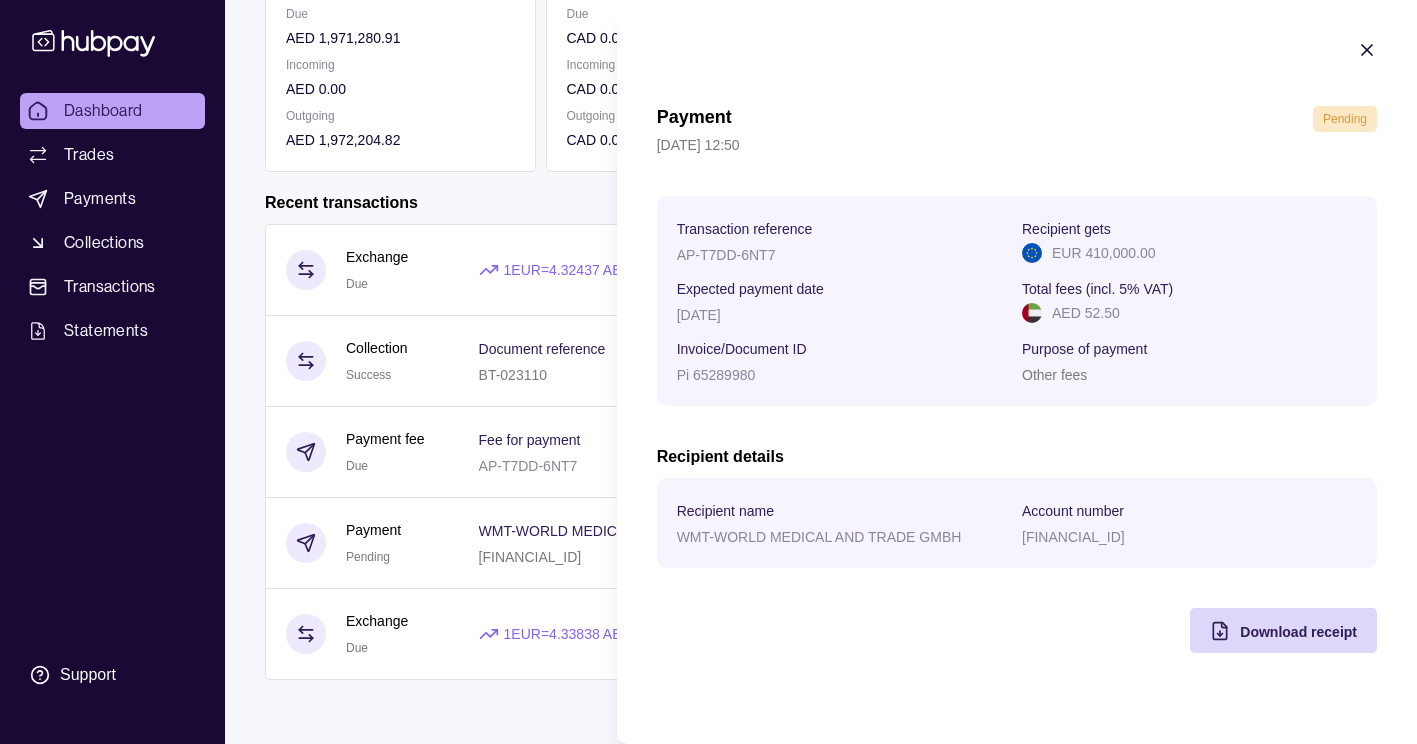 type 